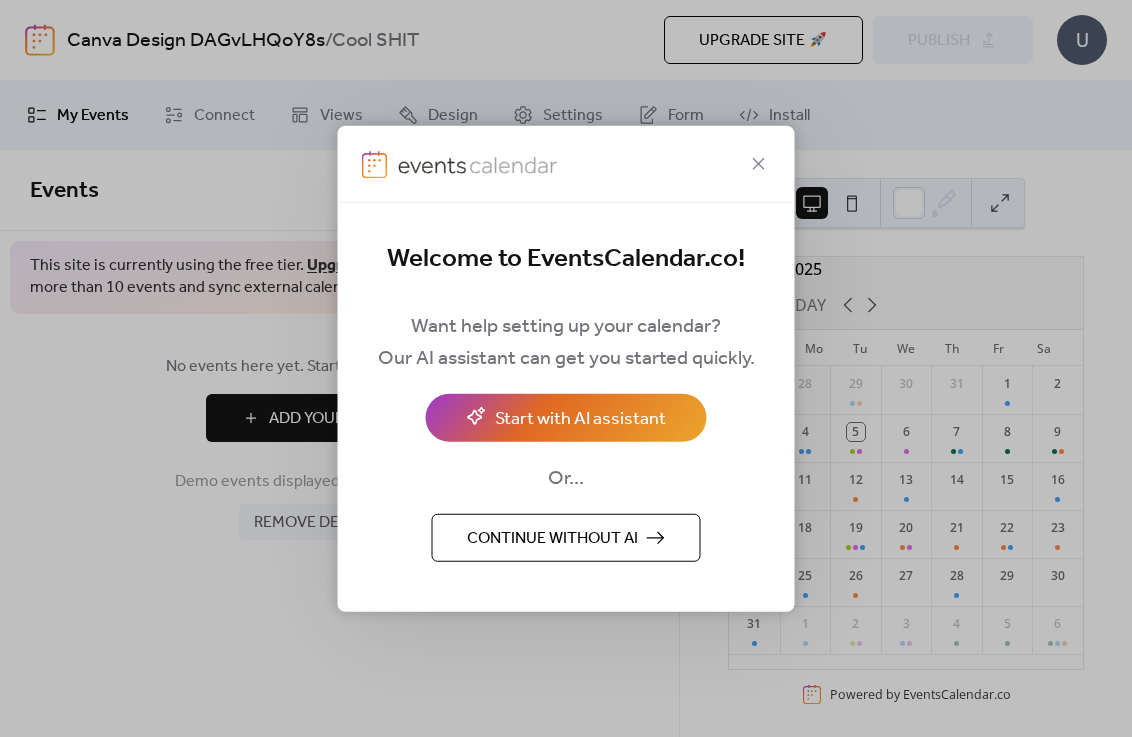 scroll, scrollTop: 0, scrollLeft: 0, axis: both 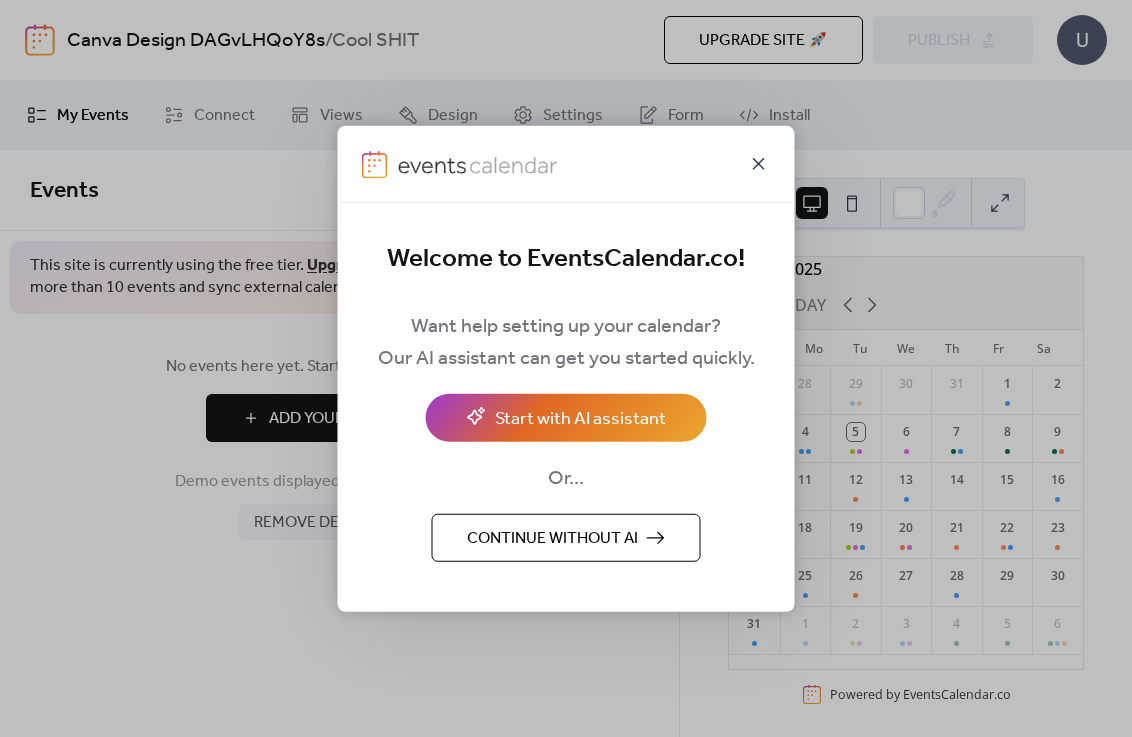 click 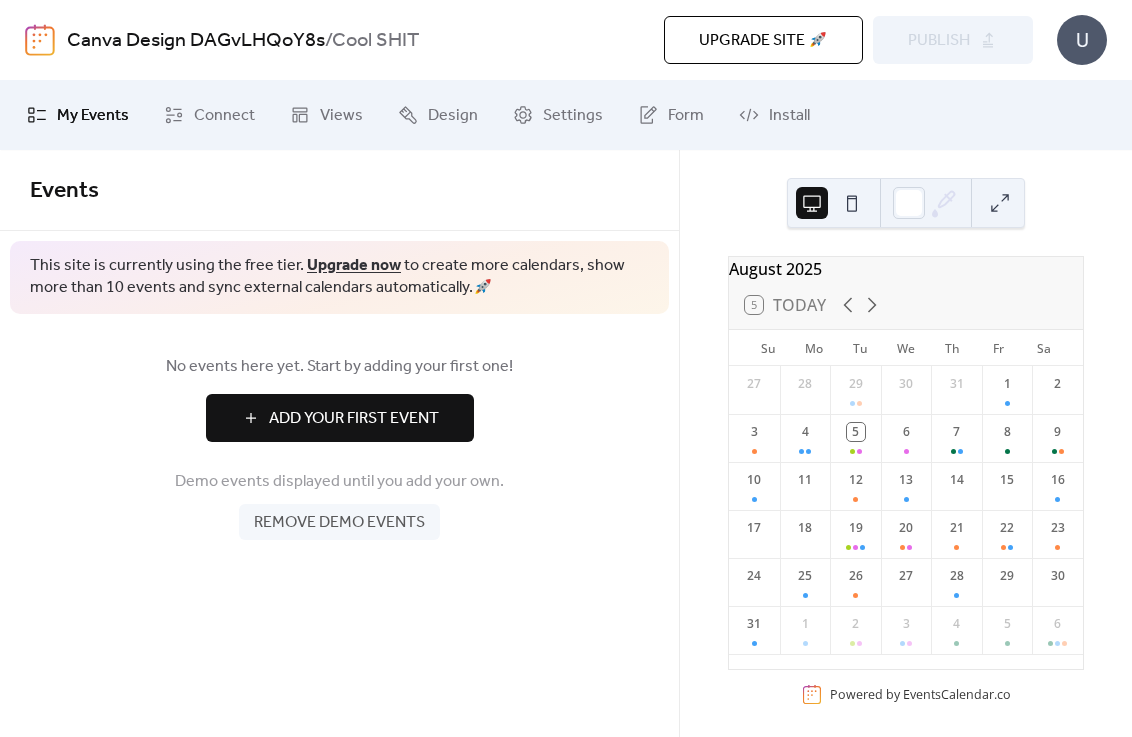click on "Remove demo events" at bounding box center [339, 523] 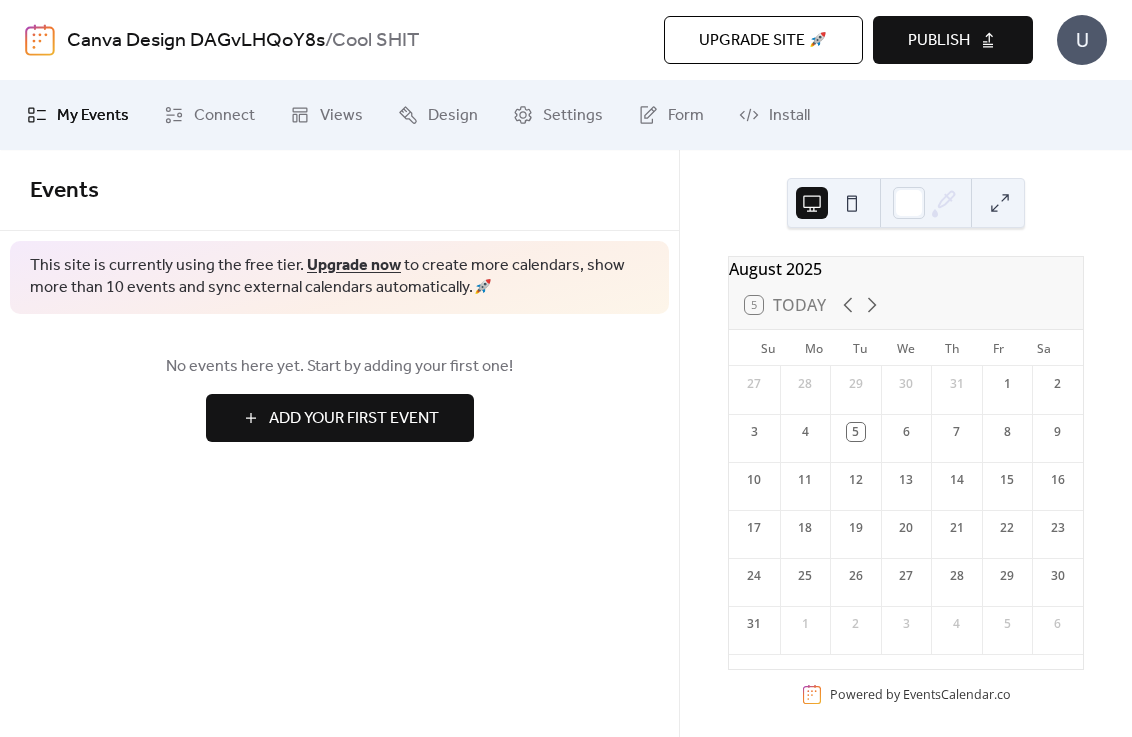 scroll, scrollTop: 22, scrollLeft: 0, axis: vertical 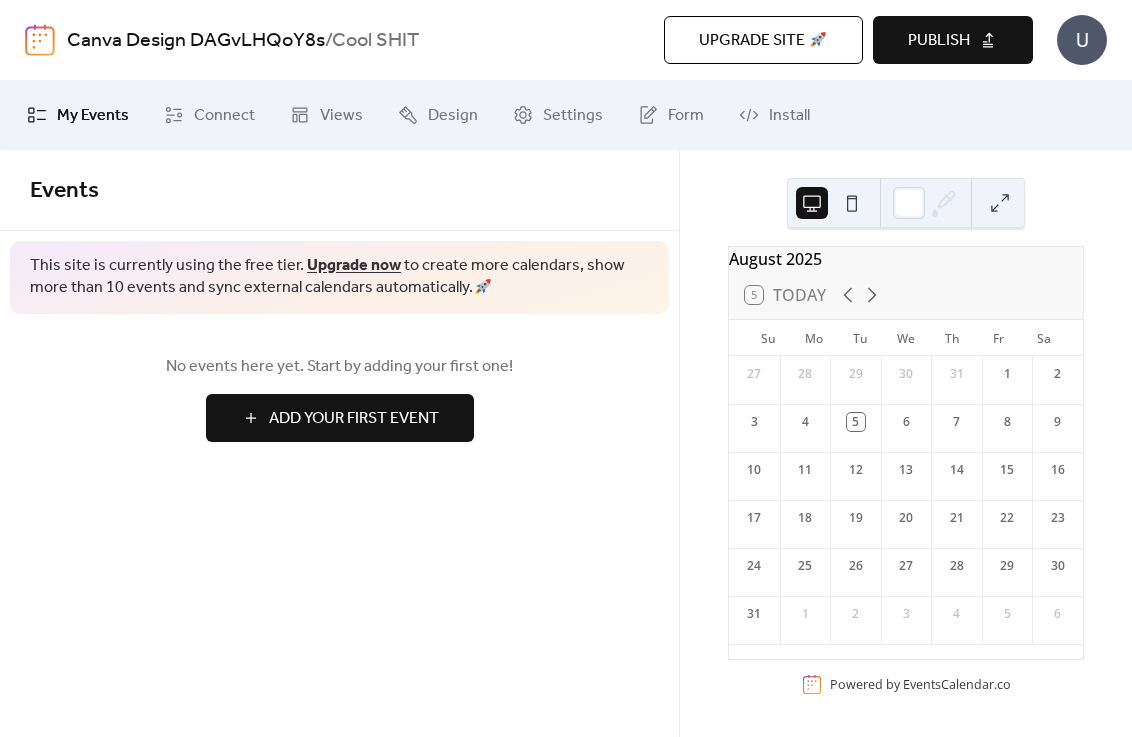 click at bounding box center [852, 203] 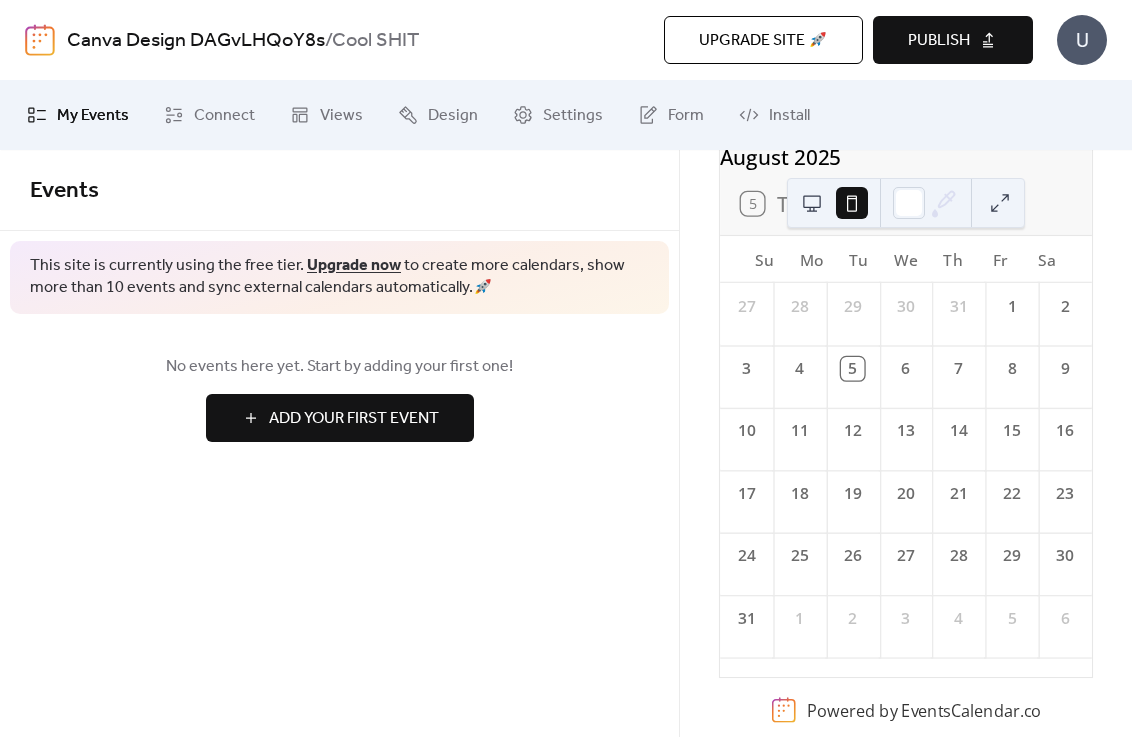scroll, scrollTop: 127, scrollLeft: 0, axis: vertical 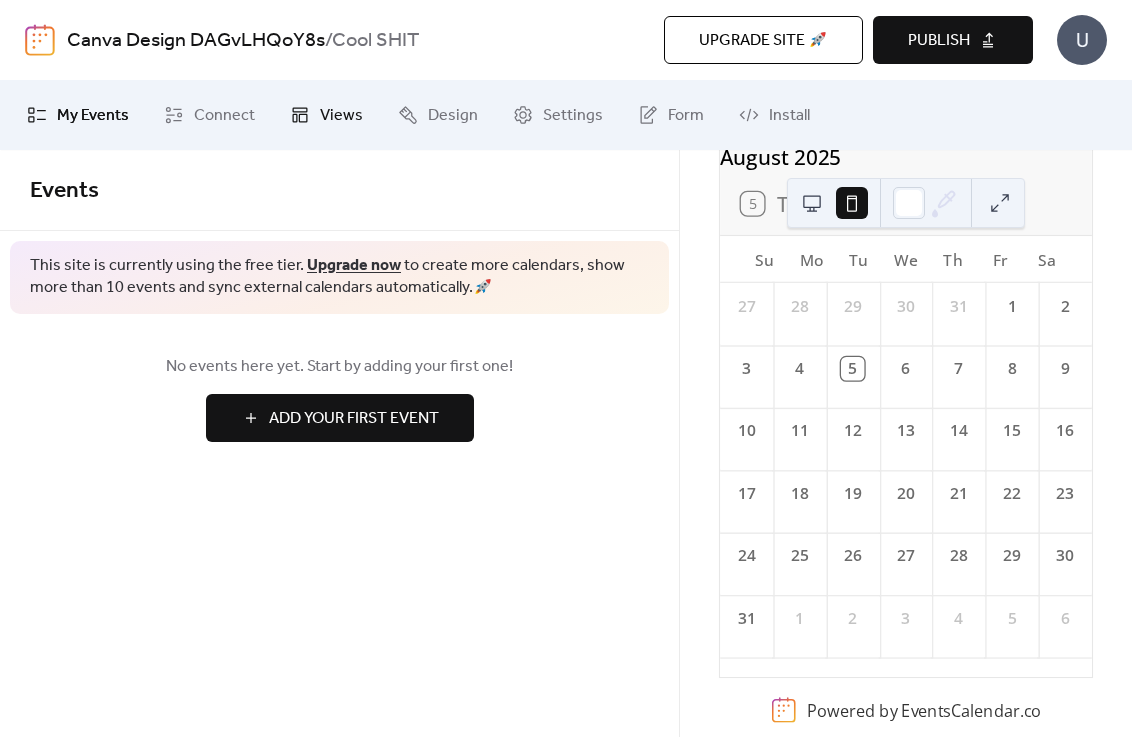 click on "Views" at bounding box center [341, 116] 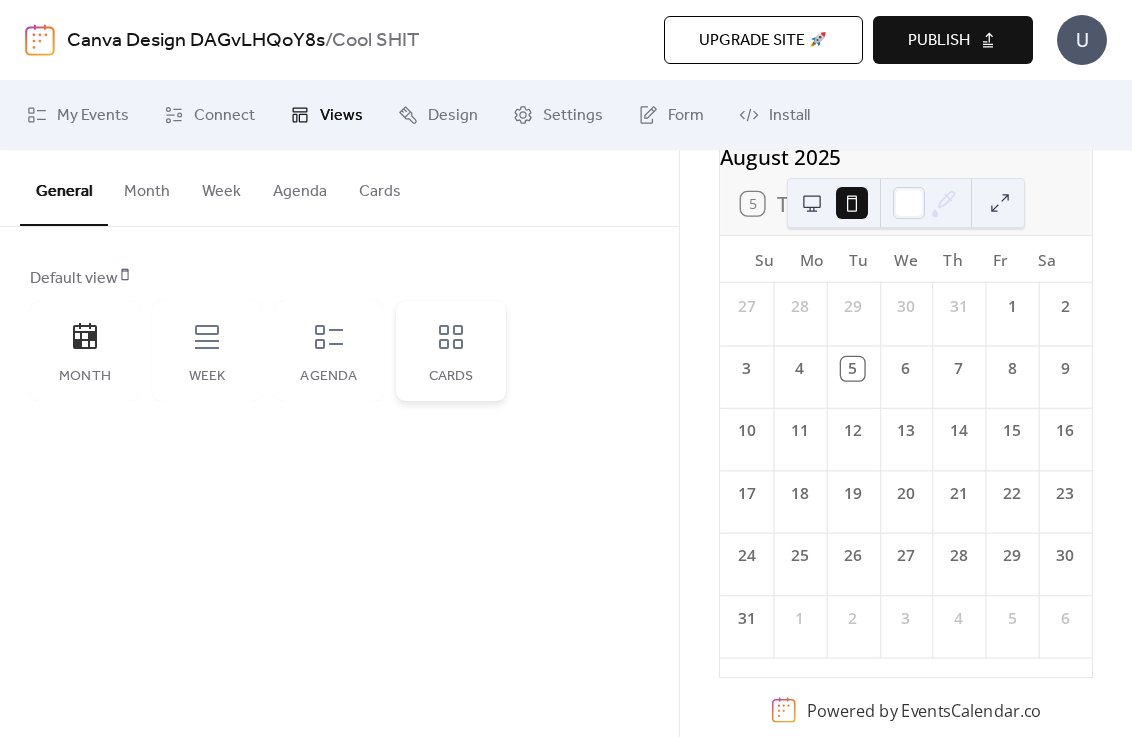click 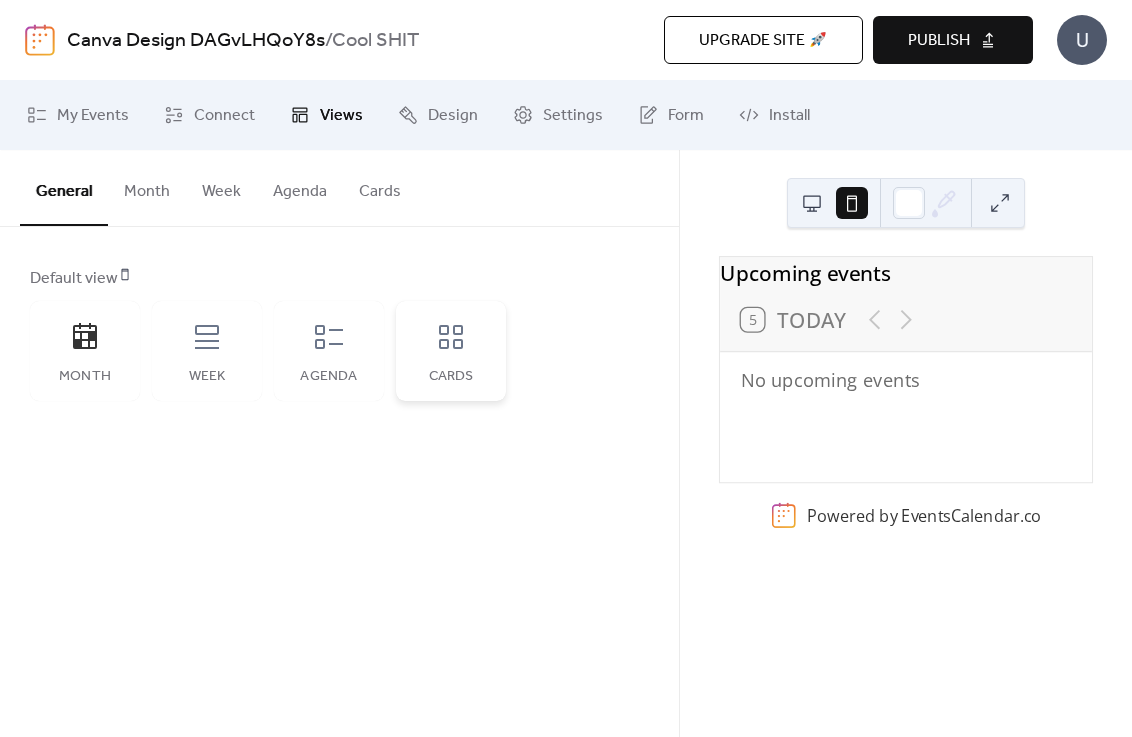 scroll, scrollTop: 0, scrollLeft: 0, axis: both 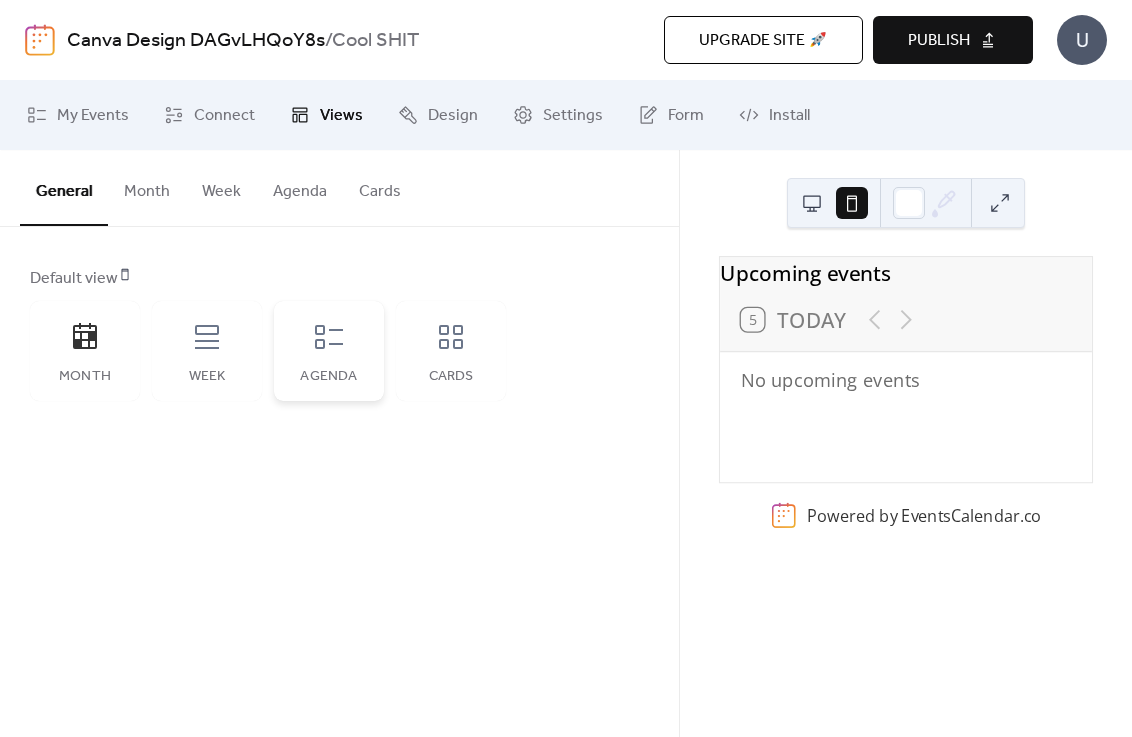 click on "Agenda" at bounding box center [329, 351] 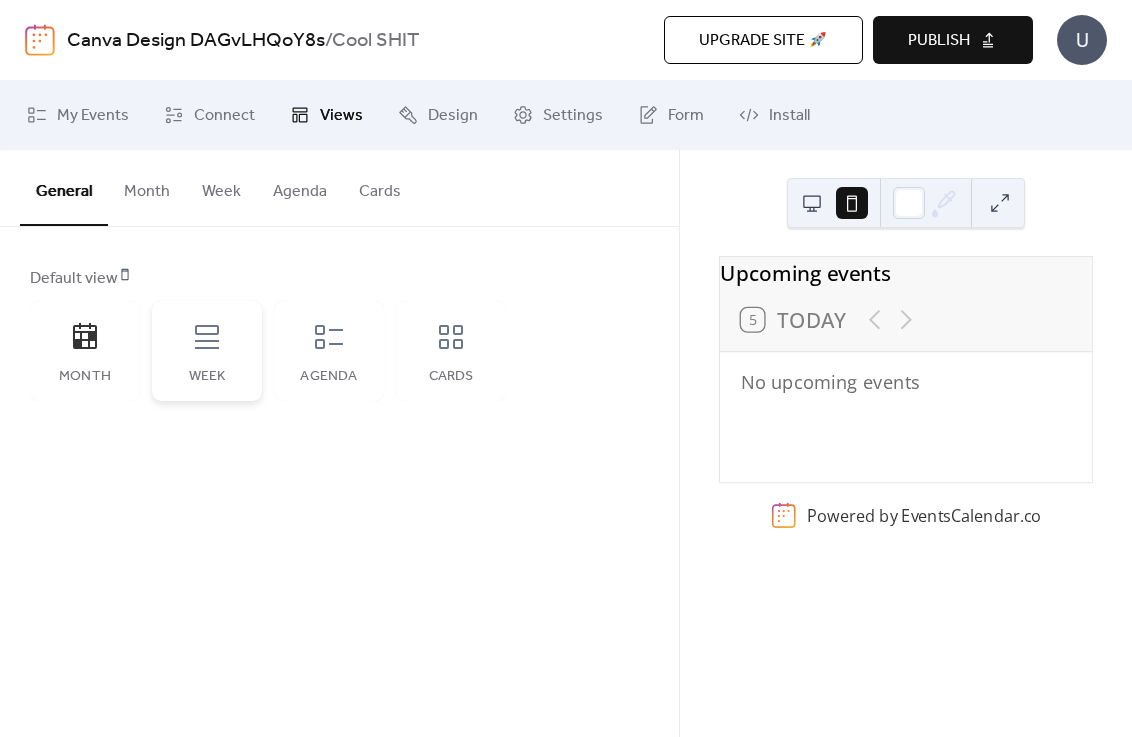 click 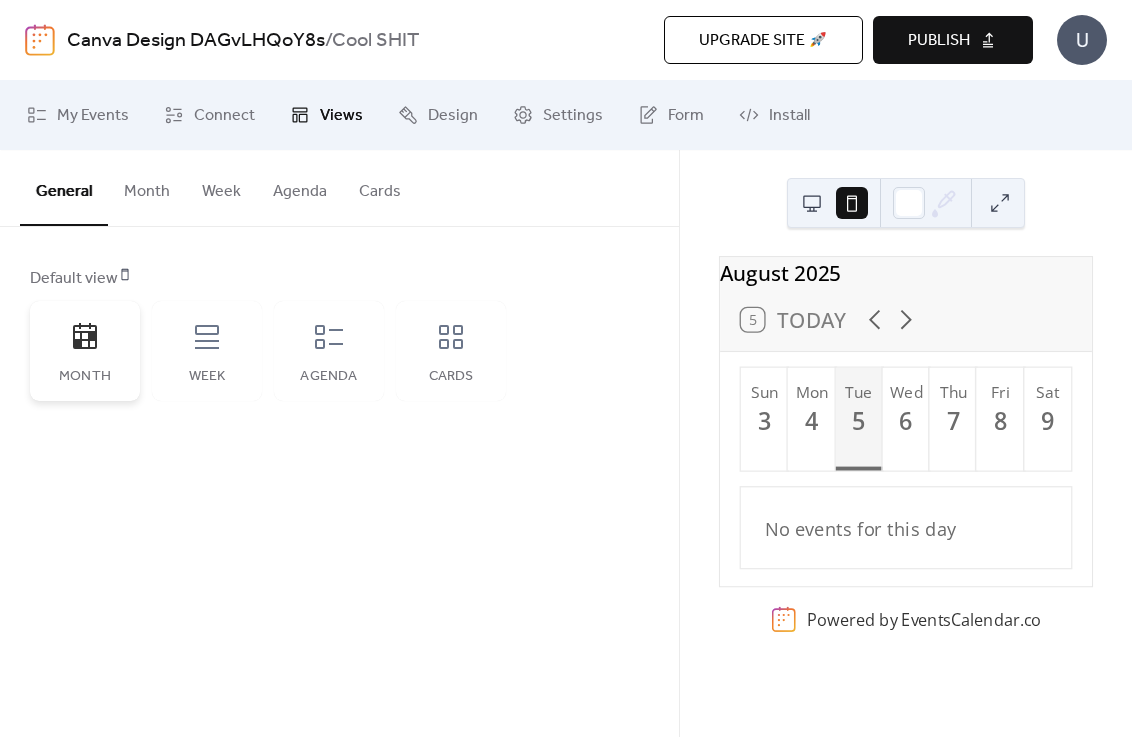 click 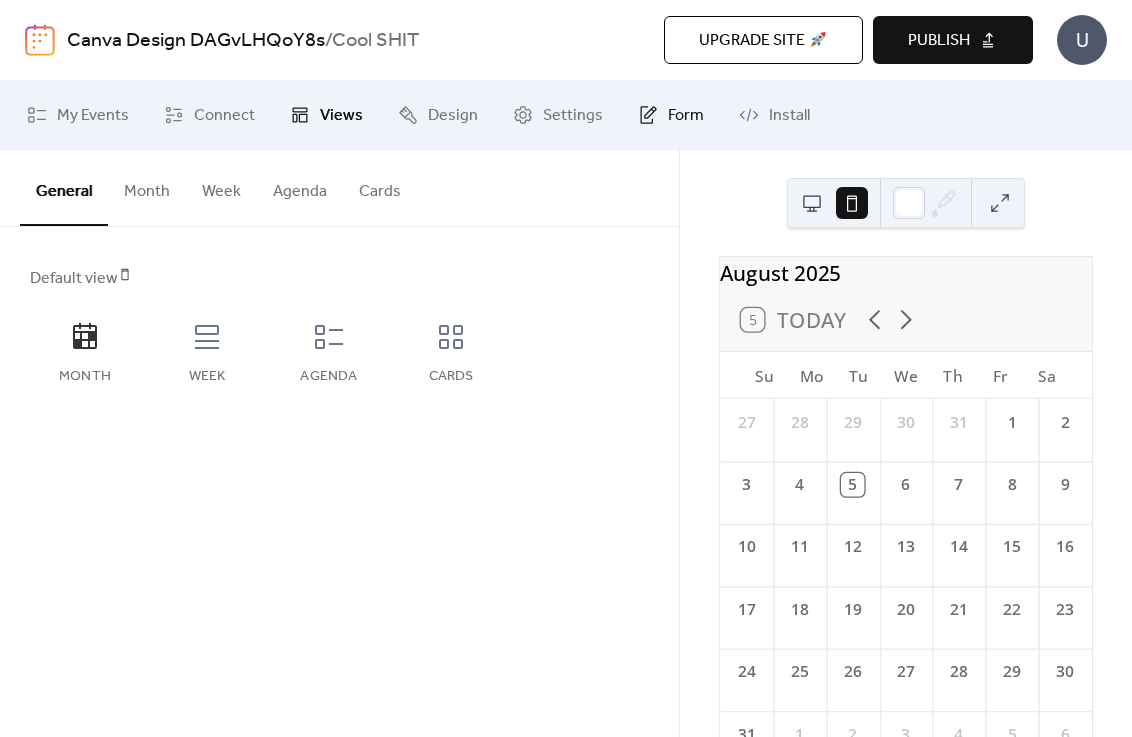click on "Form" at bounding box center (671, 115) 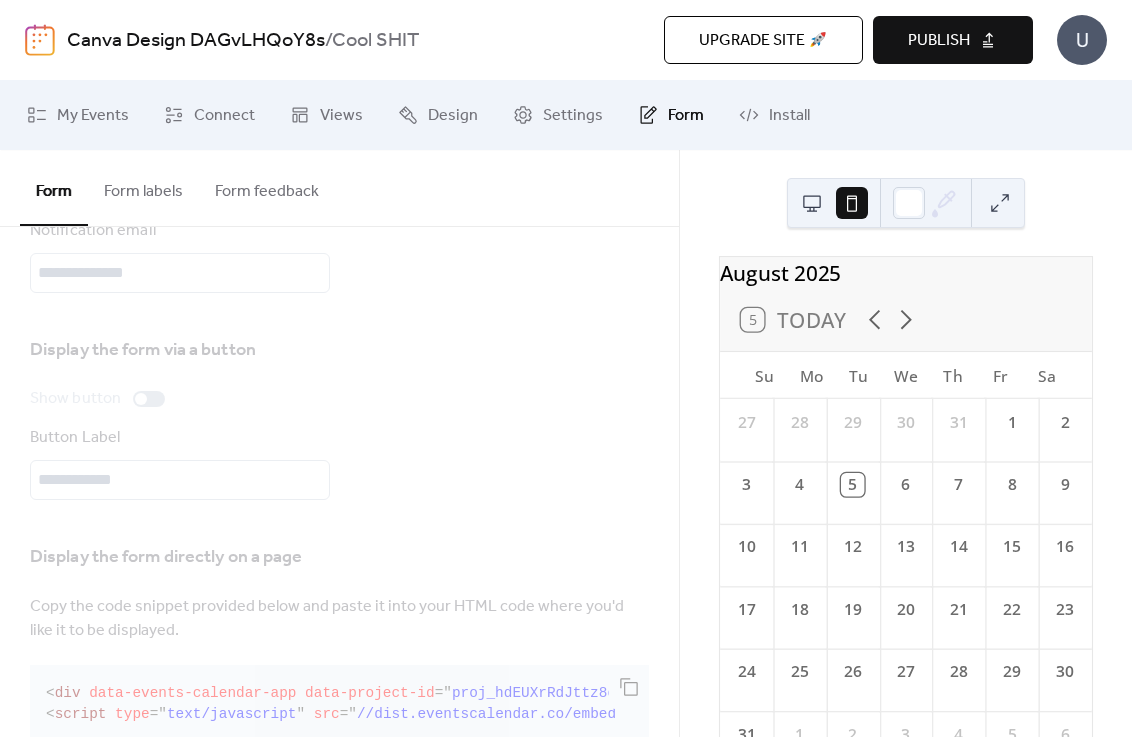 scroll, scrollTop: 0, scrollLeft: 0, axis: both 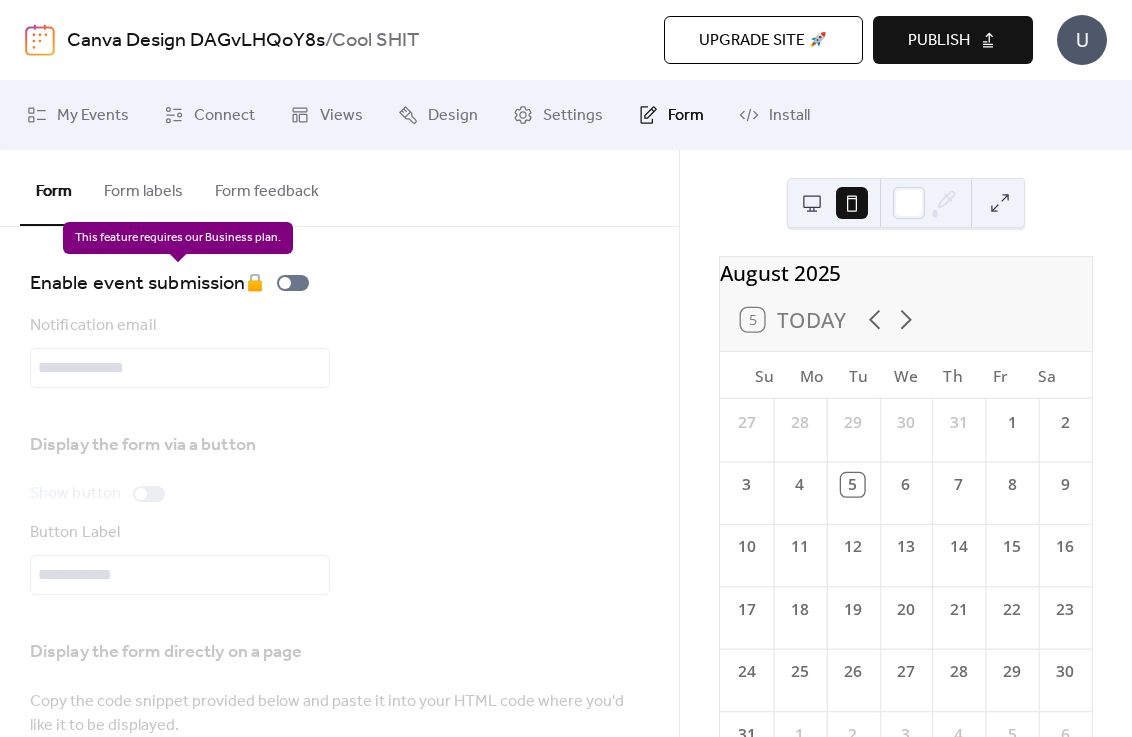 click on "Enable event submission  🔒" at bounding box center [173, 283] 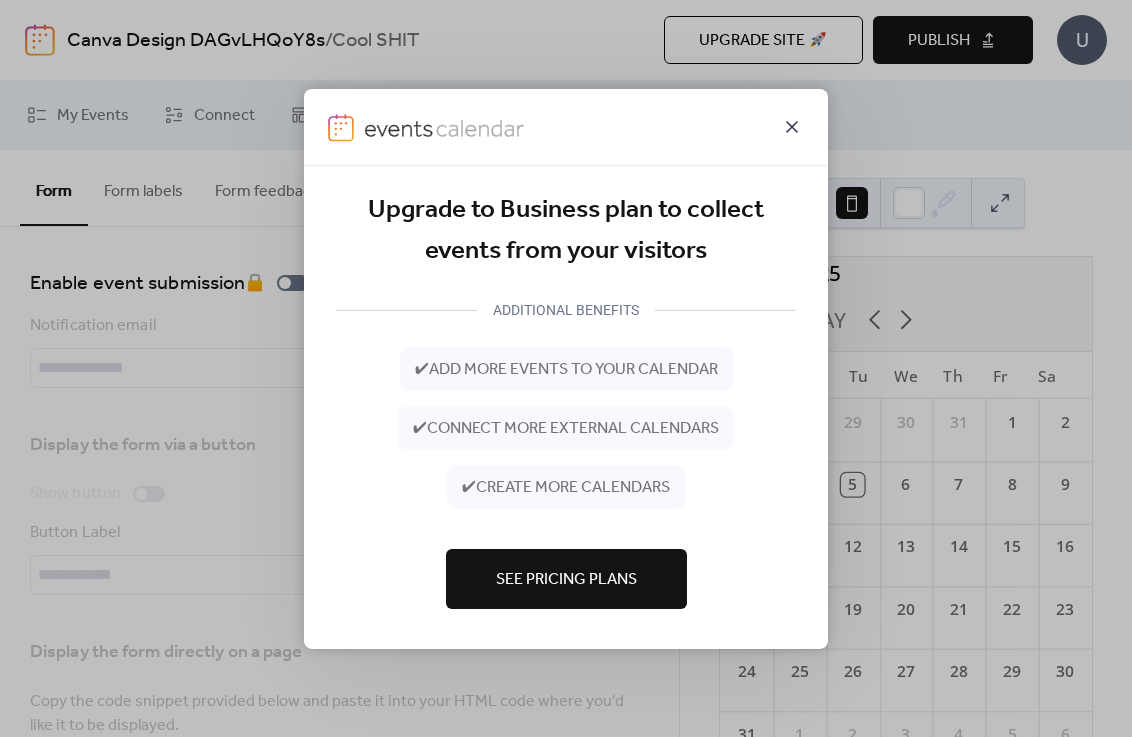 click 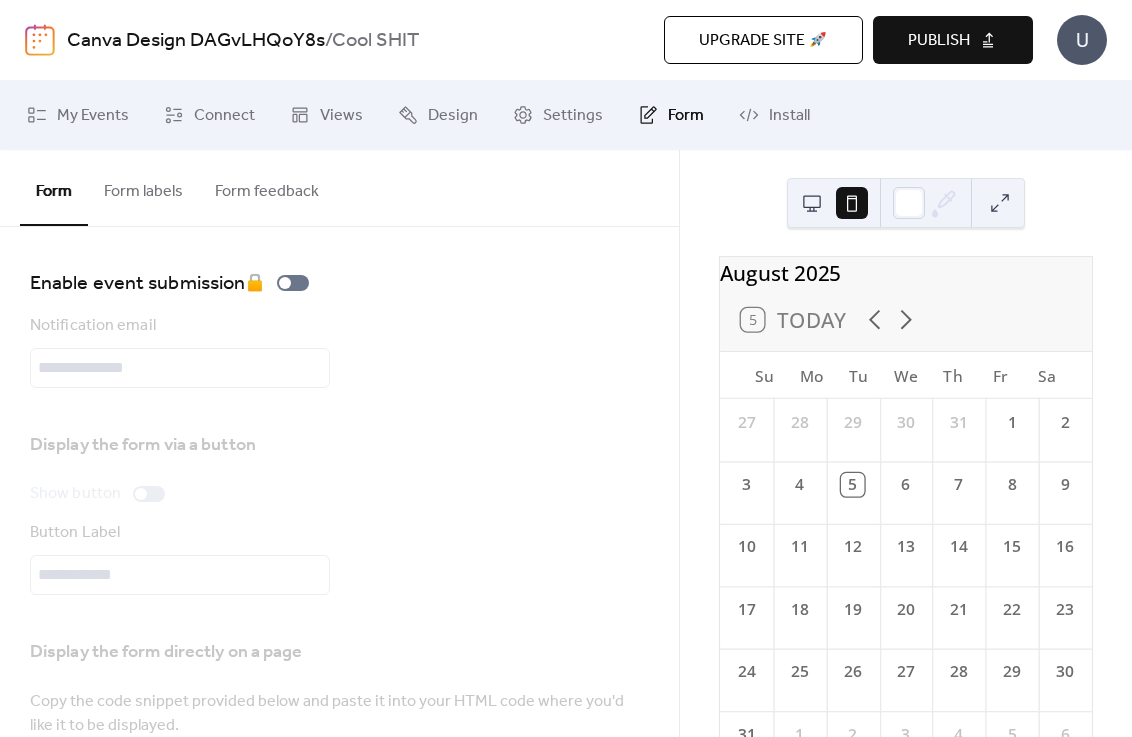 click at bounding box center (812, 203) 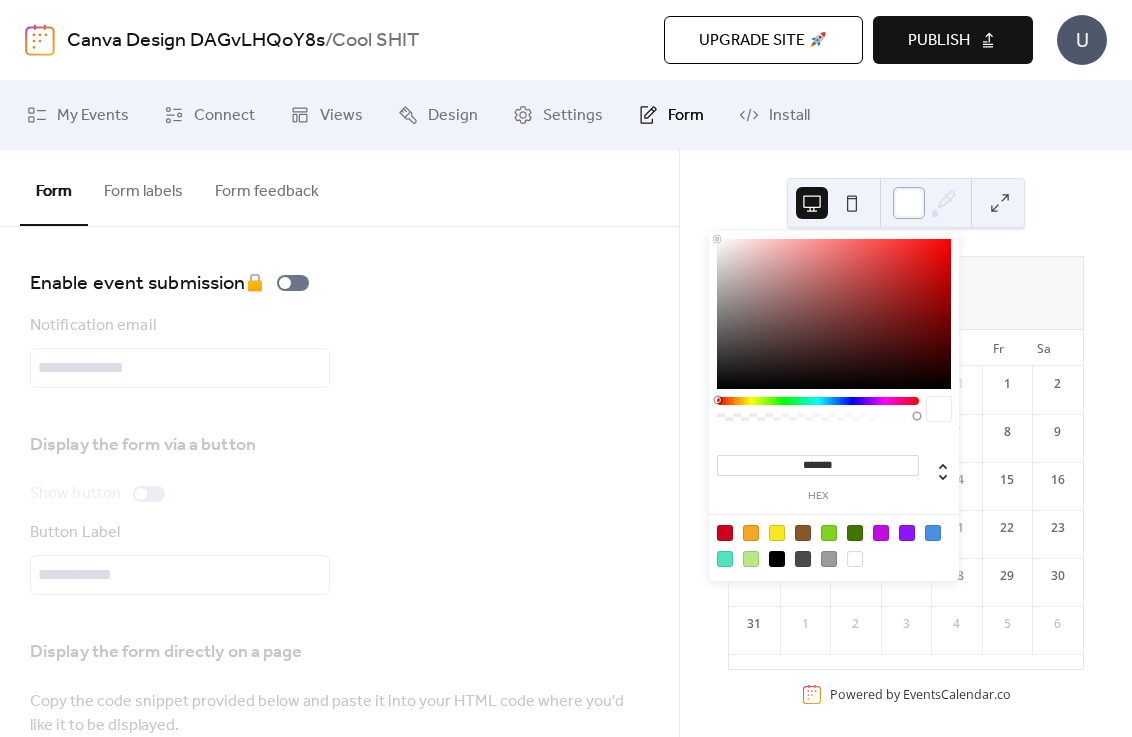 click at bounding box center [909, 203] 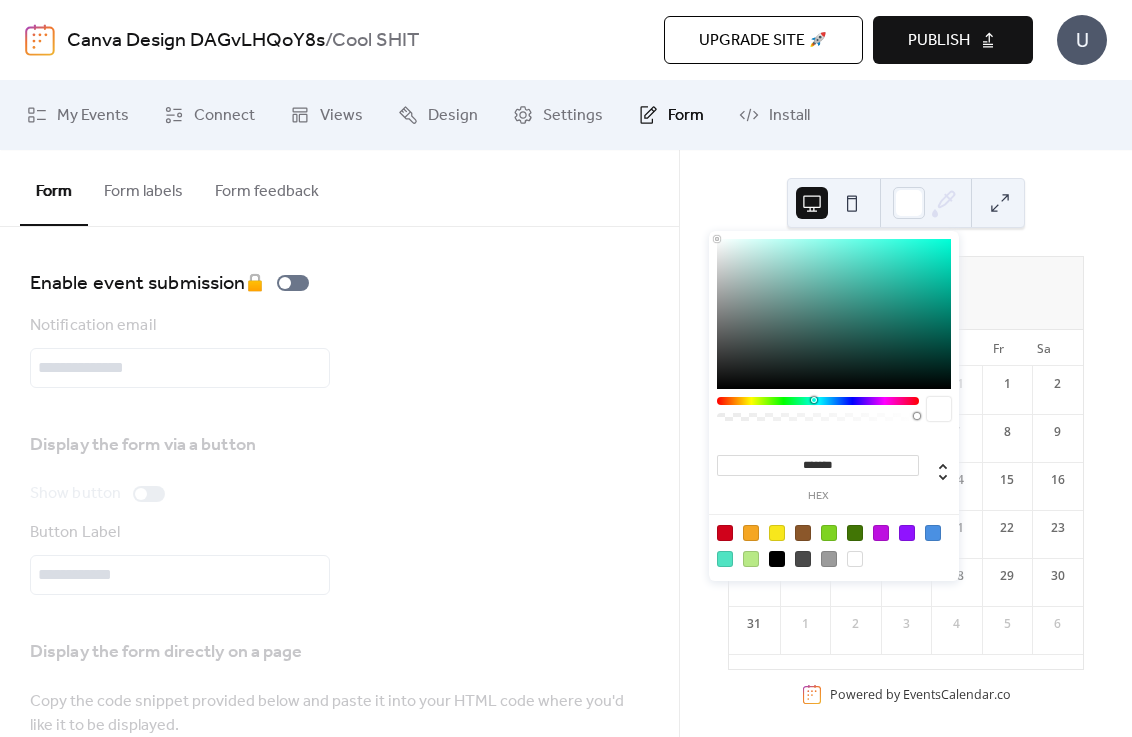 drag, startPoint x: 830, startPoint y: 398, endPoint x: 813, endPoint y: 394, distance: 17.464249 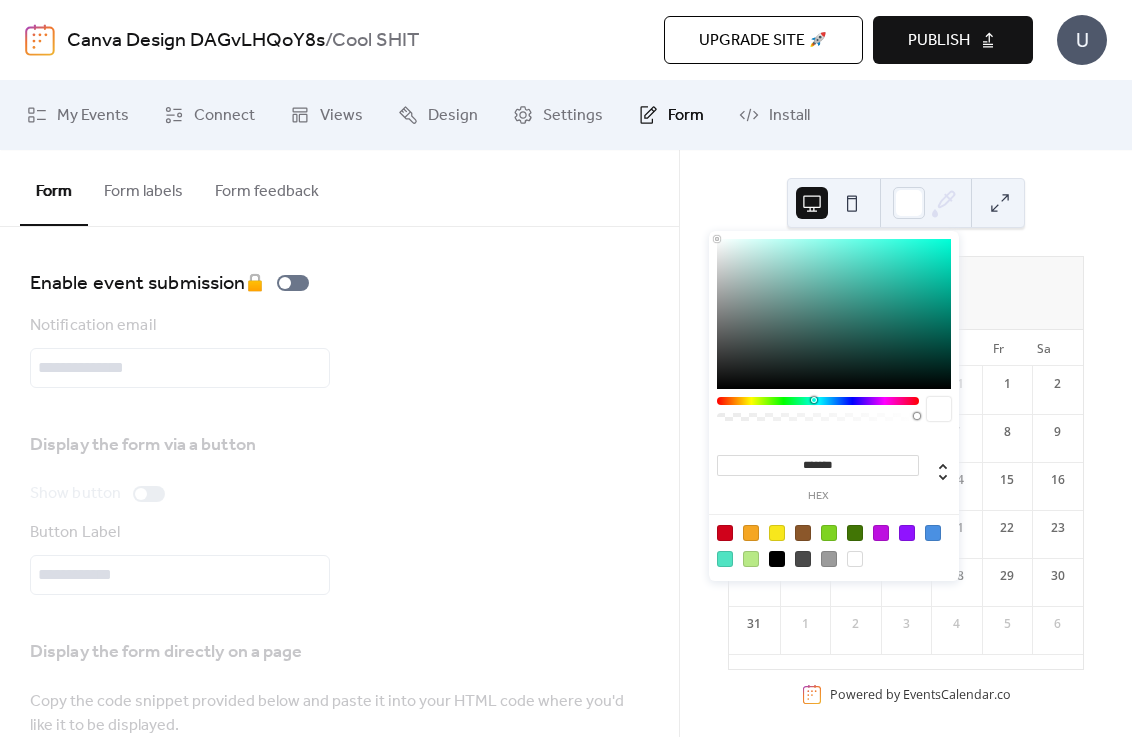 click on "******* hex" at bounding box center [834, 408] 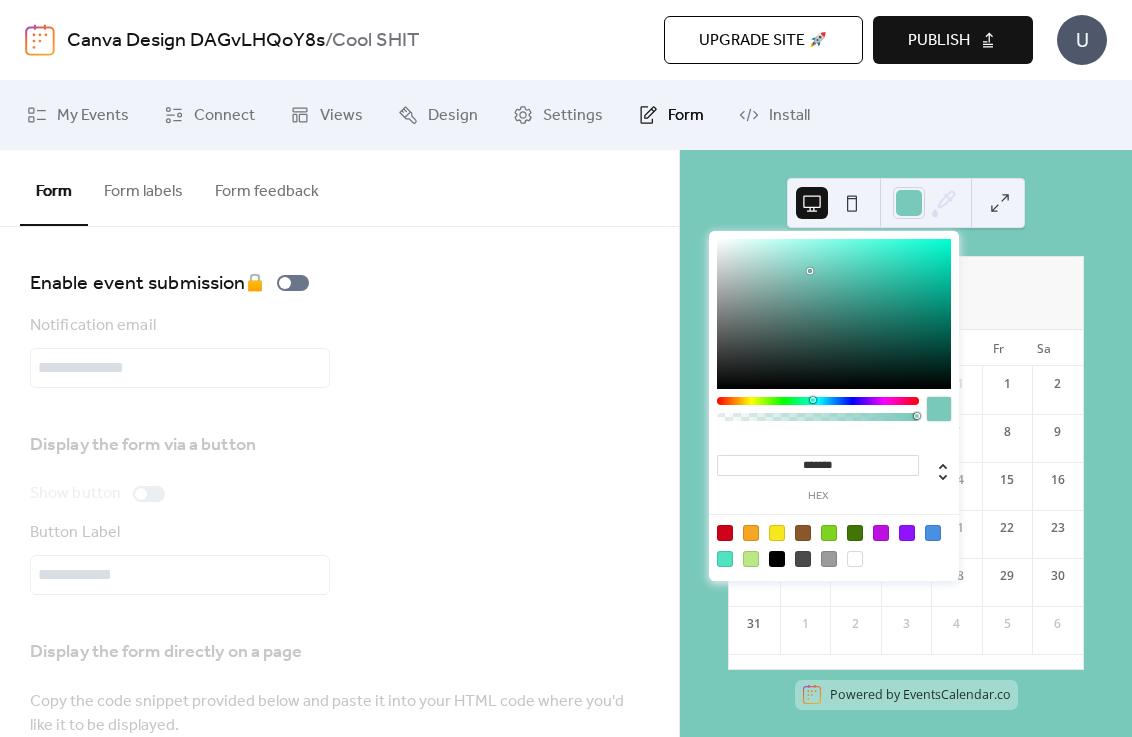 drag, startPoint x: 842, startPoint y: 287, endPoint x: 812, endPoint y: 280, distance: 30.805843 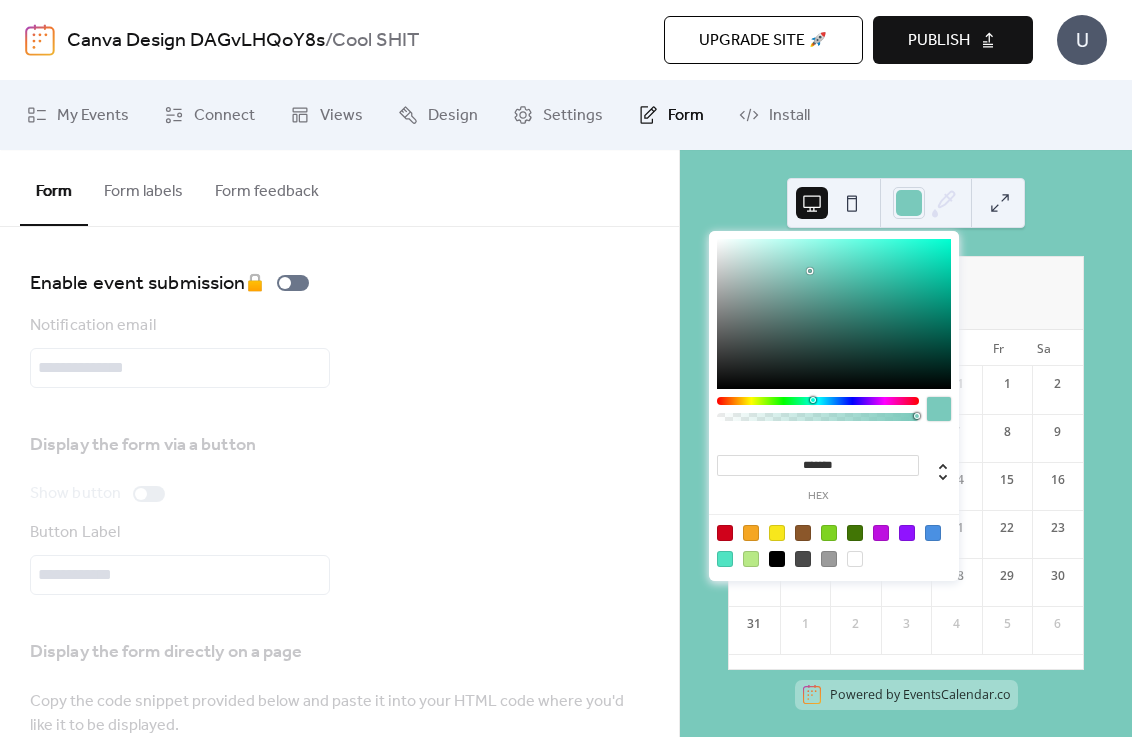 click at bounding box center [834, 314] 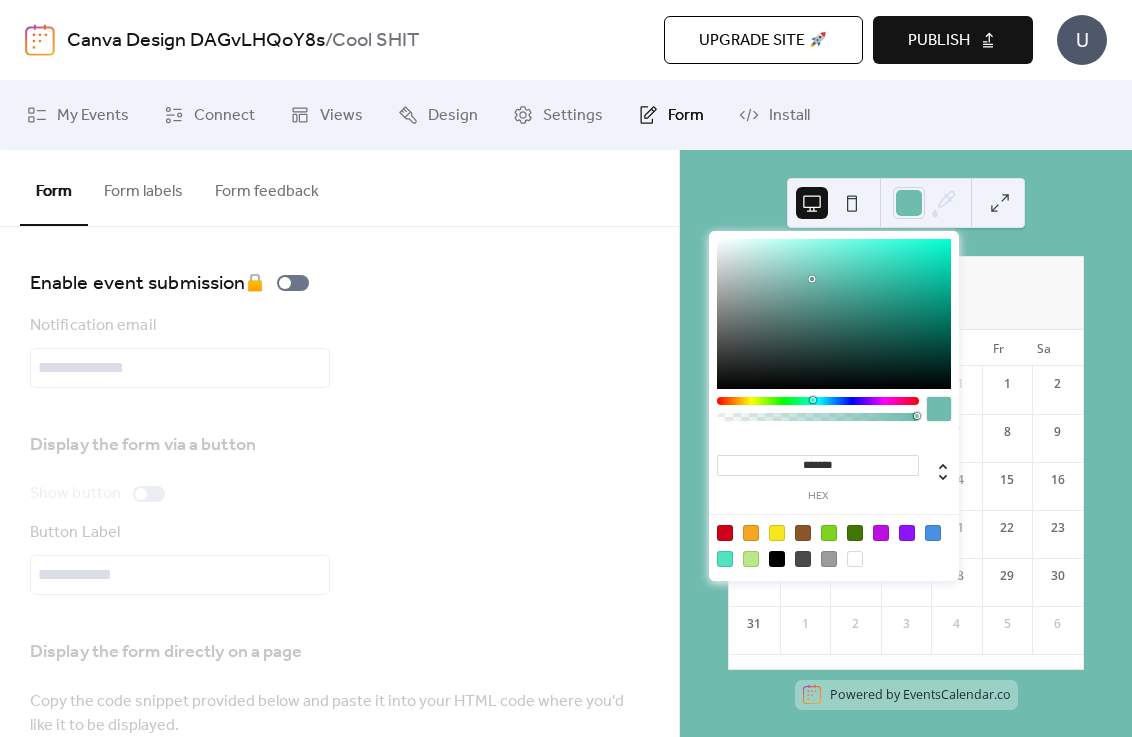 click at bounding box center (777, 533) 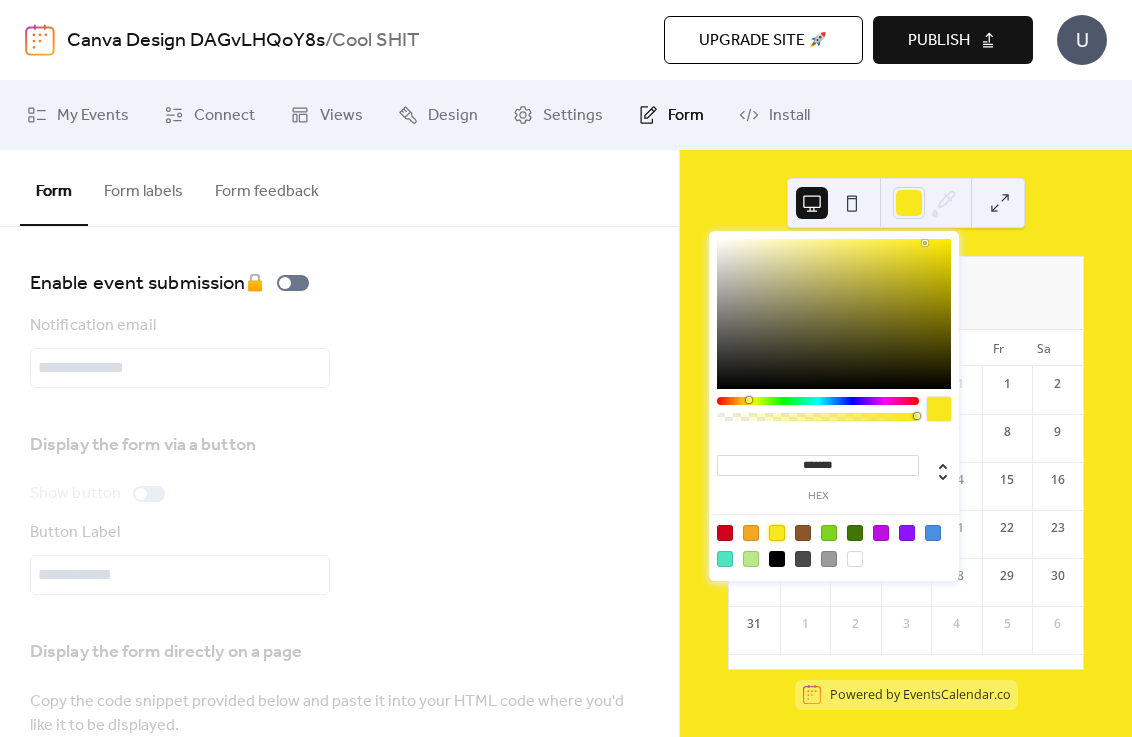 click at bounding box center (725, 533) 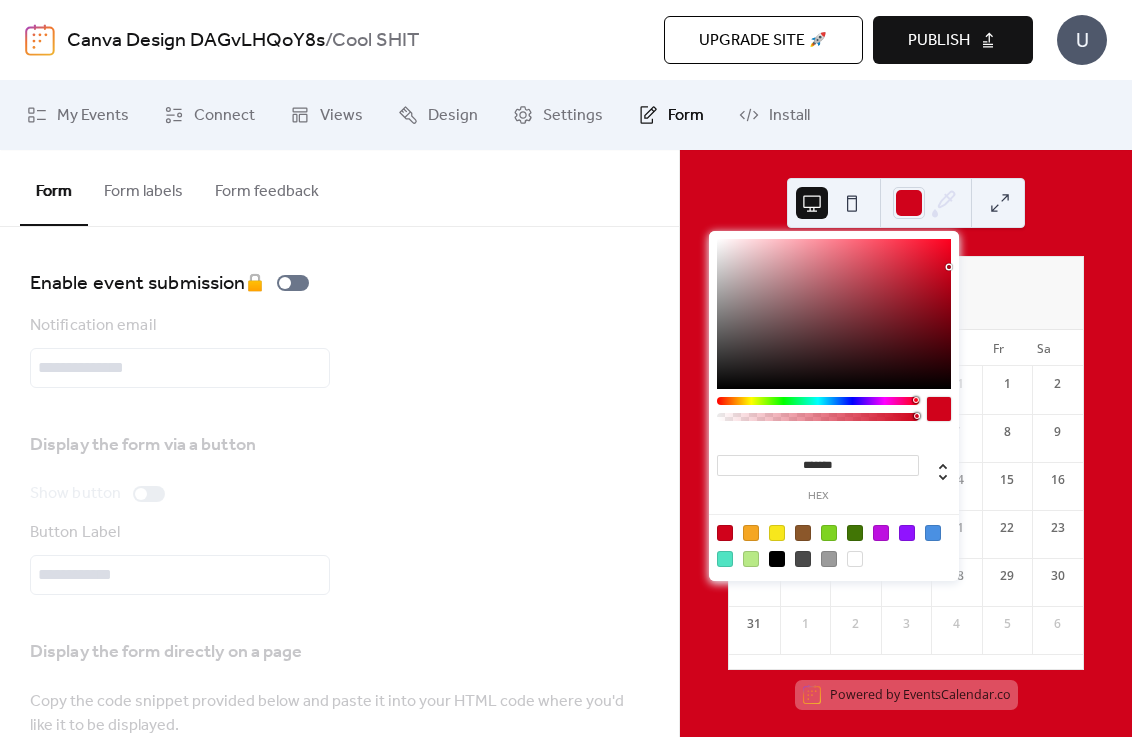 drag, startPoint x: 918, startPoint y: 410, endPoint x: 866, endPoint y: 418, distance: 52.611786 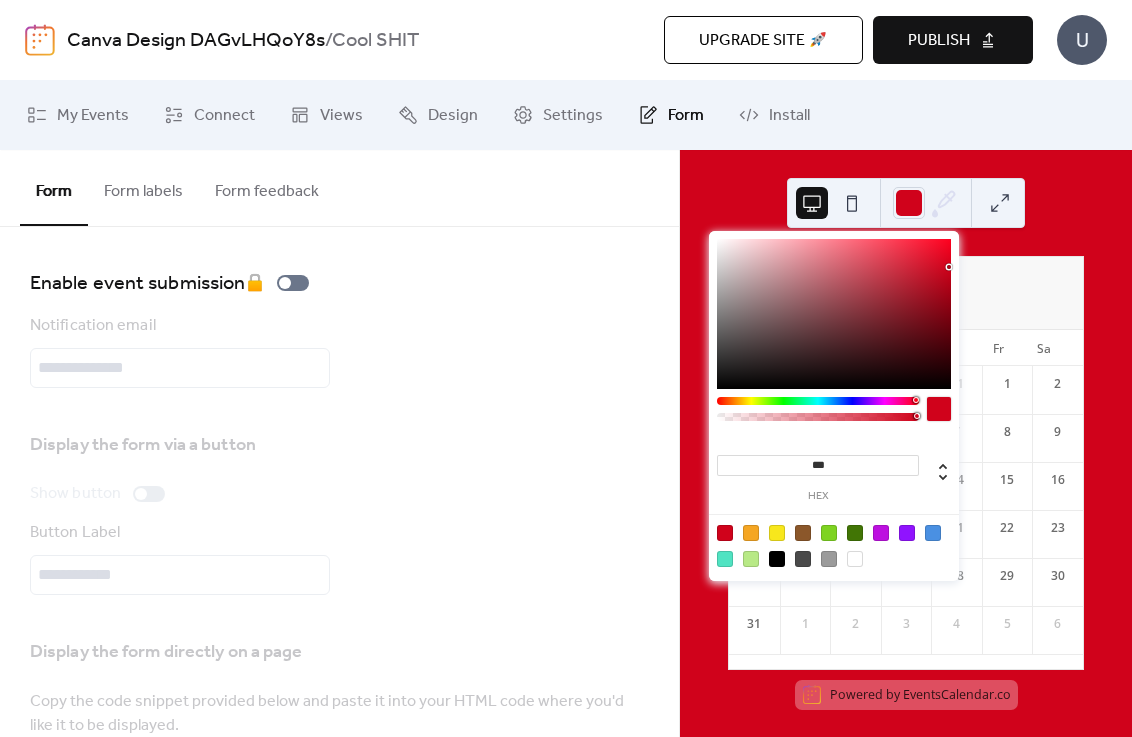 click at bounding box center [818, 417] 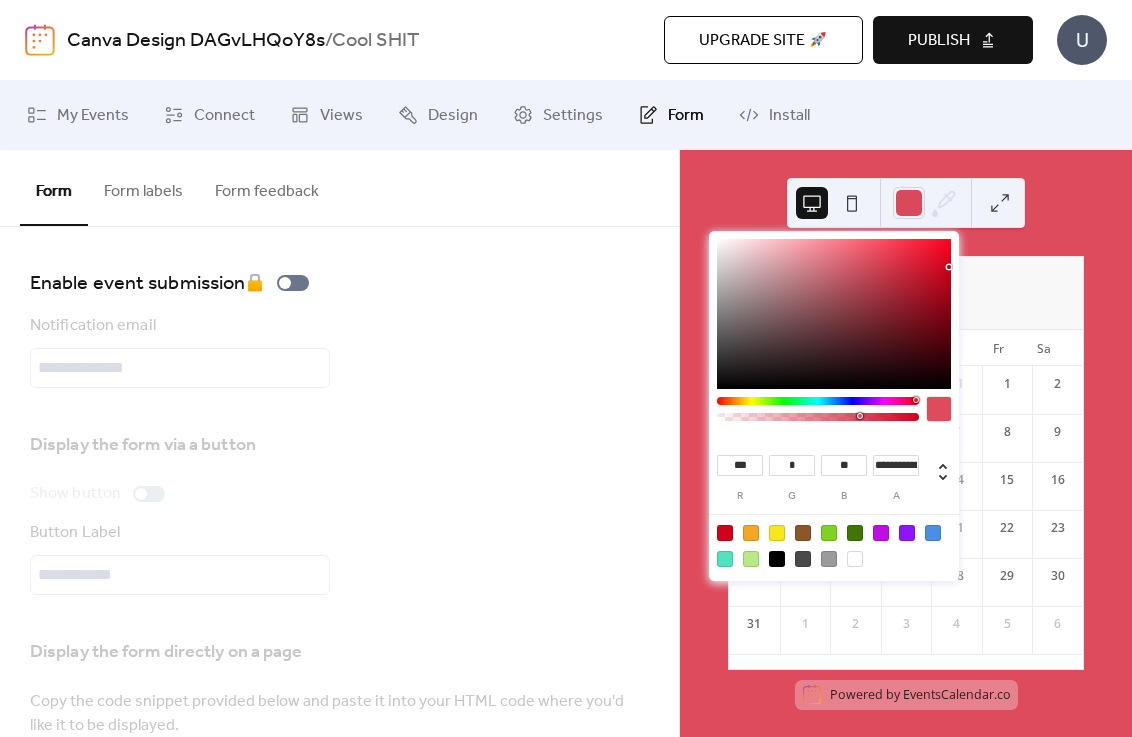 click at bounding box center (818, 417) 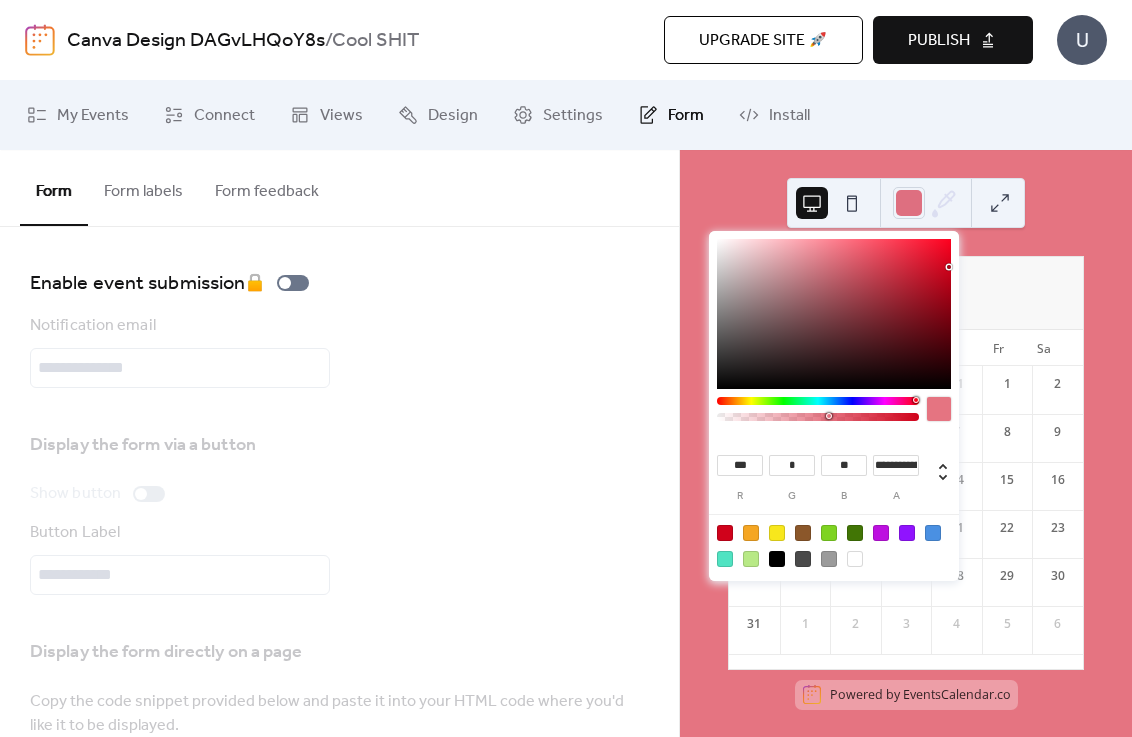 click at bounding box center [818, 417] 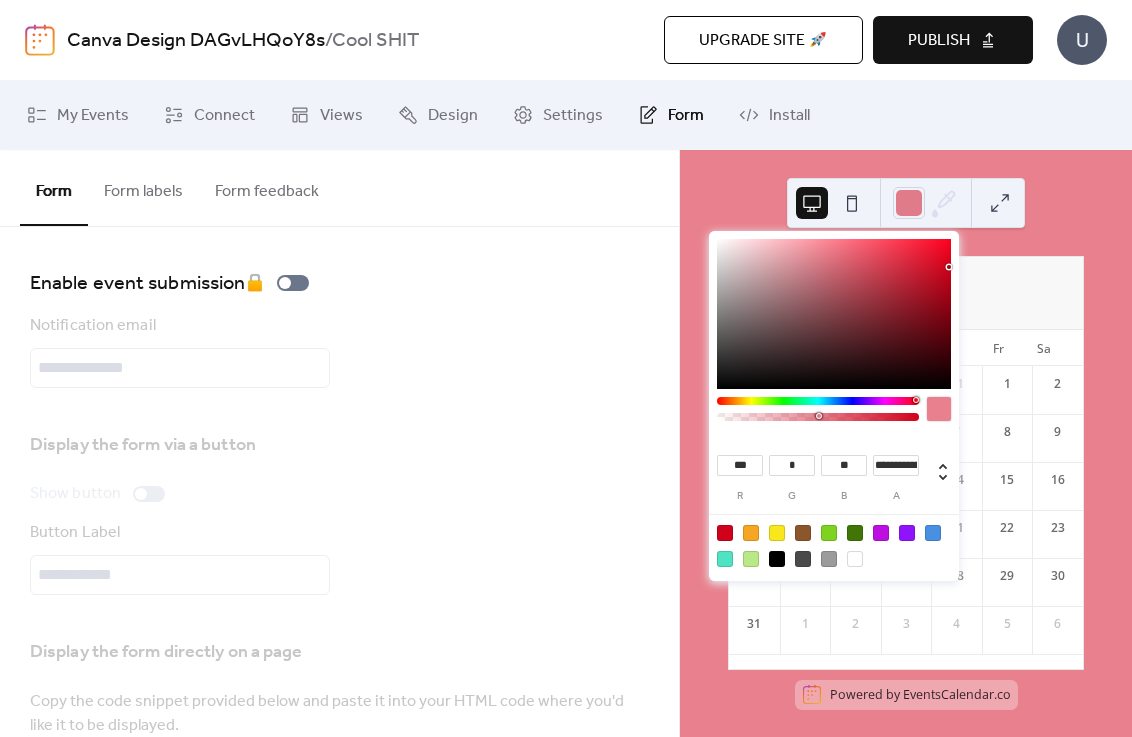 click at bounding box center [818, 417] 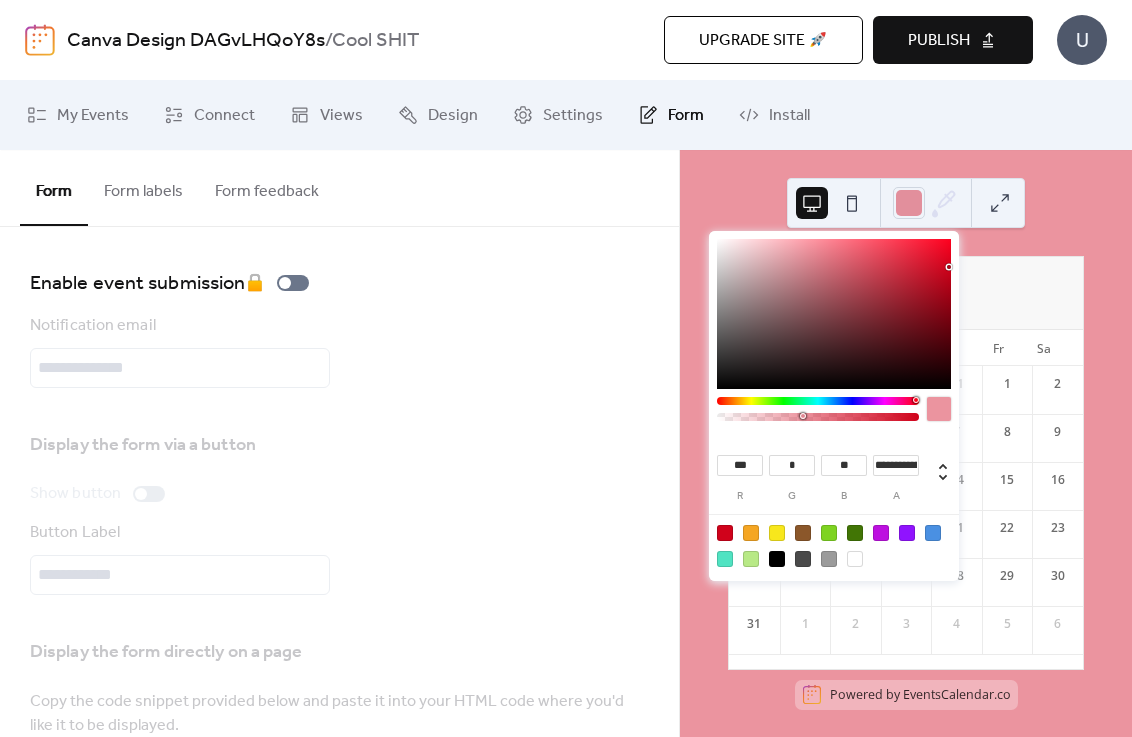 click at bounding box center [803, 416] 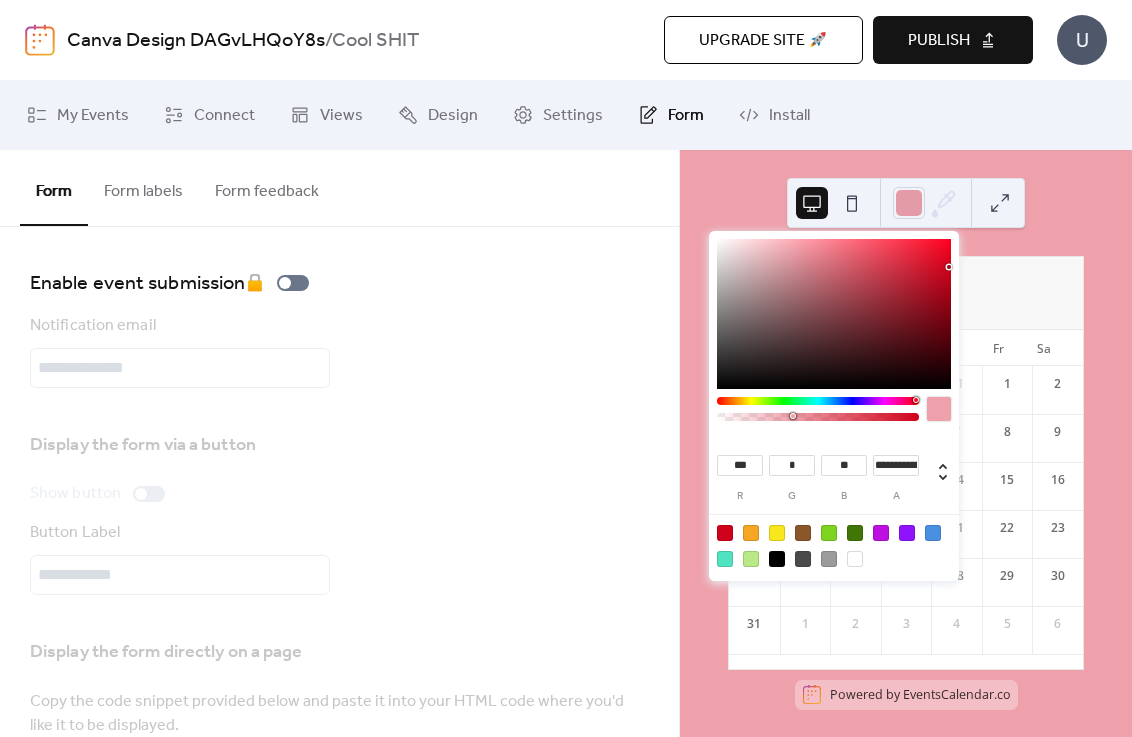 type on "**********" 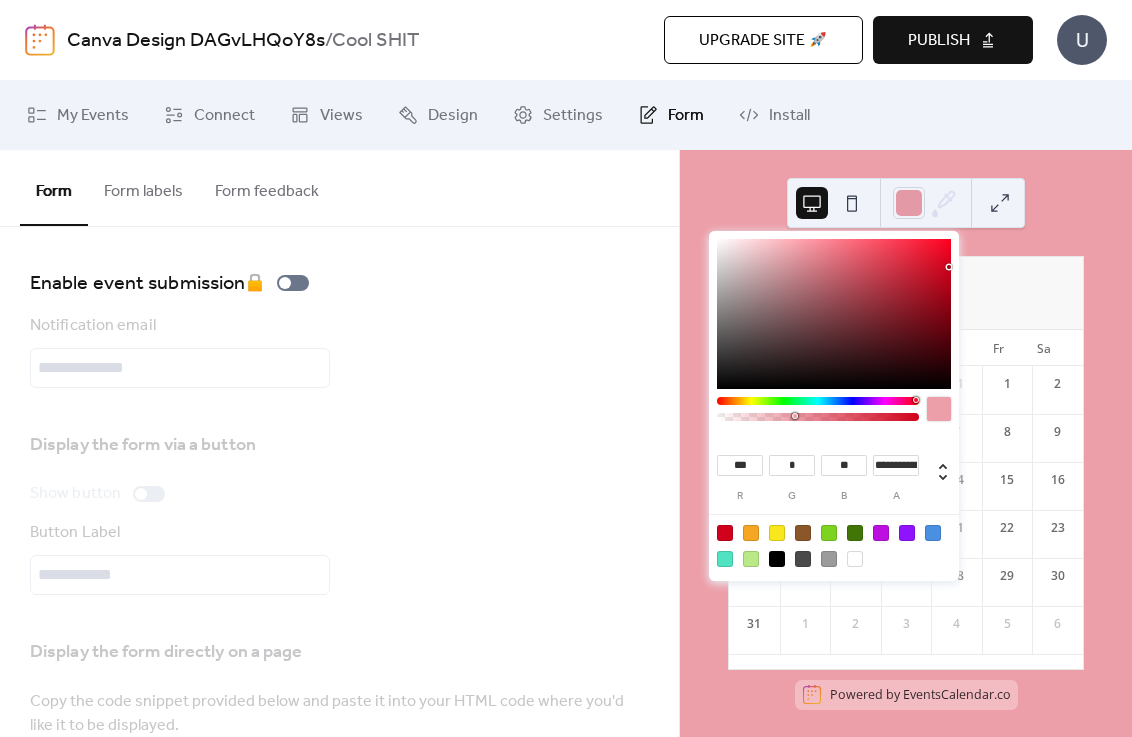 drag, startPoint x: 783, startPoint y: 414, endPoint x: 863, endPoint y: 386, distance: 84.758484 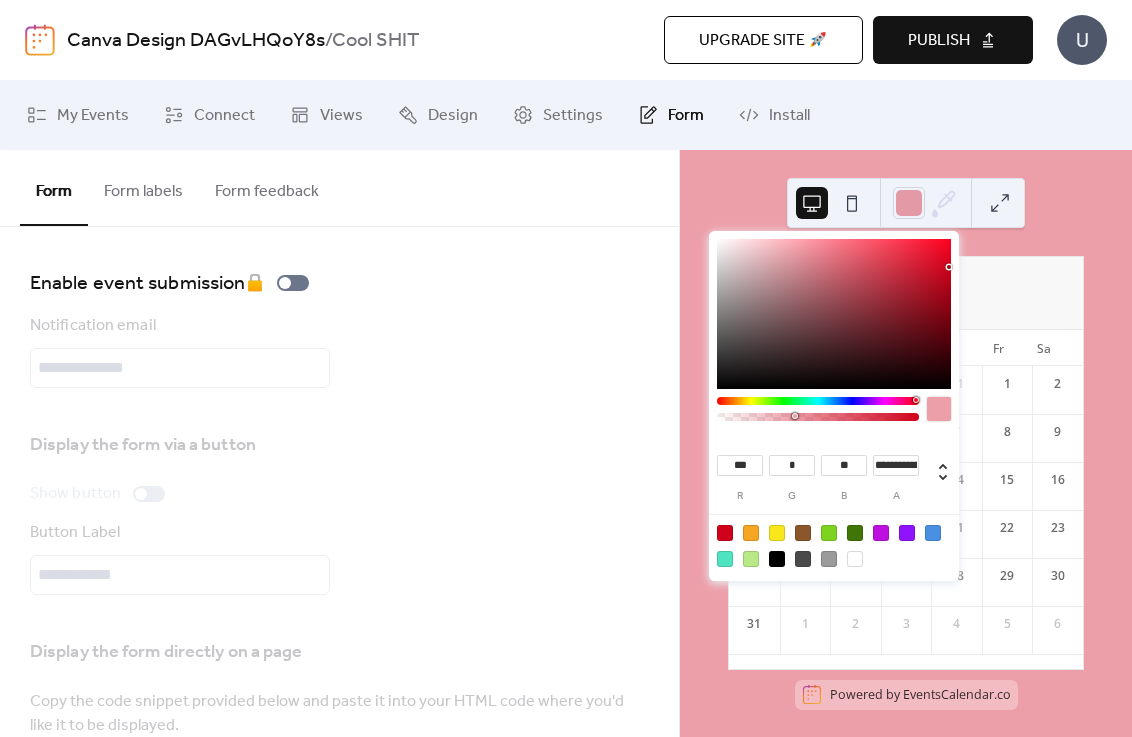 click 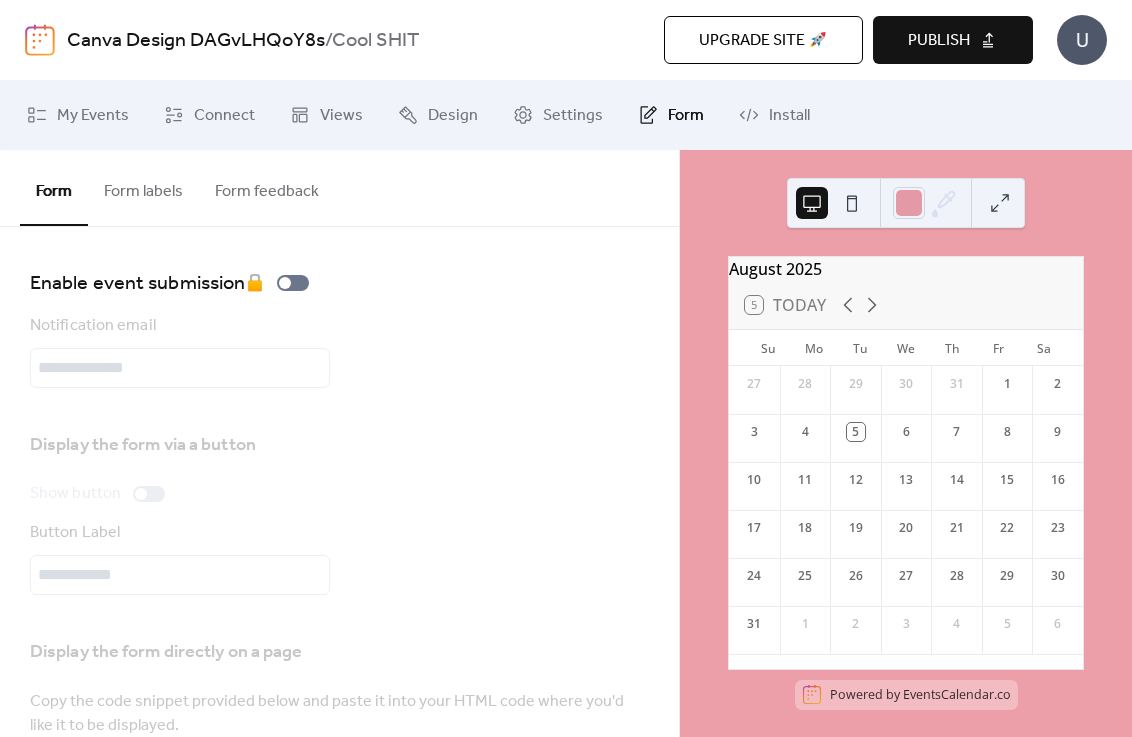 click on "August 2025" at bounding box center [906, 269] 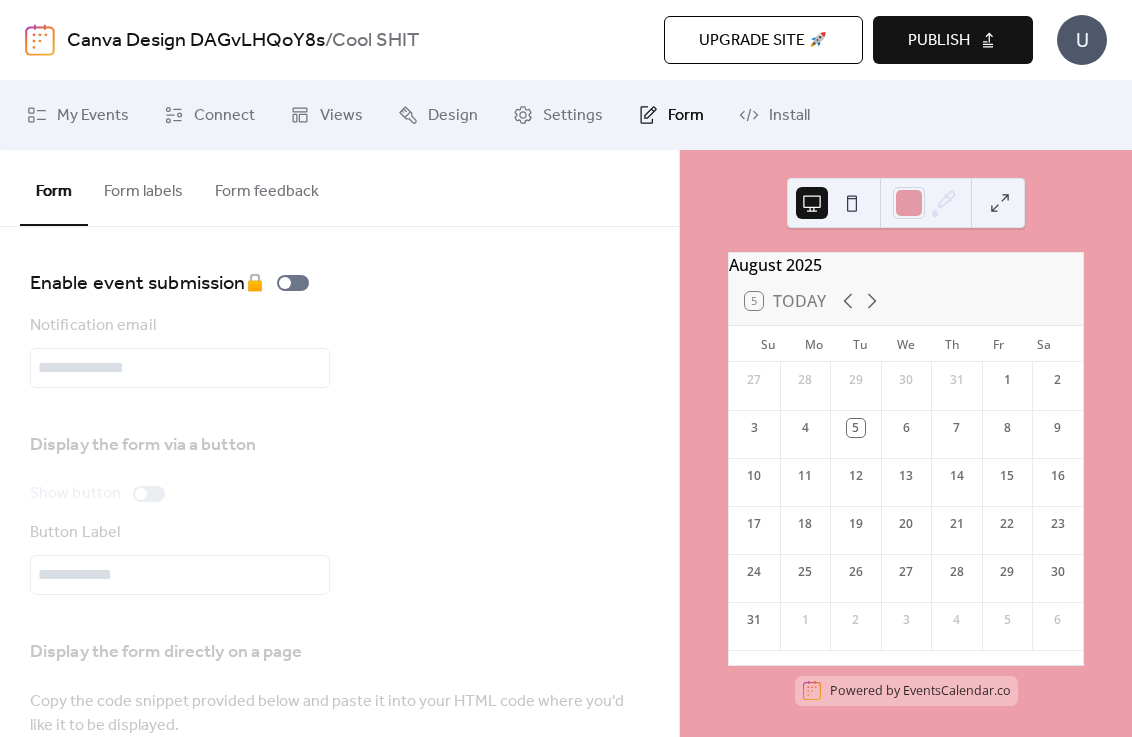 scroll, scrollTop: 8, scrollLeft: 0, axis: vertical 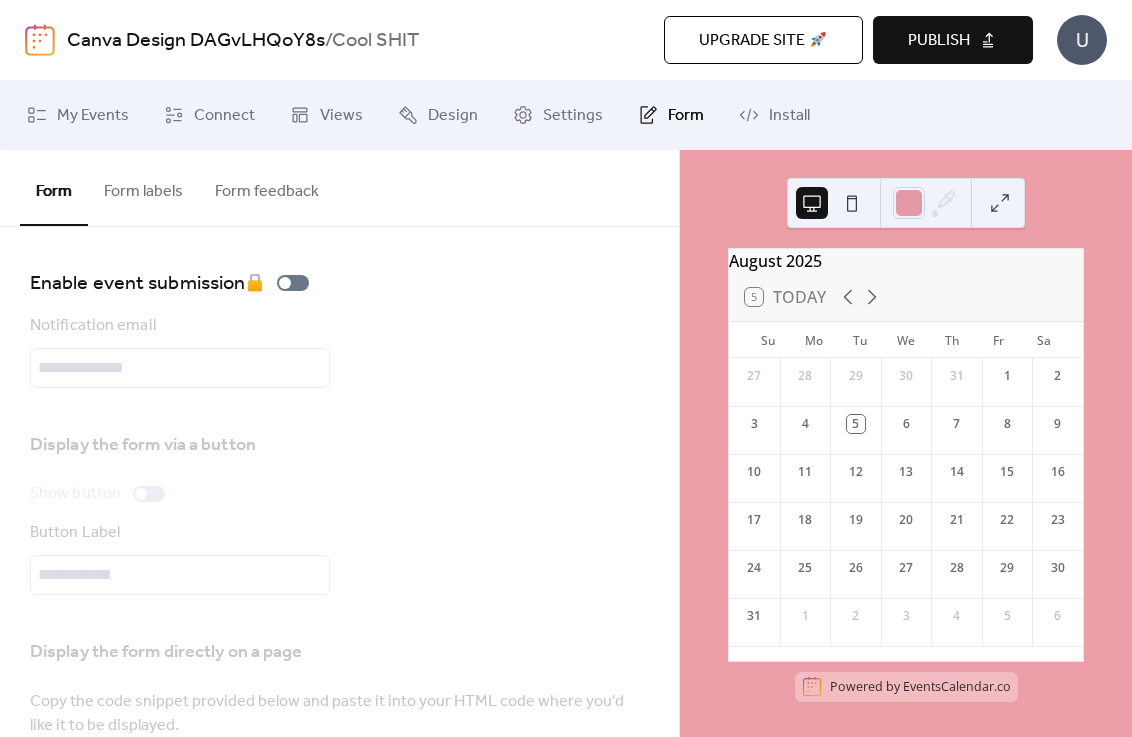 click at bounding box center [852, 203] 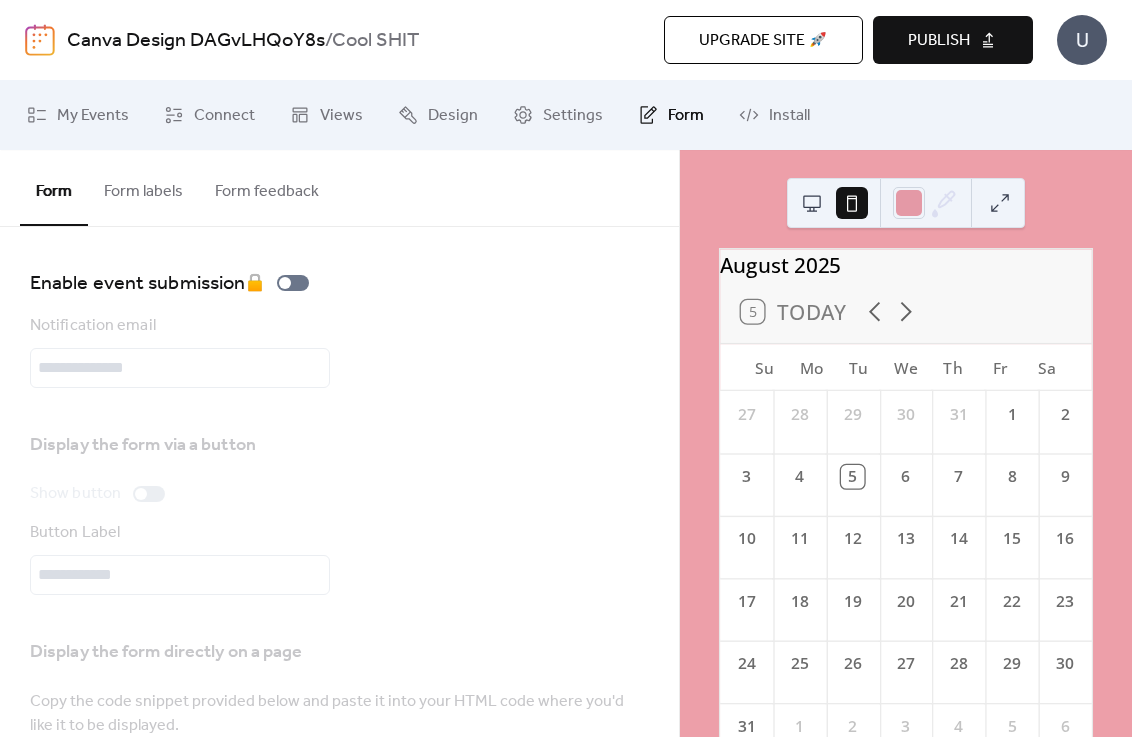 click on "August 2025" at bounding box center (906, 264) 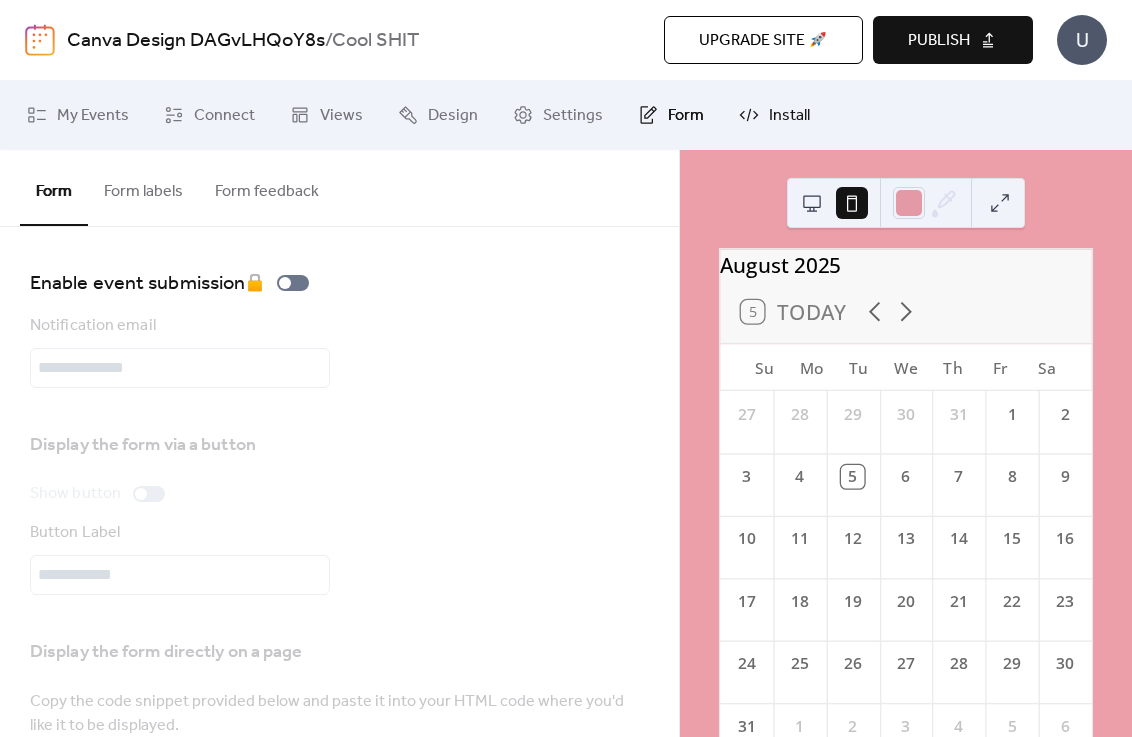 click on "Install" at bounding box center (789, 116) 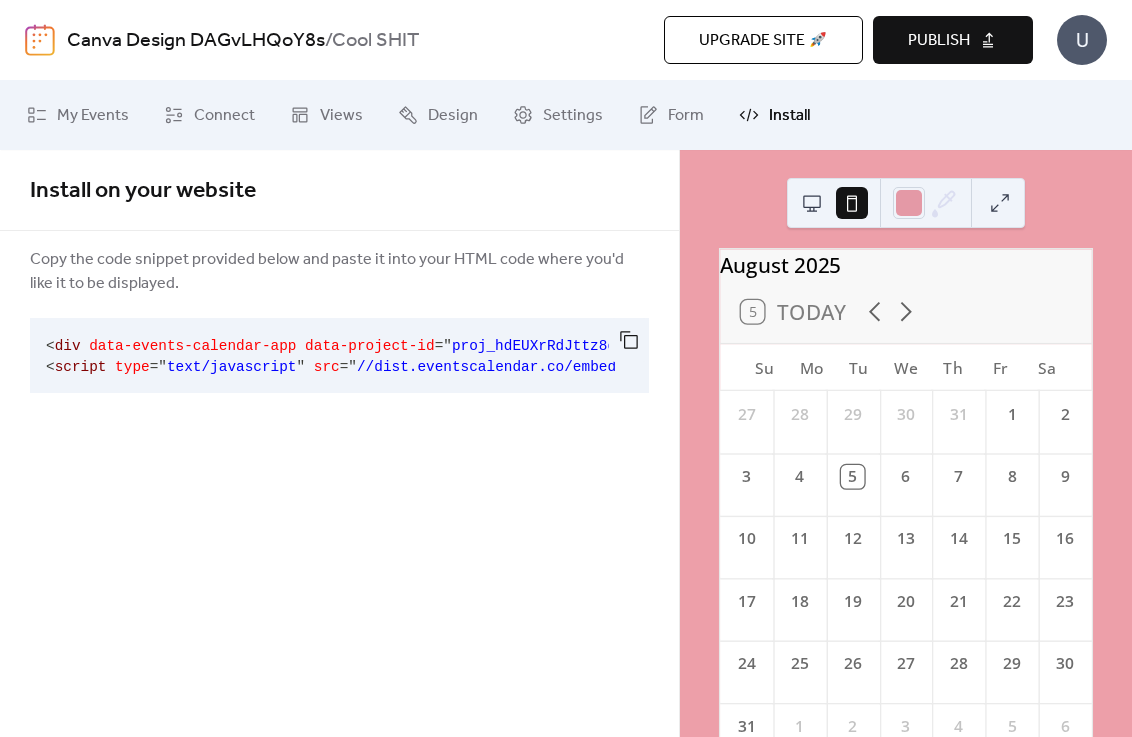 drag, startPoint x: 379, startPoint y: 391, endPoint x: 591, endPoint y: 389, distance: 212.00943 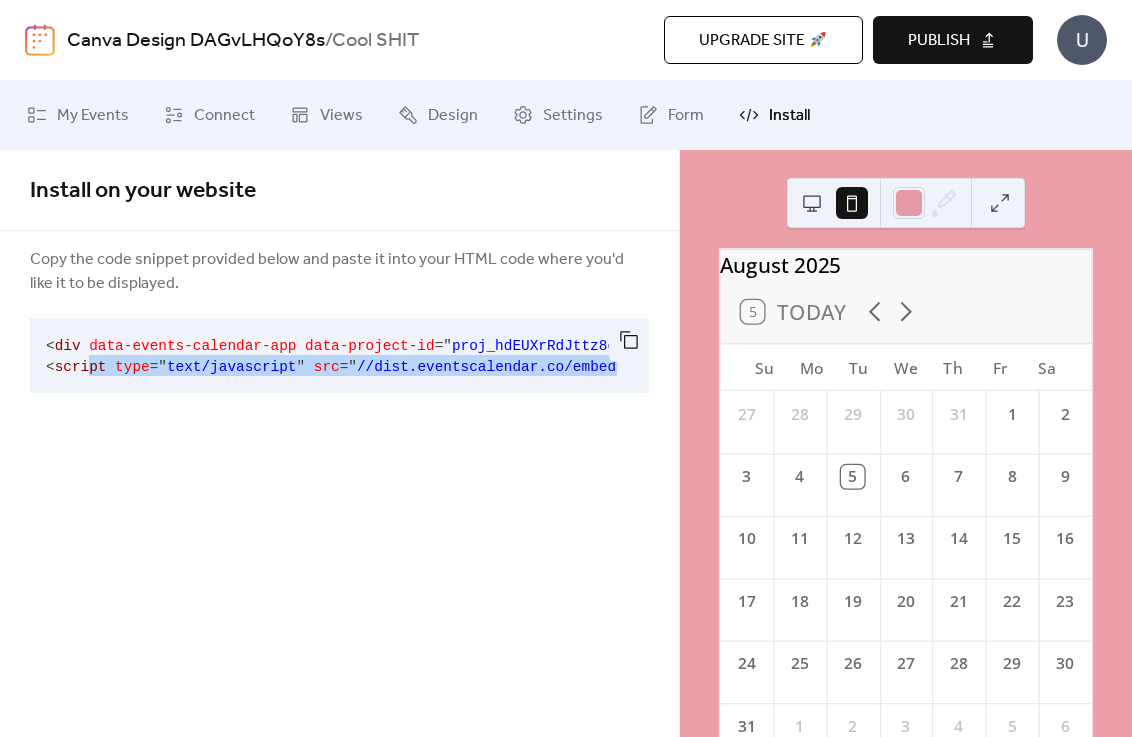 drag, startPoint x: 92, startPoint y: 364, endPoint x: 516, endPoint y: 406, distance: 426.0751 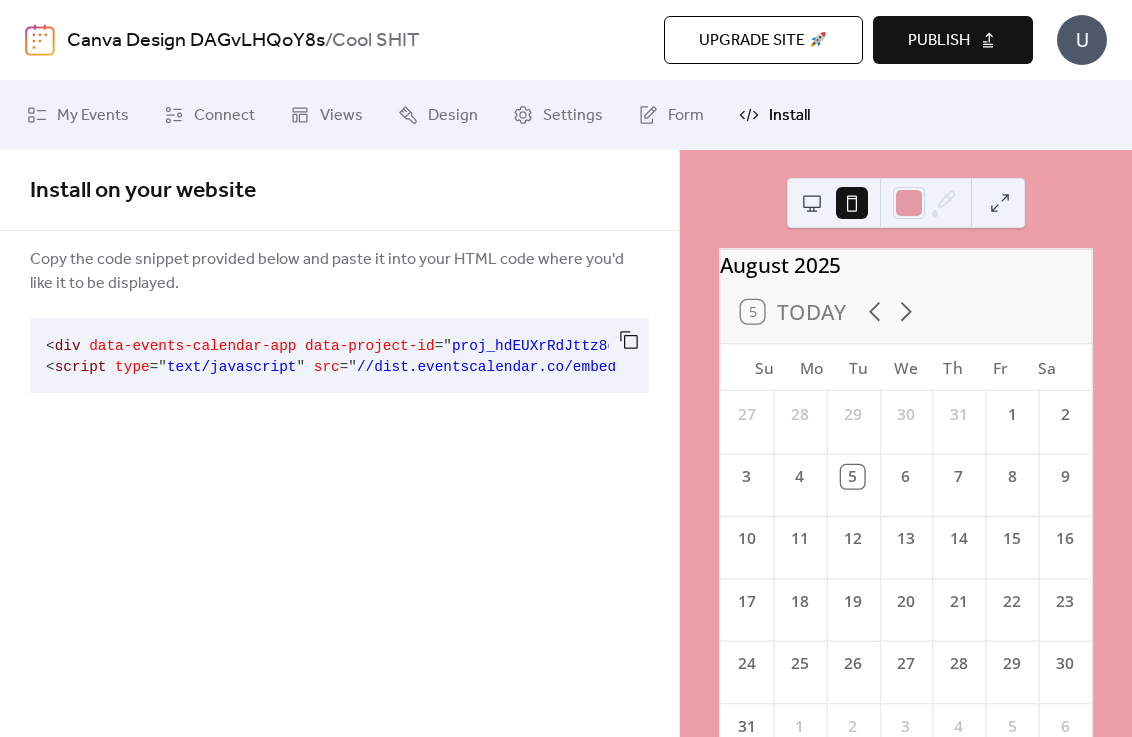 click on "Install on your website Copy the code snippet provided below and paste it into your HTML code where you'd like it to be displayed. < div   data-events-calendar-app   data-project-id = " [PROJECT_ID] "   > </ div >
< script   type = " text/javascript "   src = " //dist.eventscalendar.co/embed.js " > </ script >" at bounding box center (339, 295) 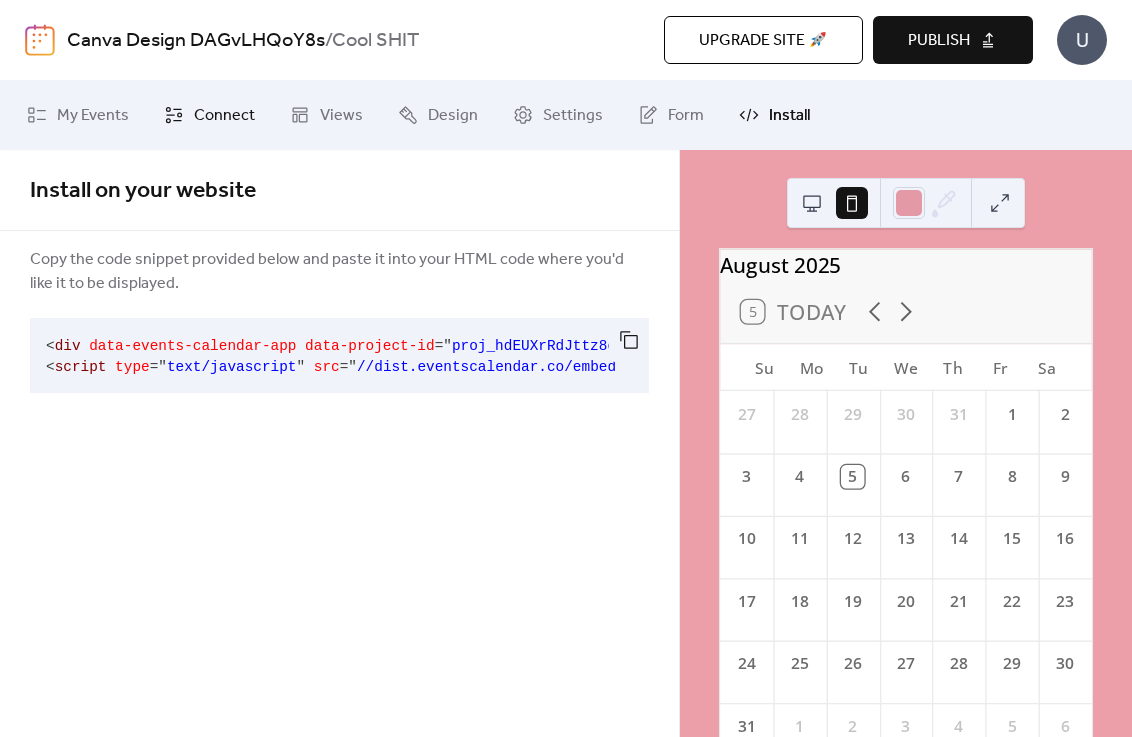 click on "Connect" at bounding box center (224, 116) 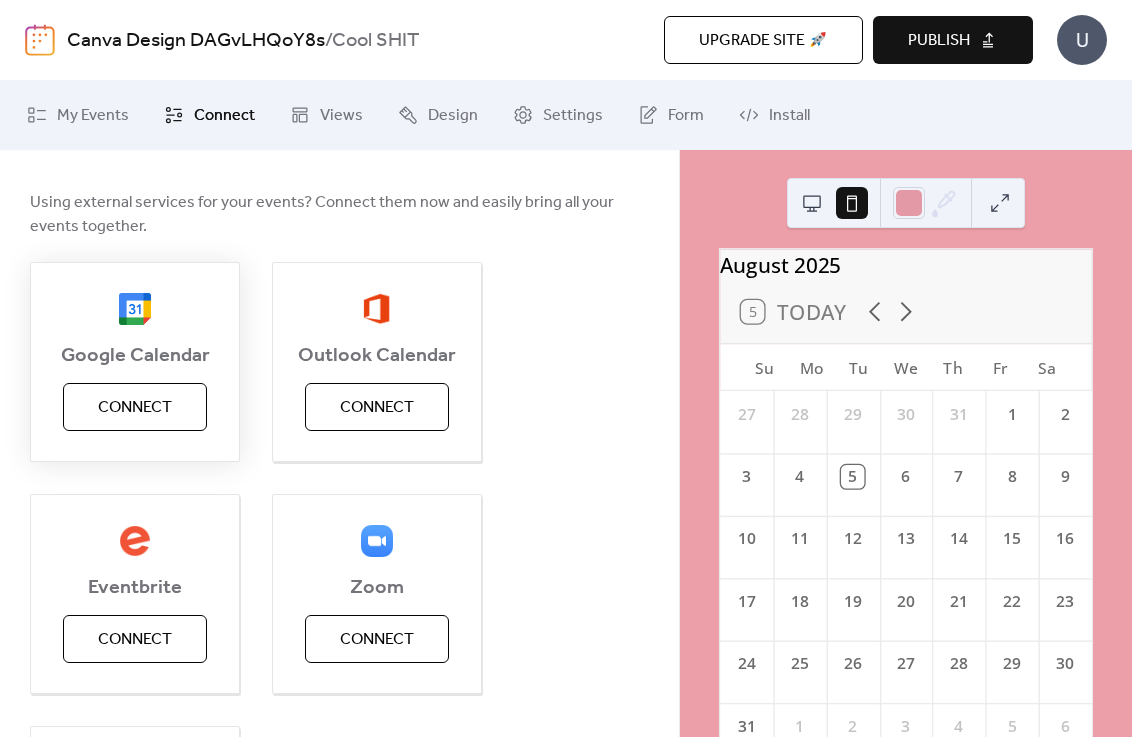 scroll, scrollTop: 1, scrollLeft: 0, axis: vertical 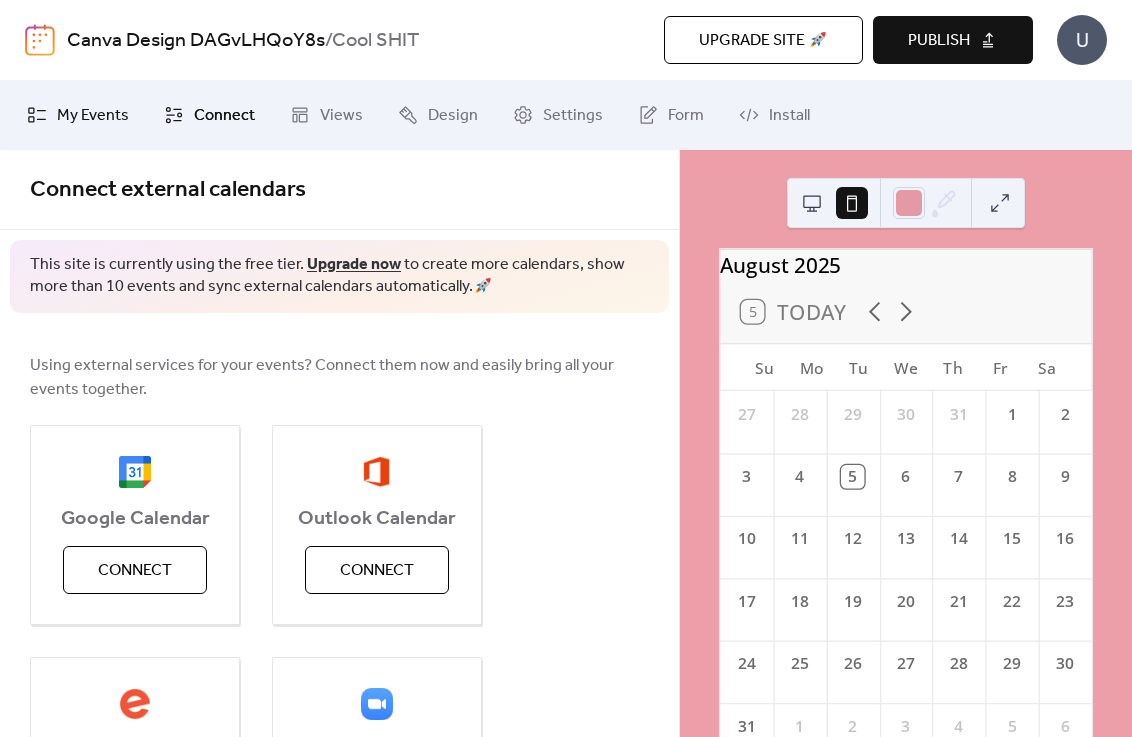 click on "My Events" at bounding box center (93, 116) 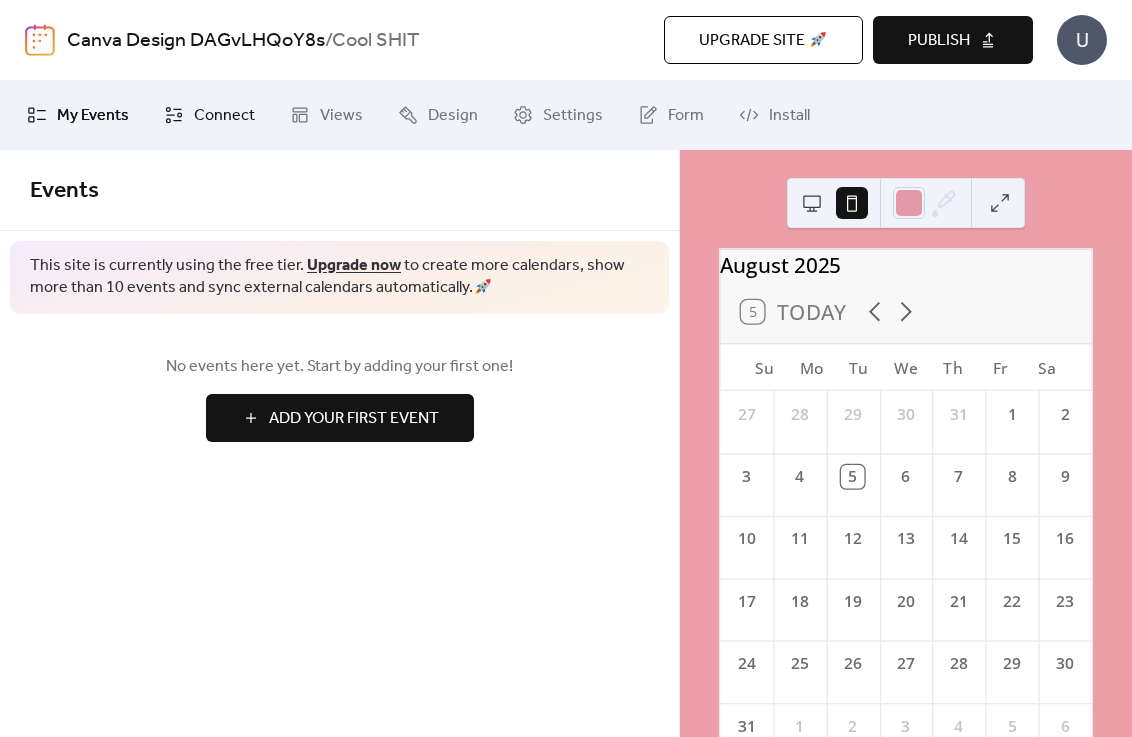 click on "Connect" at bounding box center (224, 116) 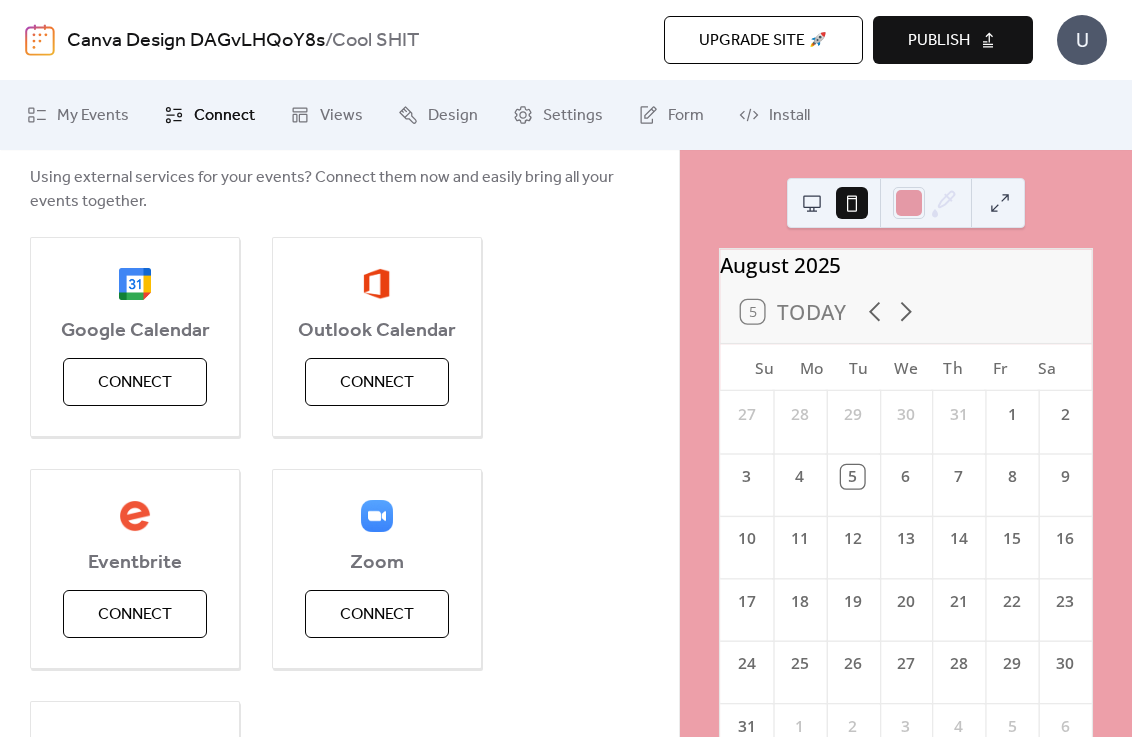 scroll, scrollTop: 37, scrollLeft: 0, axis: vertical 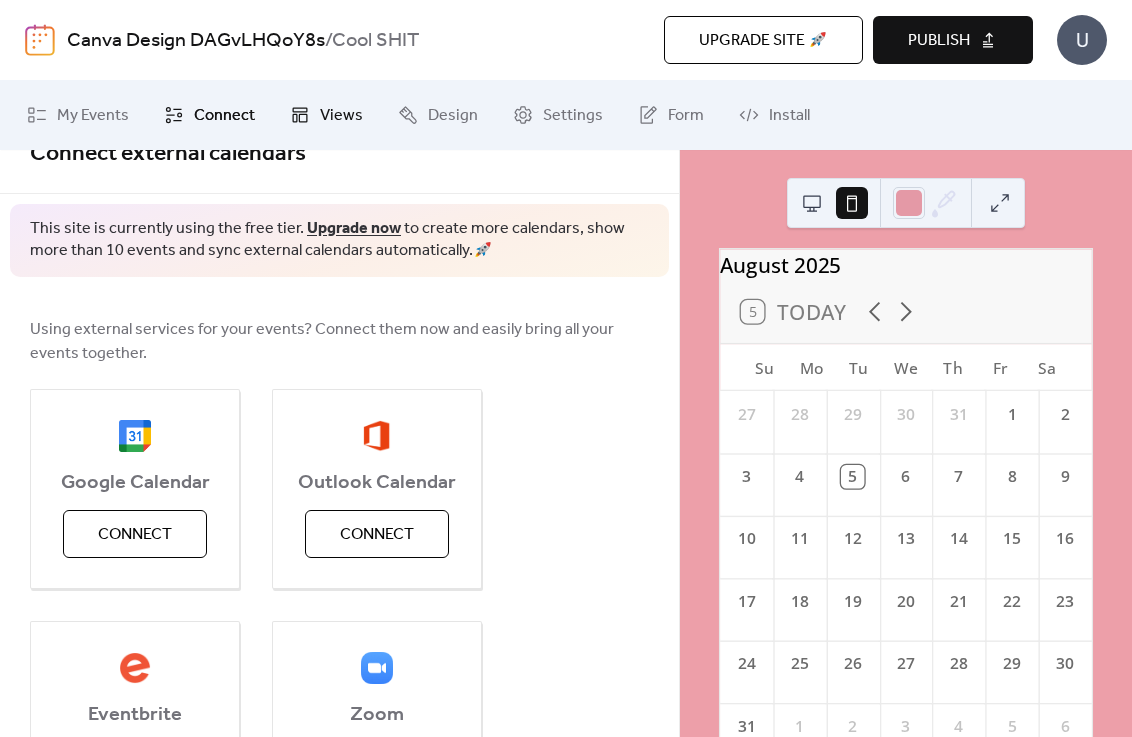 click on "Views" at bounding box center [341, 116] 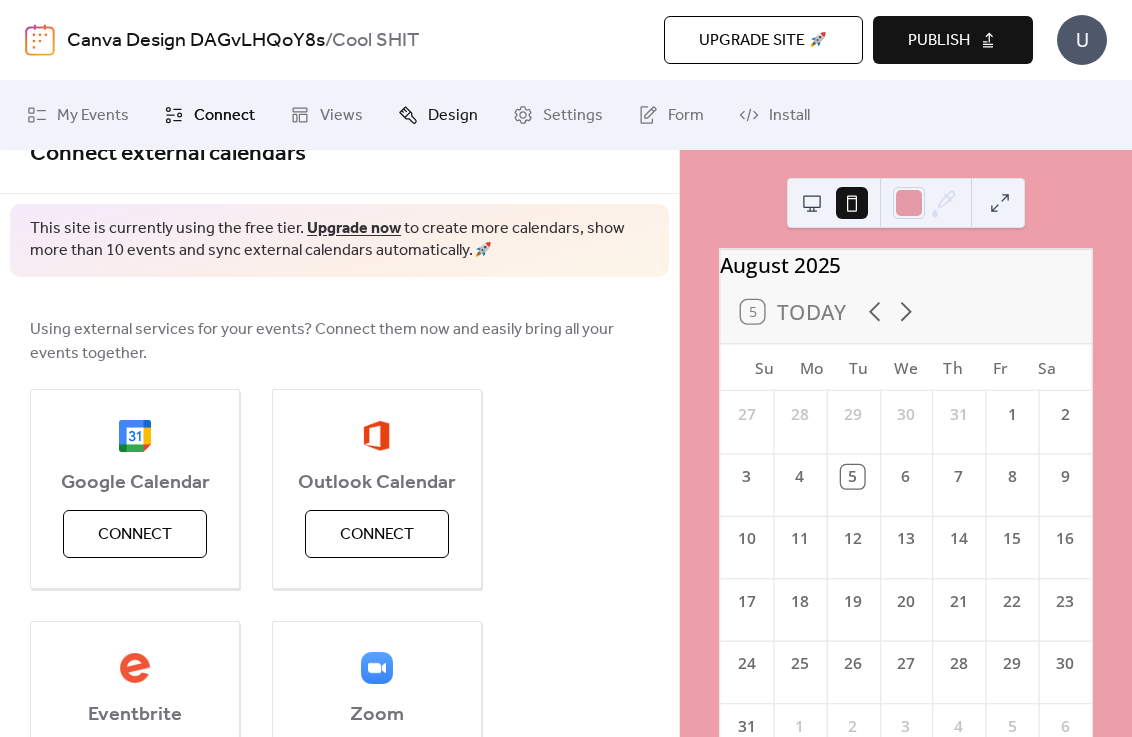click on "Design" at bounding box center (438, 115) 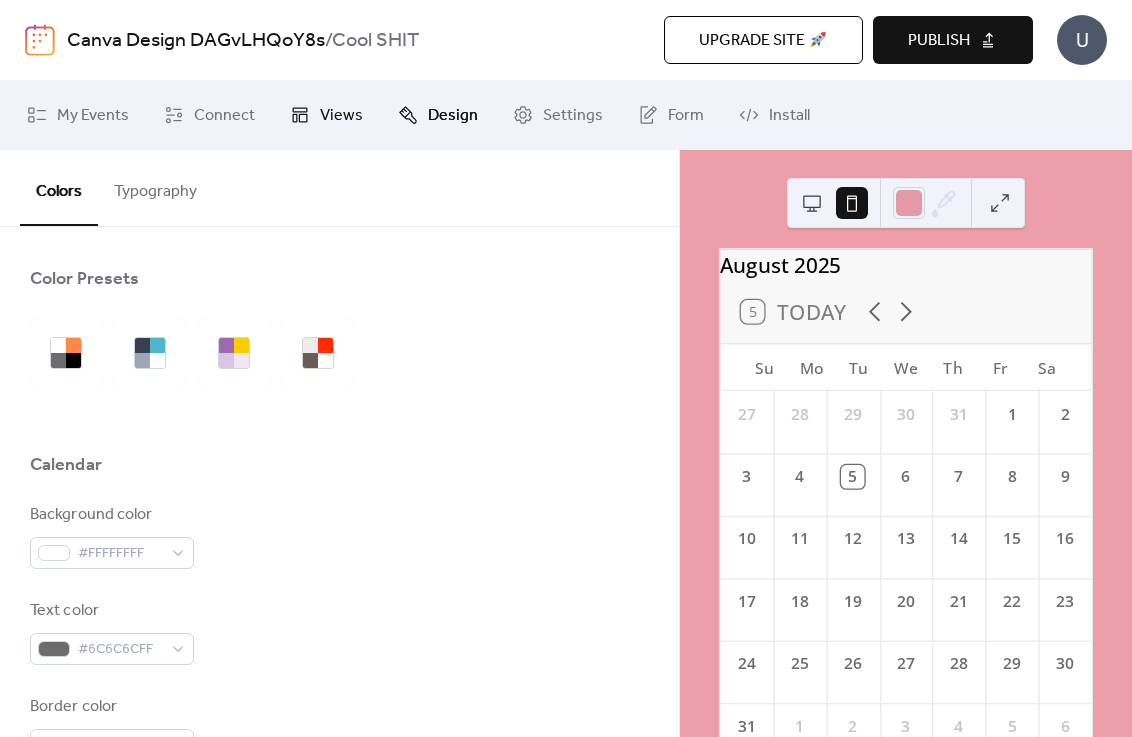 click on "Views" at bounding box center (341, 116) 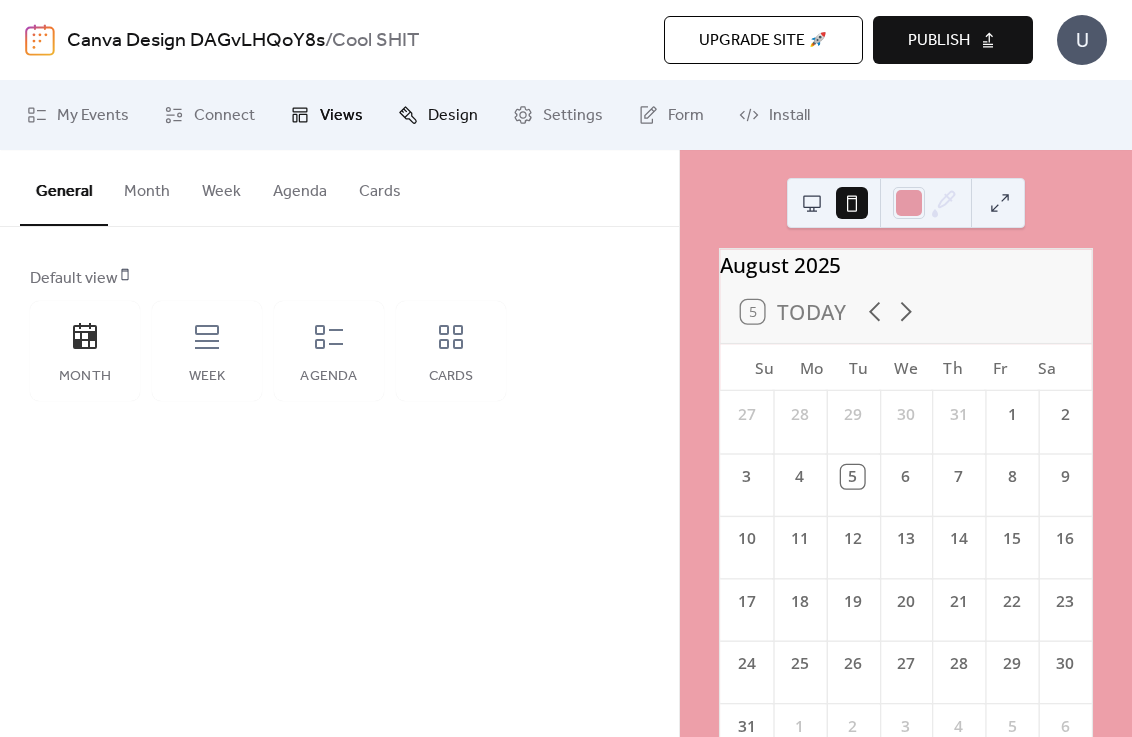 click on "Design" at bounding box center (453, 116) 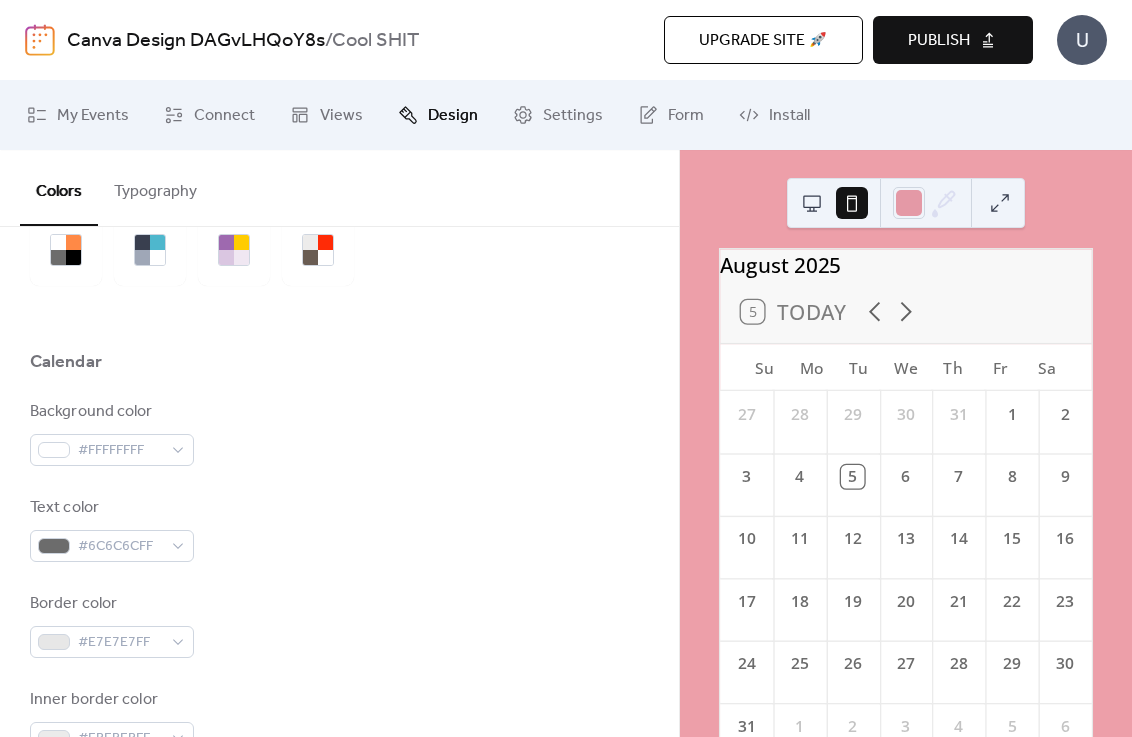 scroll, scrollTop: 208, scrollLeft: 0, axis: vertical 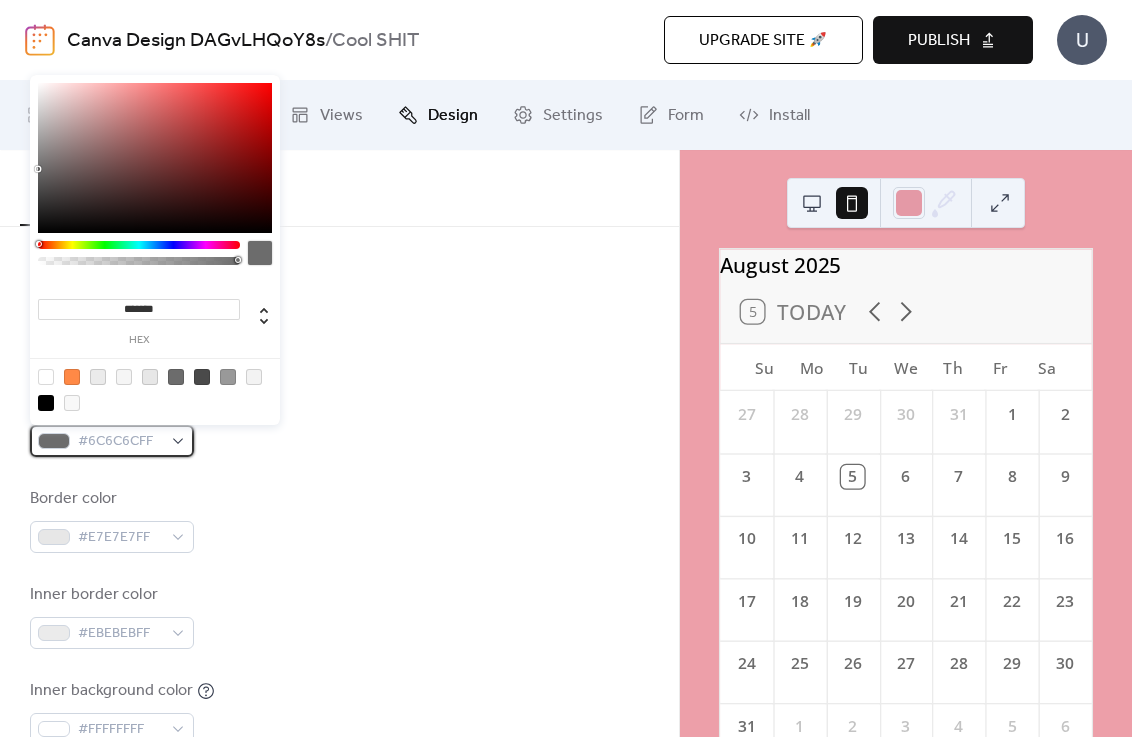 click on "#6C6C6CFF" at bounding box center (112, 441) 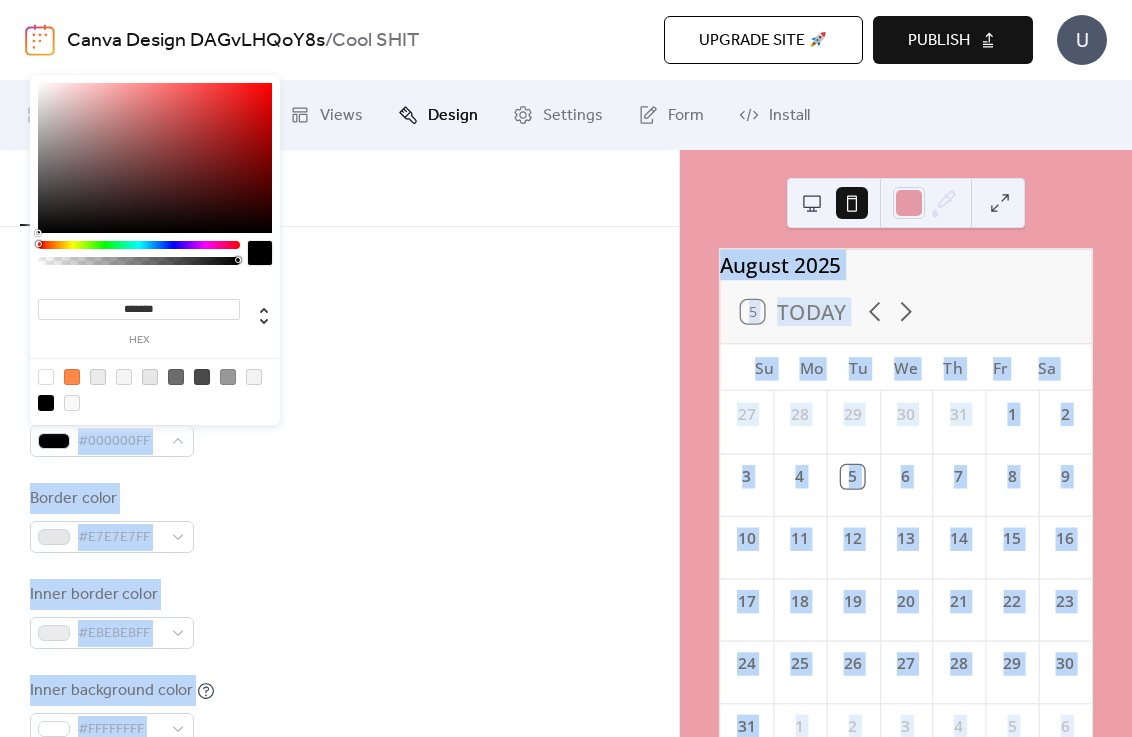 drag, startPoint x: 39, startPoint y: 169, endPoint x: 24, endPoint y: 252, distance: 84.34453 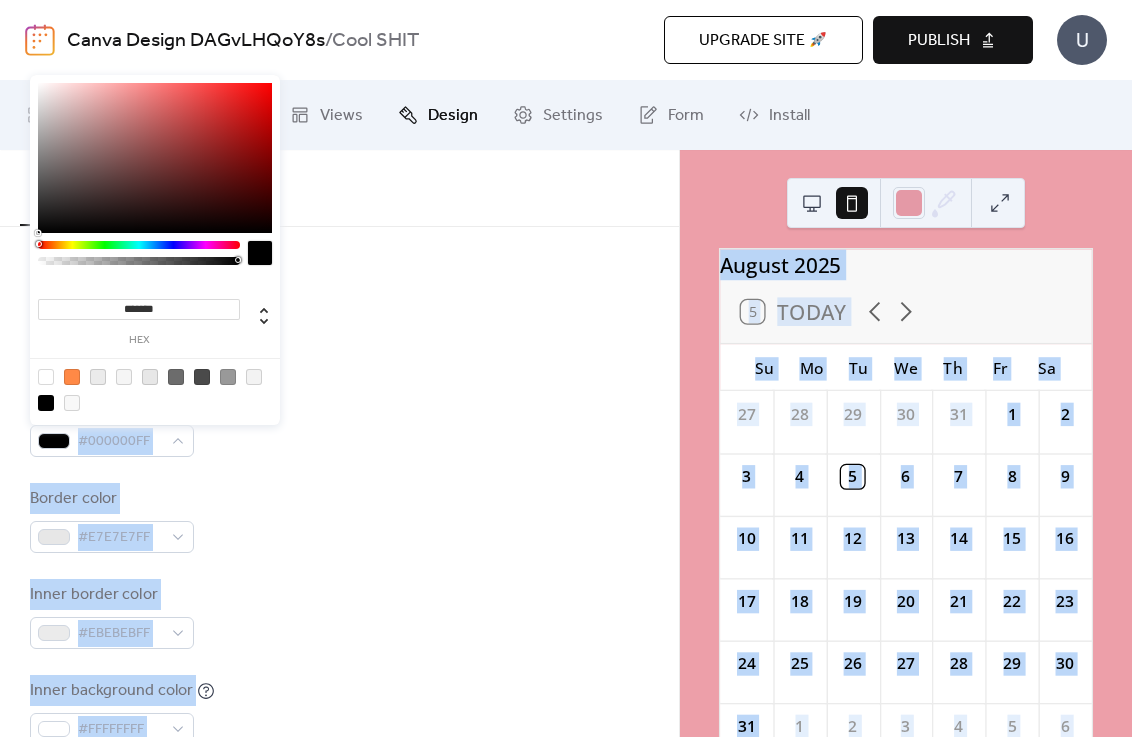 type on "*******" 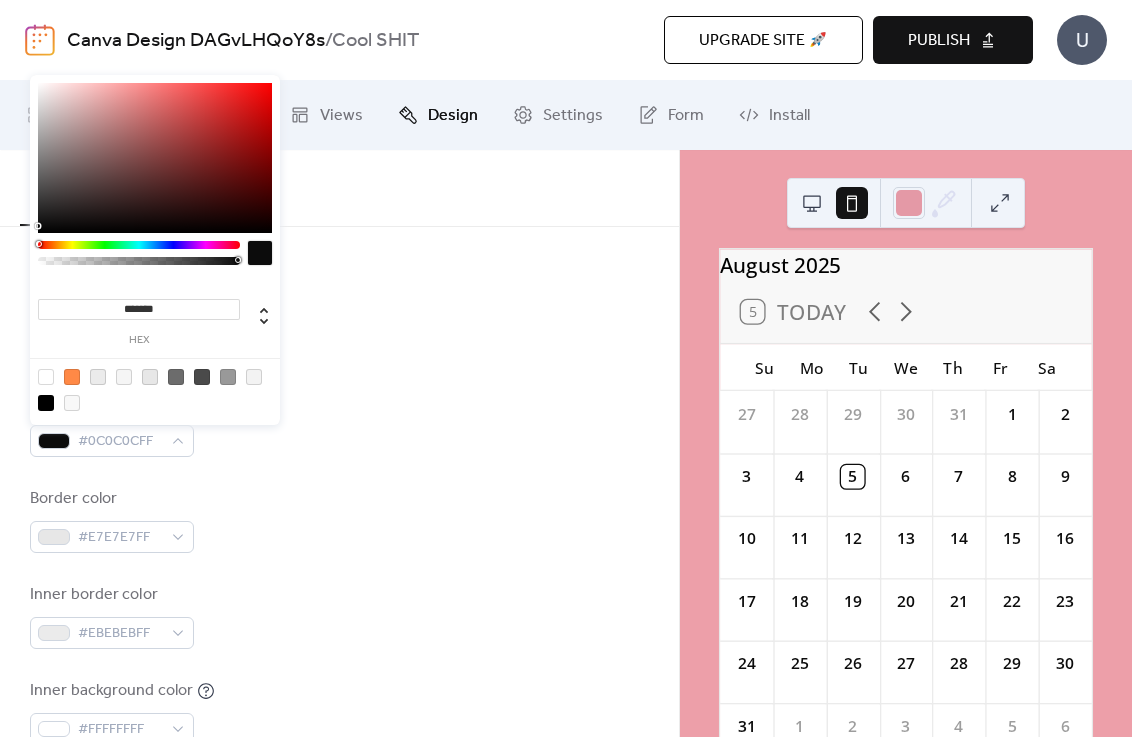 click on "Text color #0C0C0CFF" at bounding box center [339, 424] 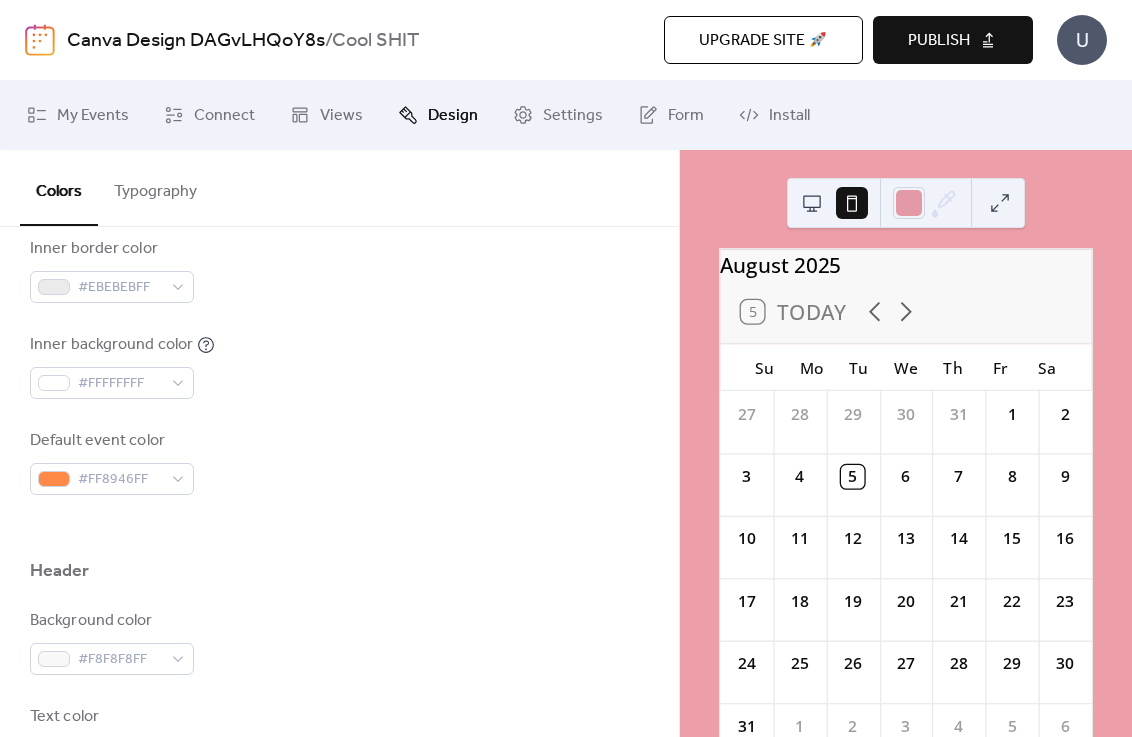 scroll, scrollTop: 829, scrollLeft: 0, axis: vertical 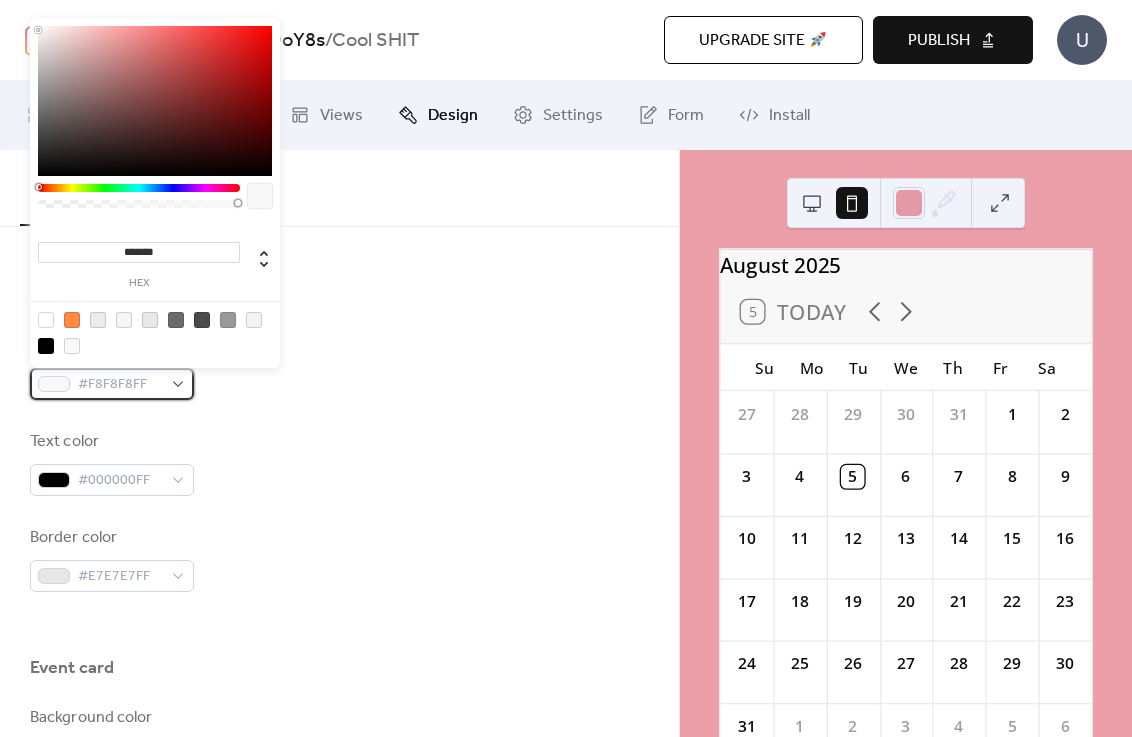 click on "#F8F8F8FF" at bounding box center [112, 384] 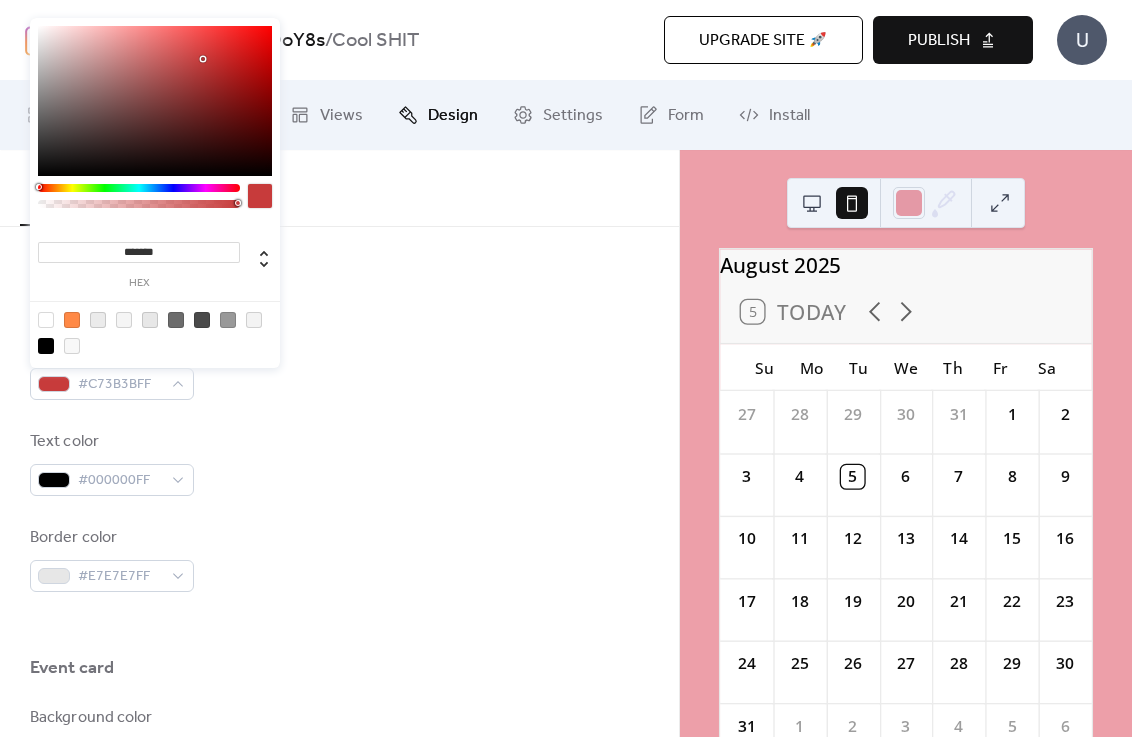 drag, startPoint x: 61, startPoint y: 138, endPoint x: 210, endPoint y: 56, distance: 170.07352 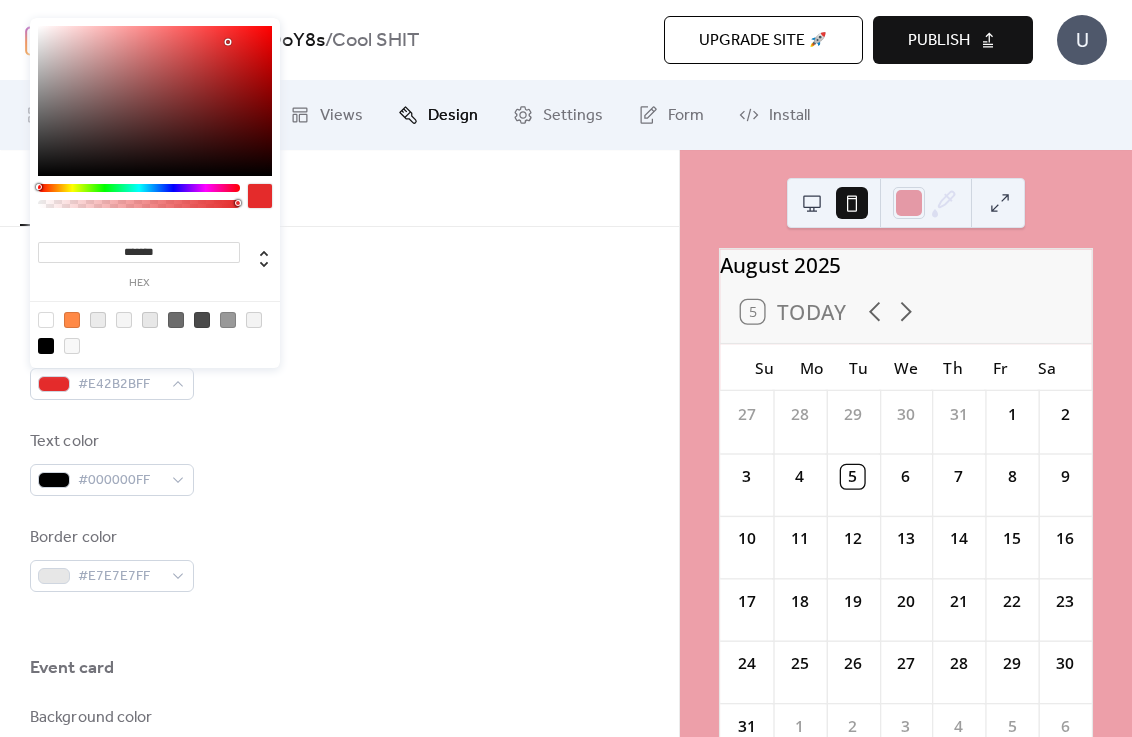 click at bounding box center (155, 101) 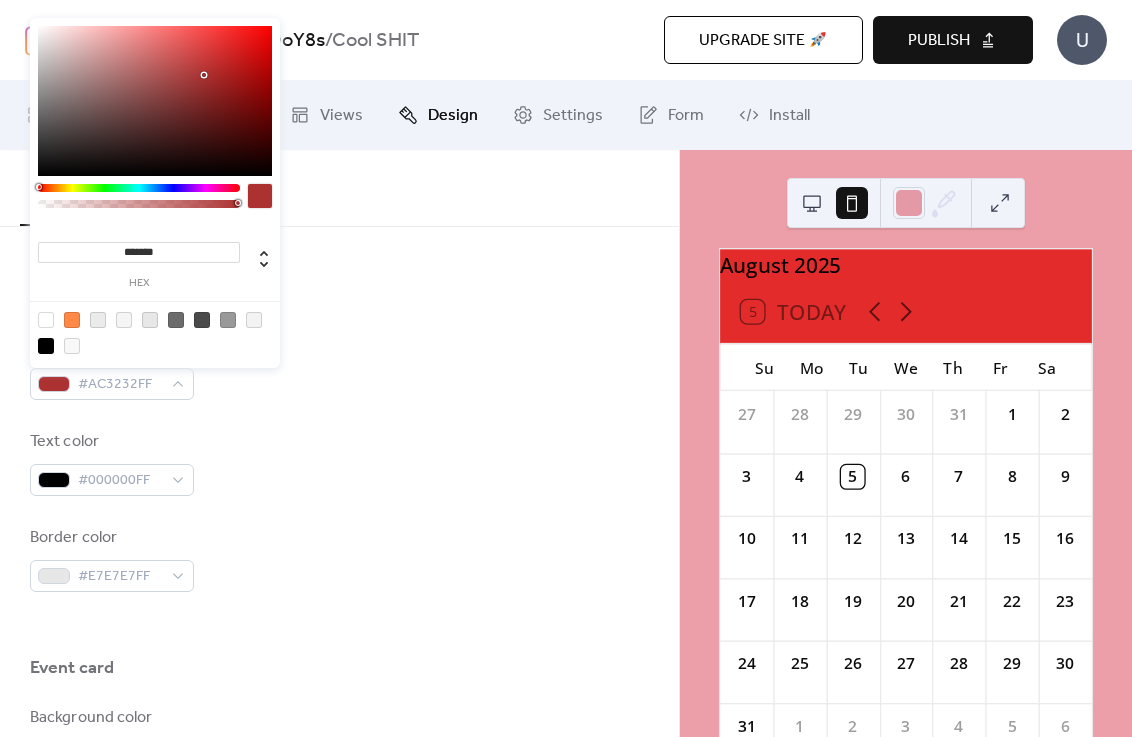 drag, startPoint x: 253, startPoint y: 46, endPoint x: 200, endPoint y: 79, distance: 62.433964 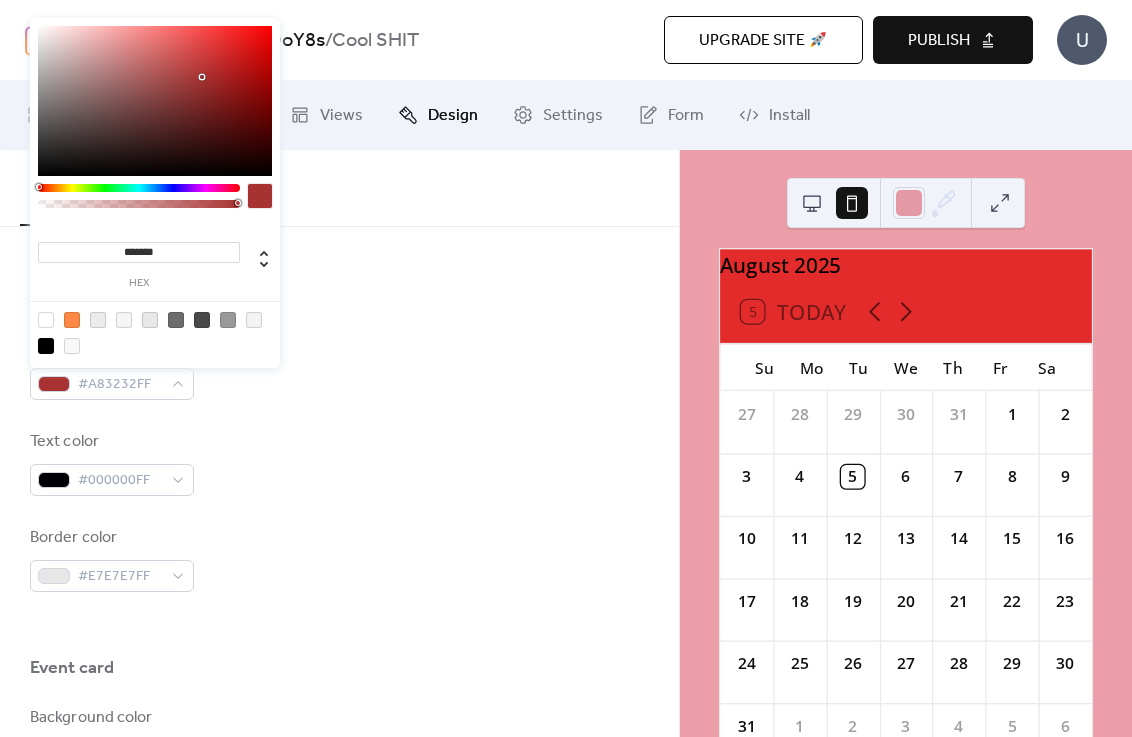 click at bounding box center [155, 101] 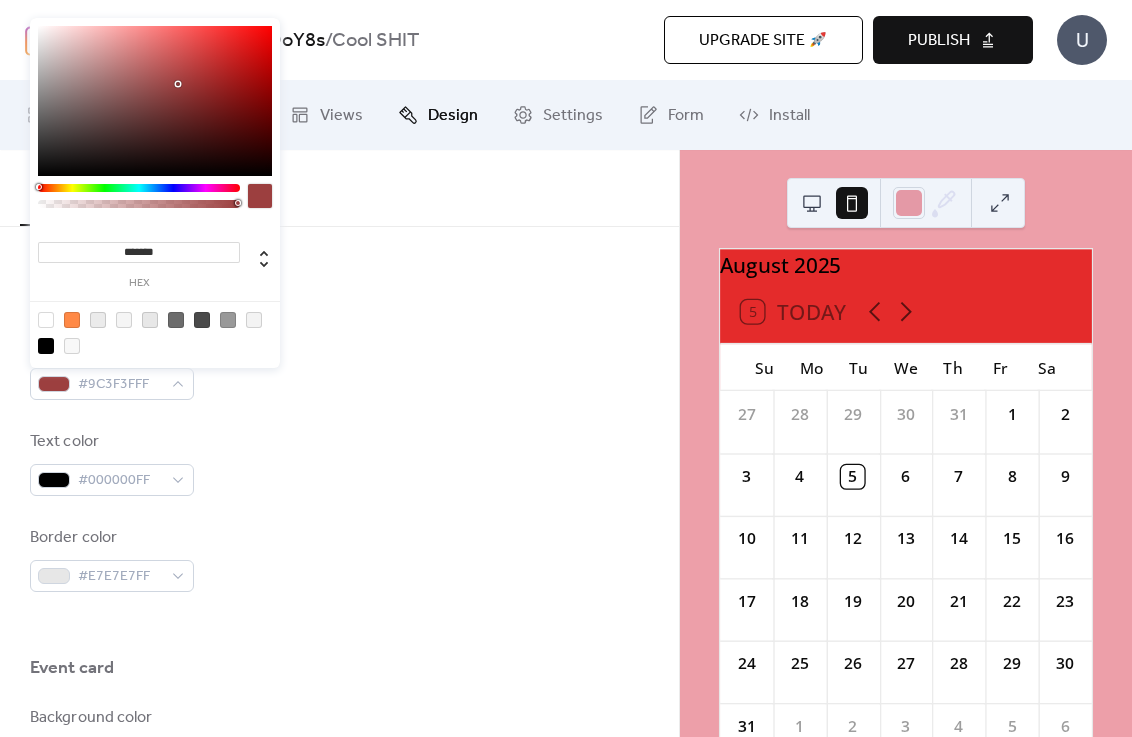 type on "***" 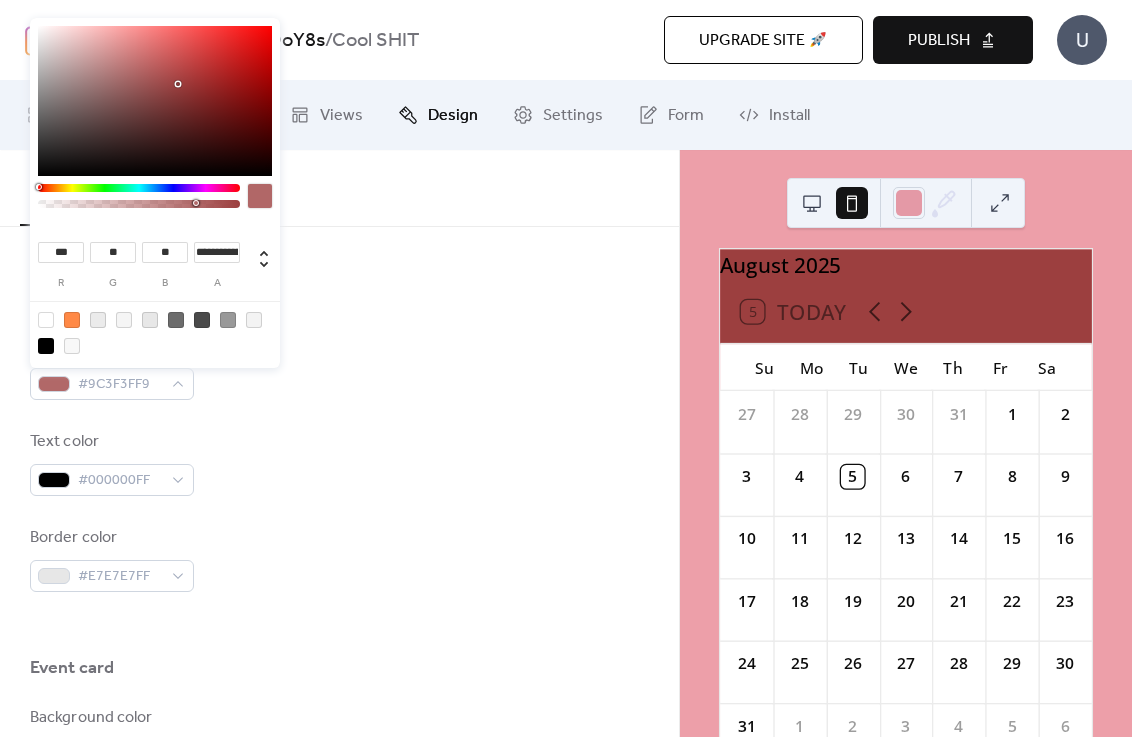 type on "**********" 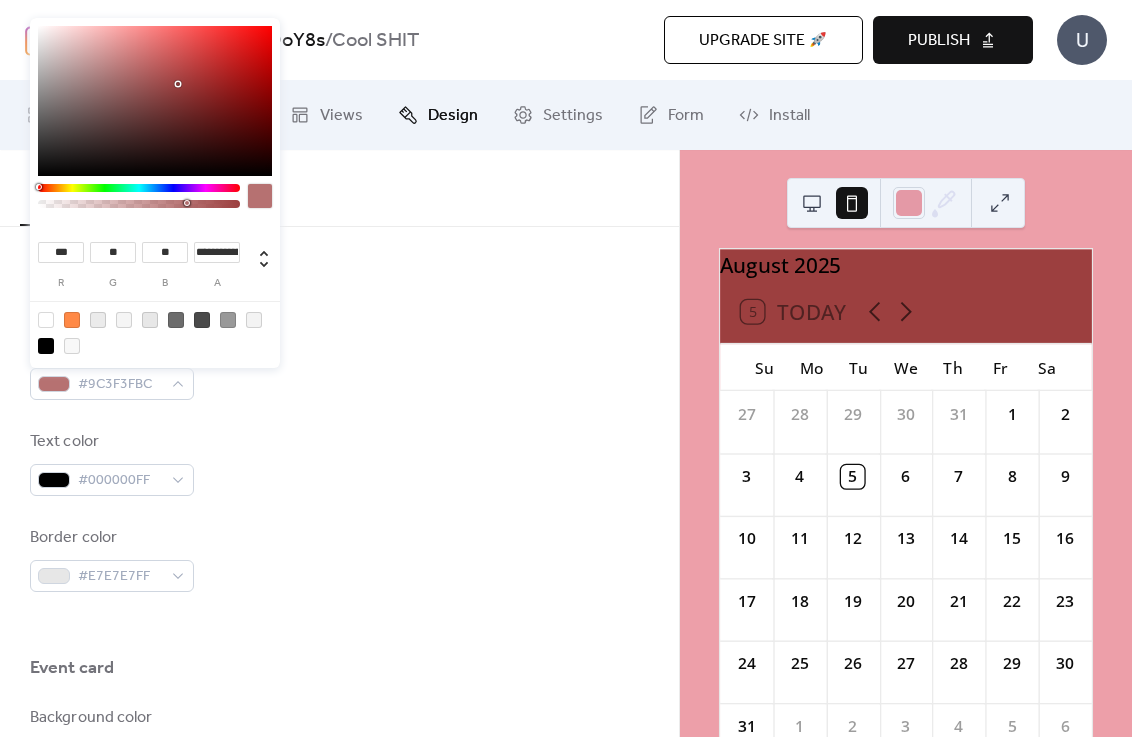 drag, startPoint x: 235, startPoint y: 200, endPoint x: 186, endPoint y: 208, distance: 49.648766 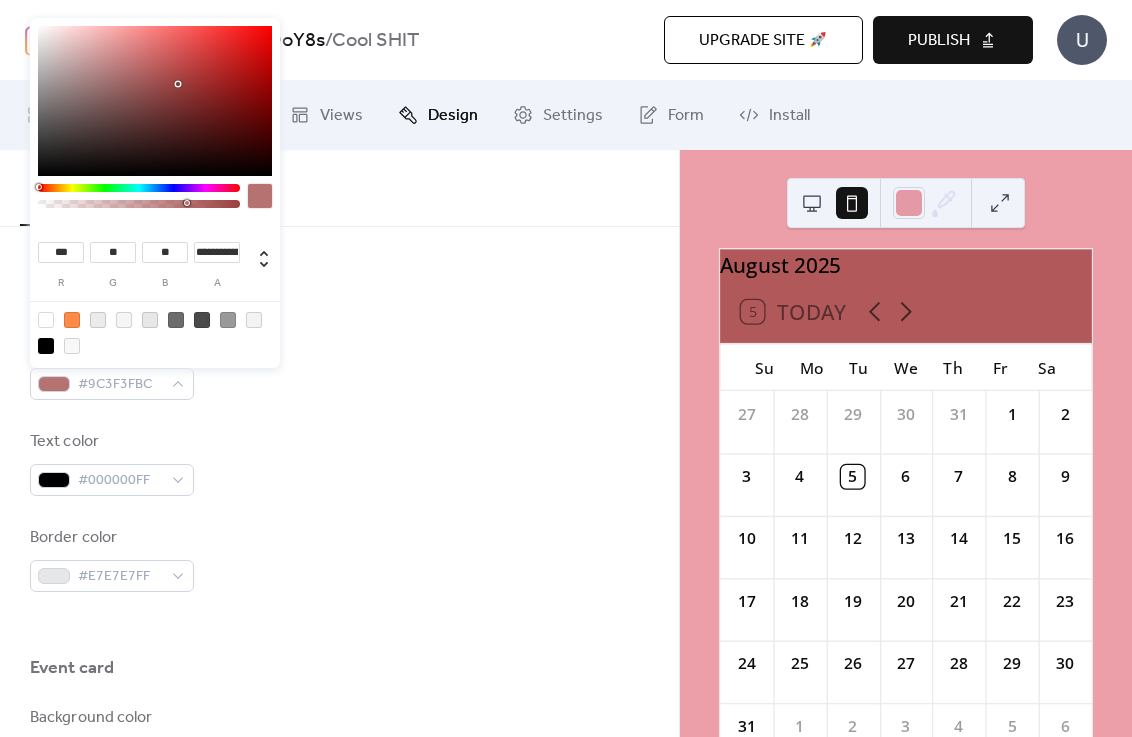 click at bounding box center [72, 320] 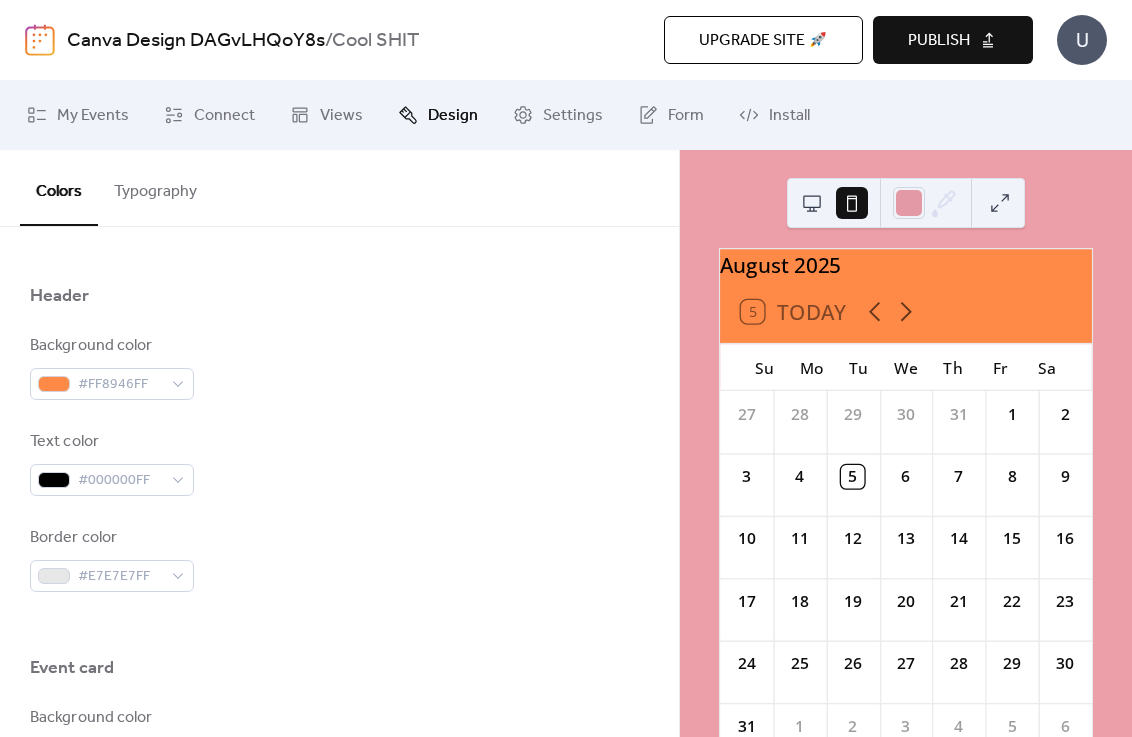 click on "Text color #000000FF" at bounding box center (339, 463) 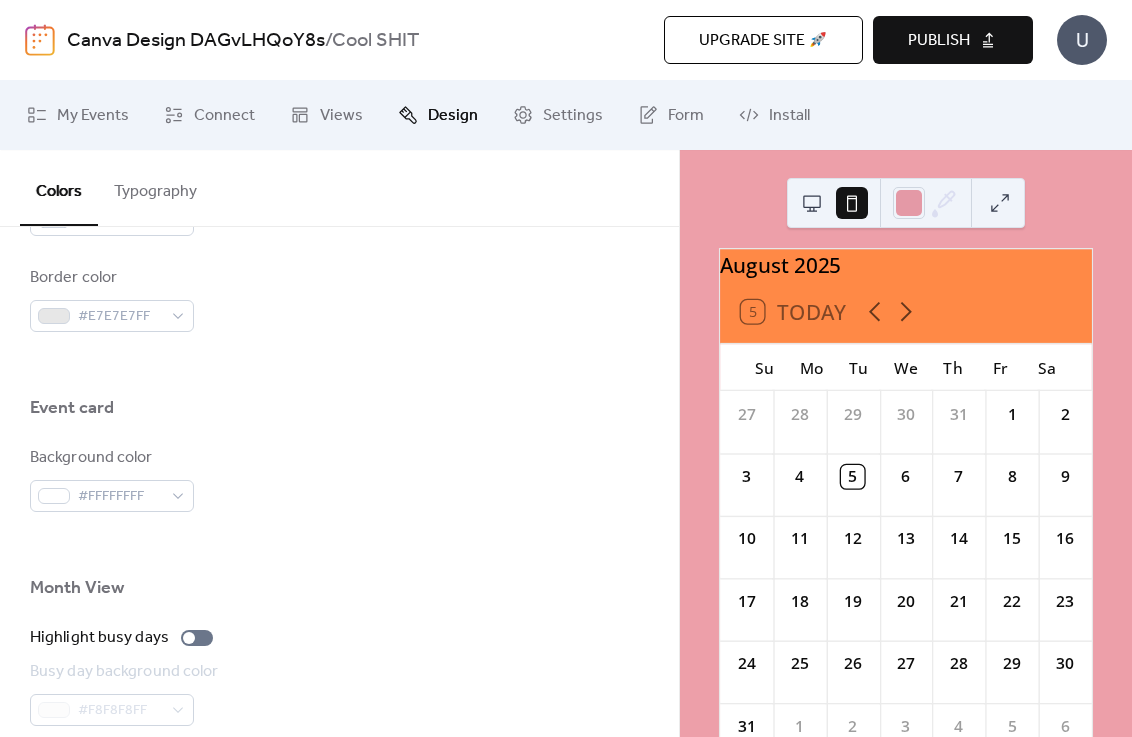scroll, scrollTop: 1001, scrollLeft: 0, axis: vertical 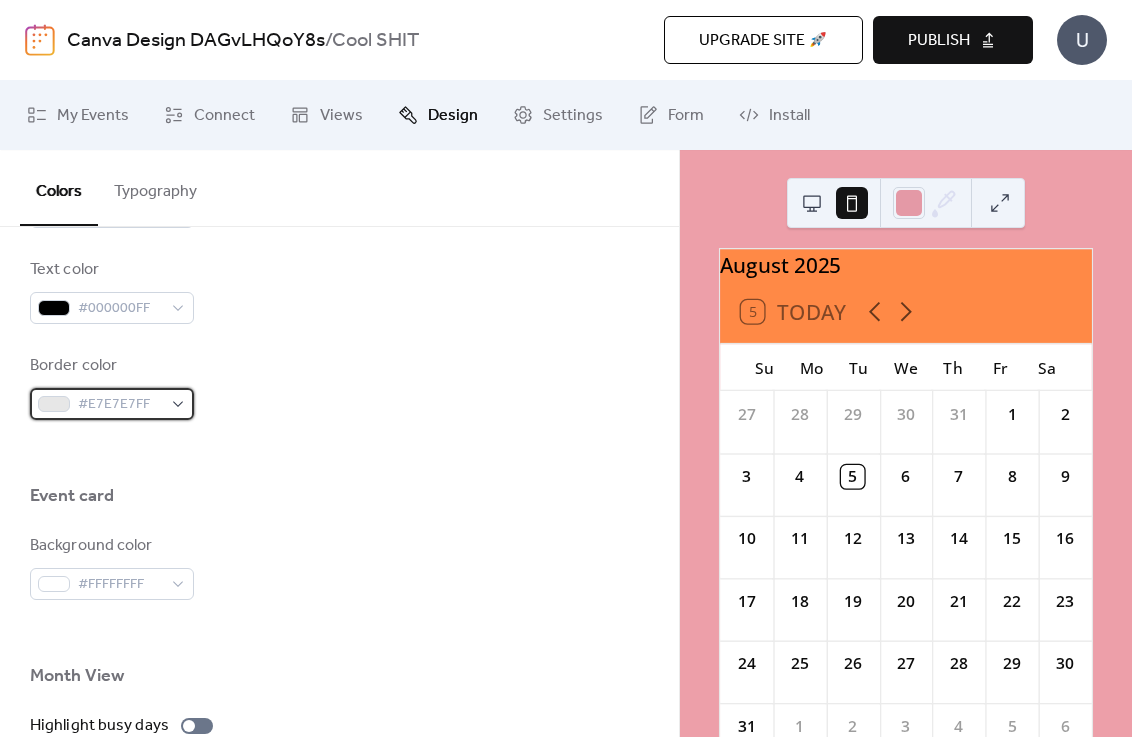 click on "#E7E7E7FF" at bounding box center [112, 404] 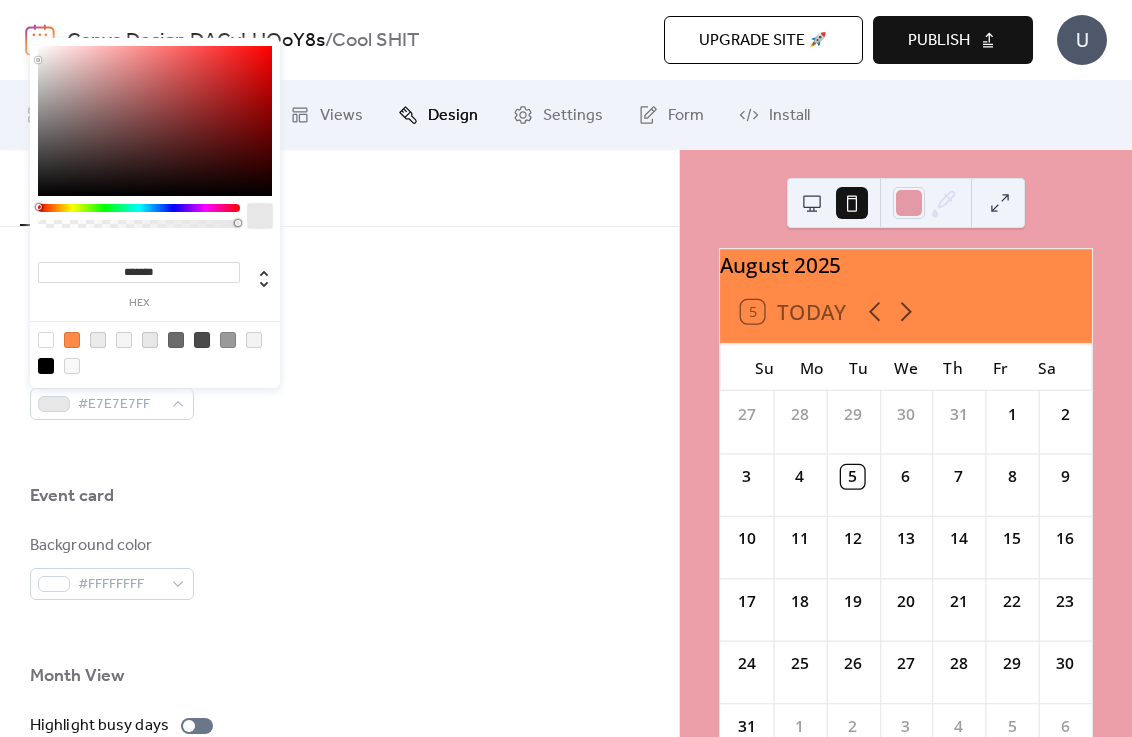 type on "***" 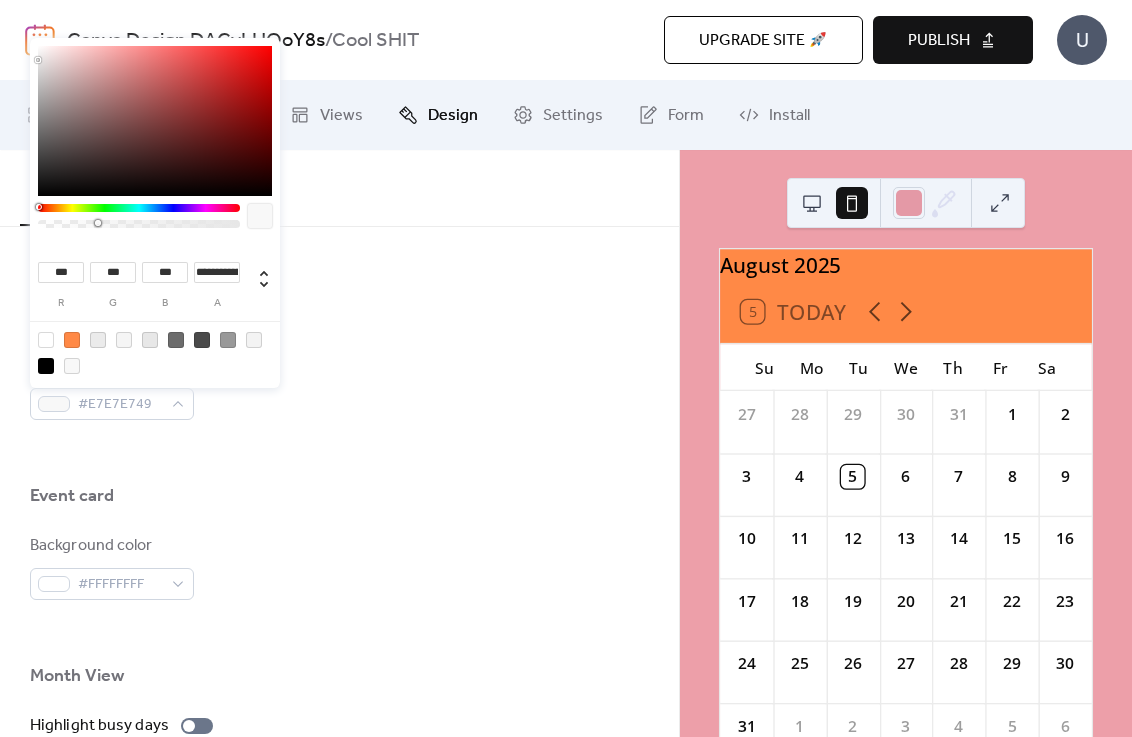 type on "*" 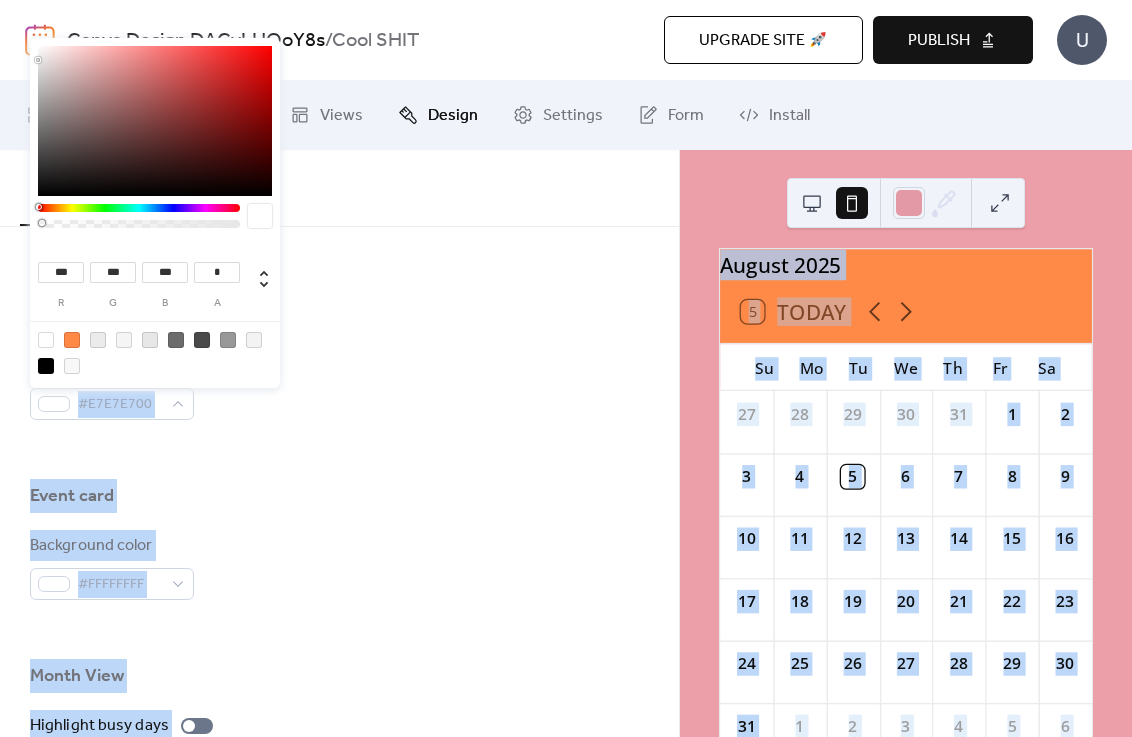 drag, startPoint x: 236, startPoint y: 221, endPoint x: 23, endPoint y: 222, distance: 213.00235 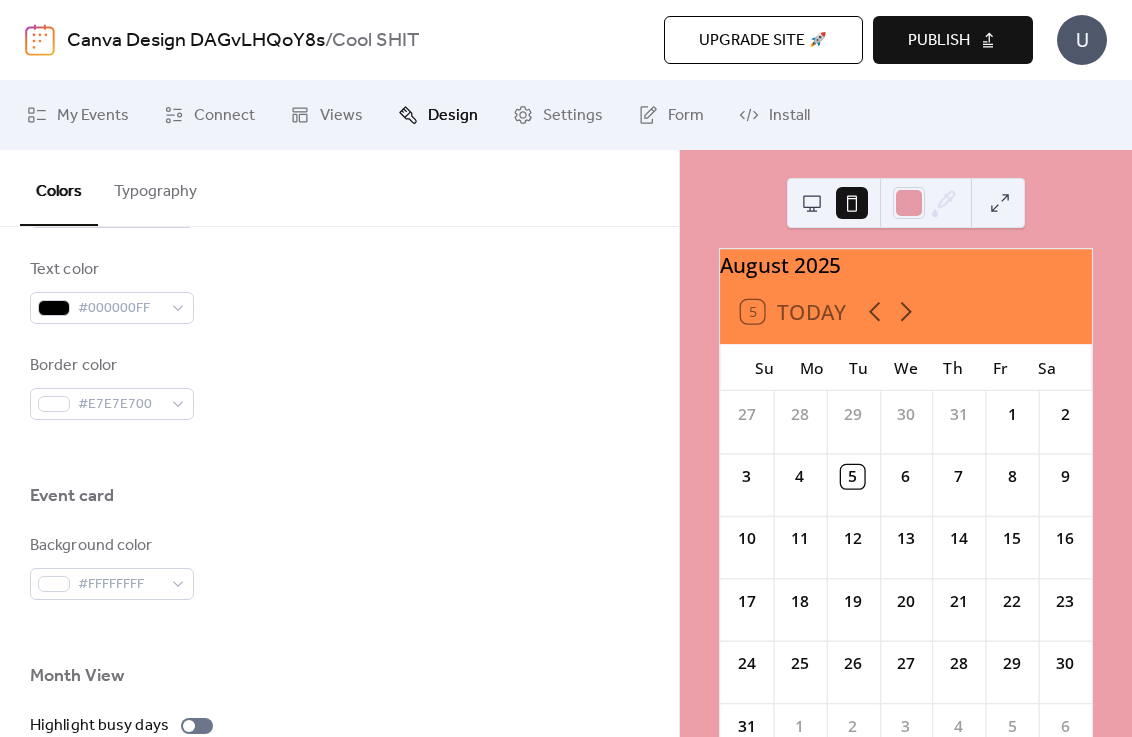 click on "Background color #FF8946FF Text color #000000FF Border color #E7E7E700" at bounding box center [339, 291] 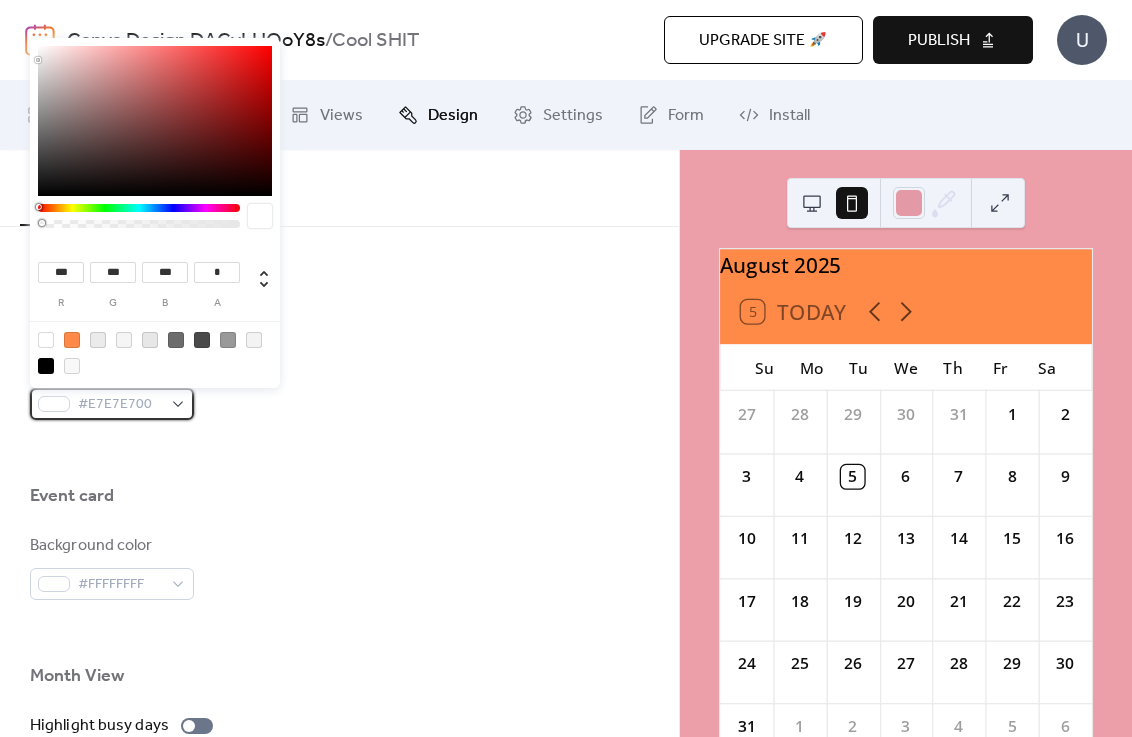 click at bounding box center (54, 404) 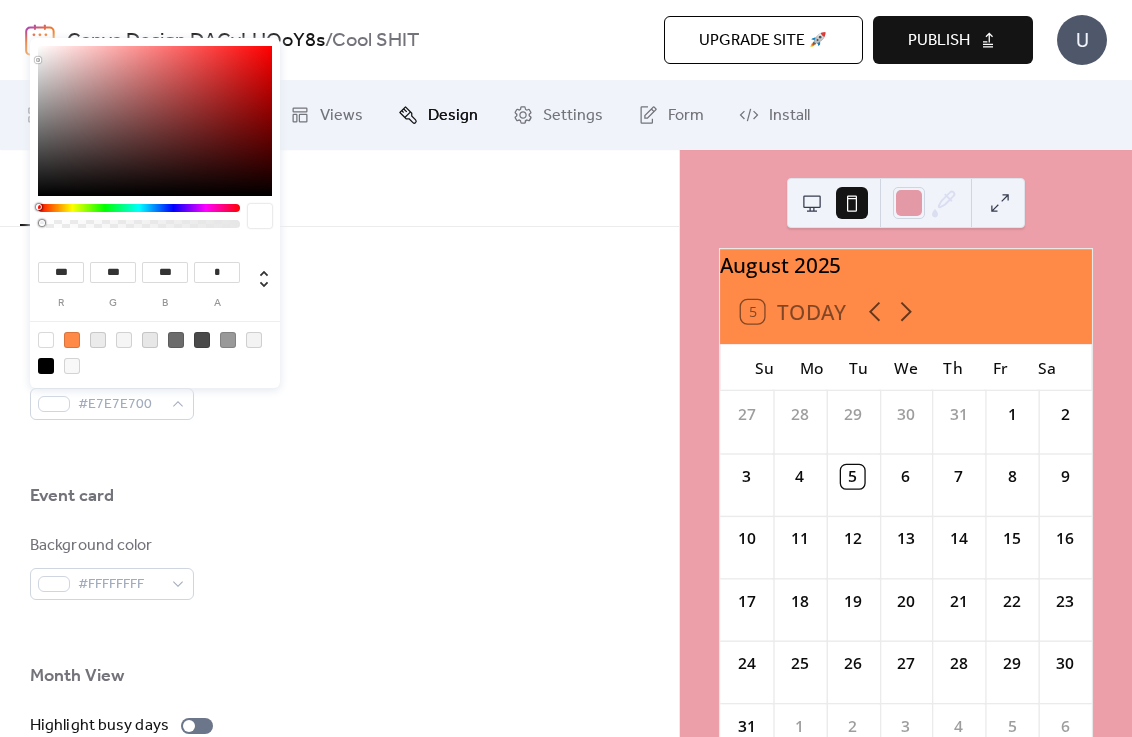 type on "**" 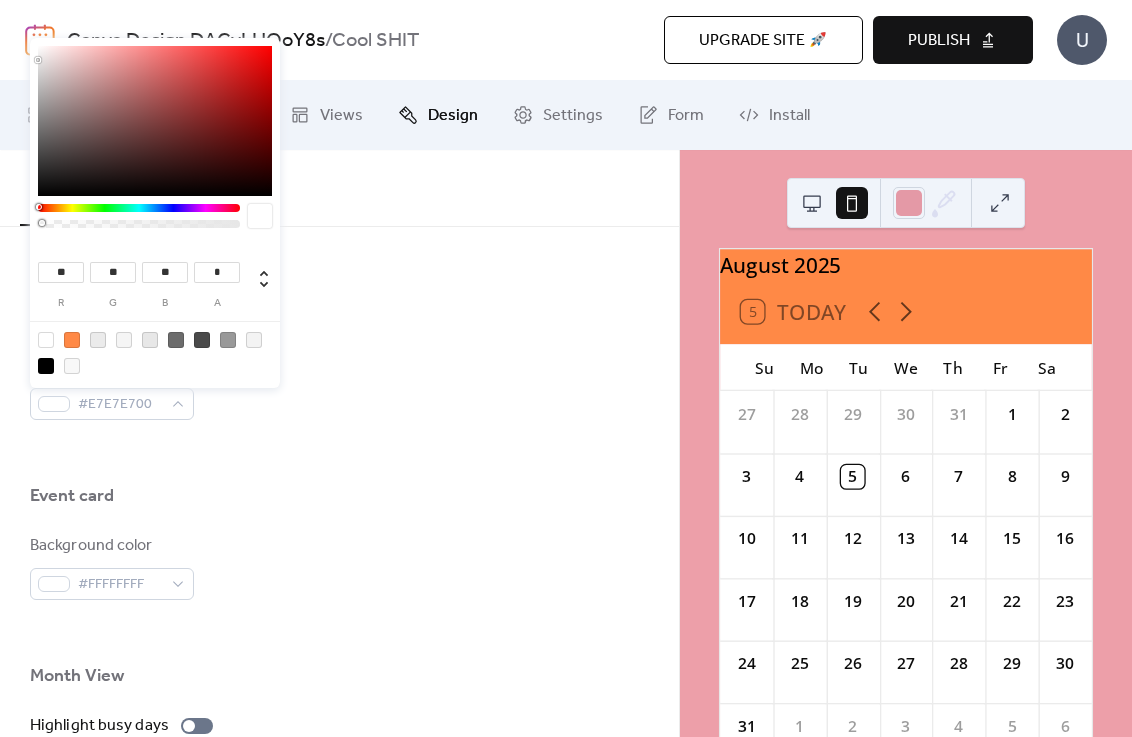 type on "**" 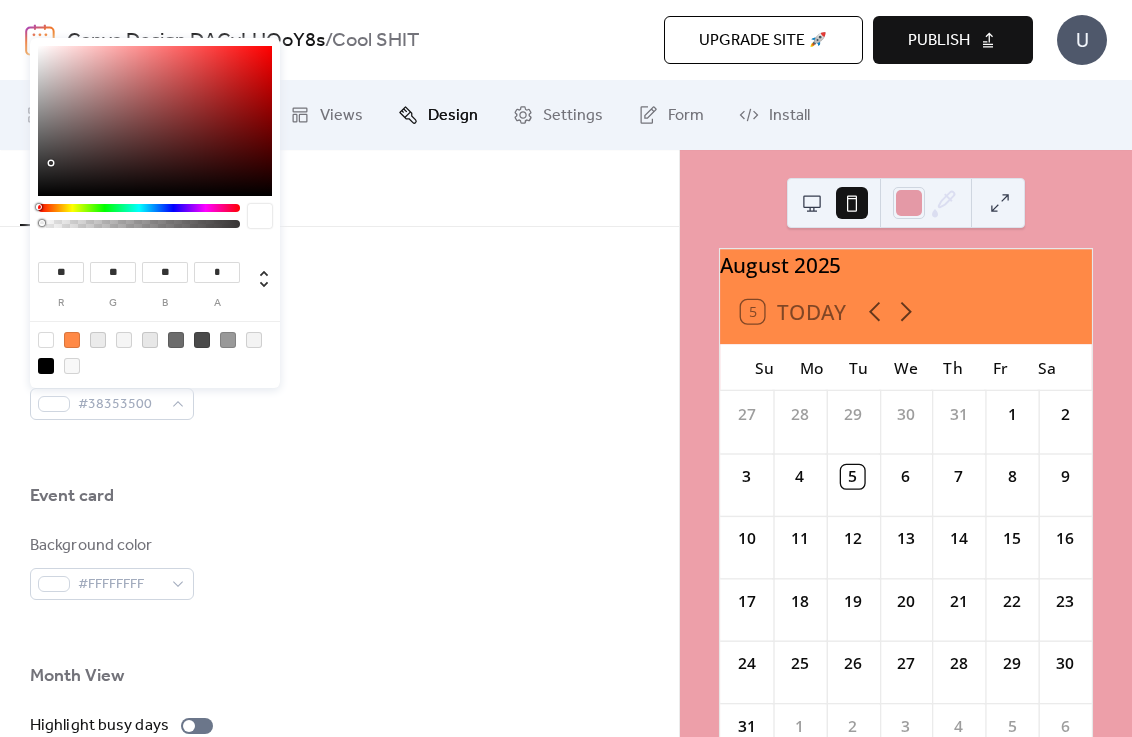 type on "**" 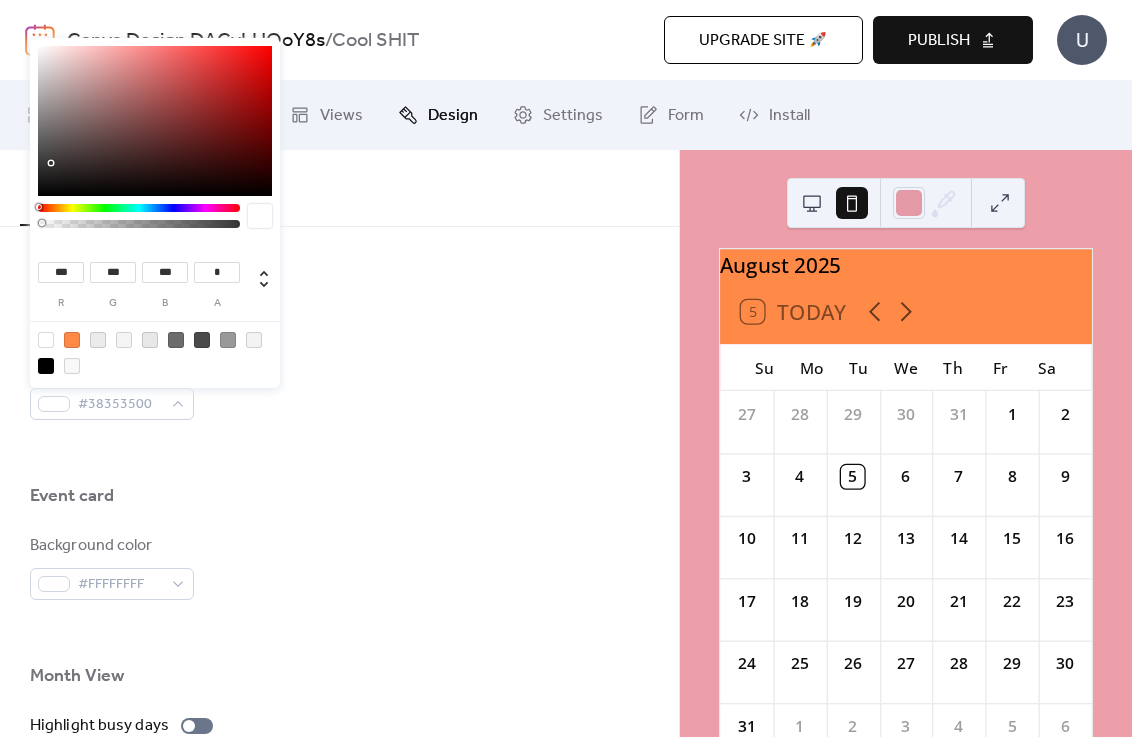type on "***" 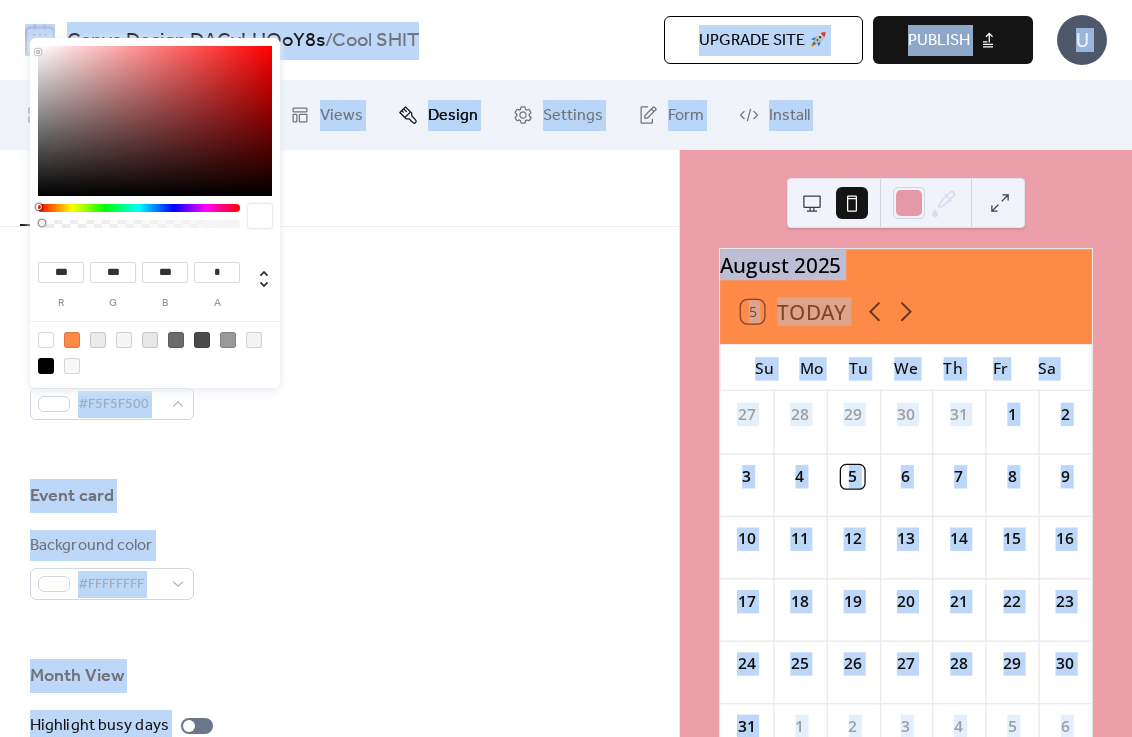 type on "***" 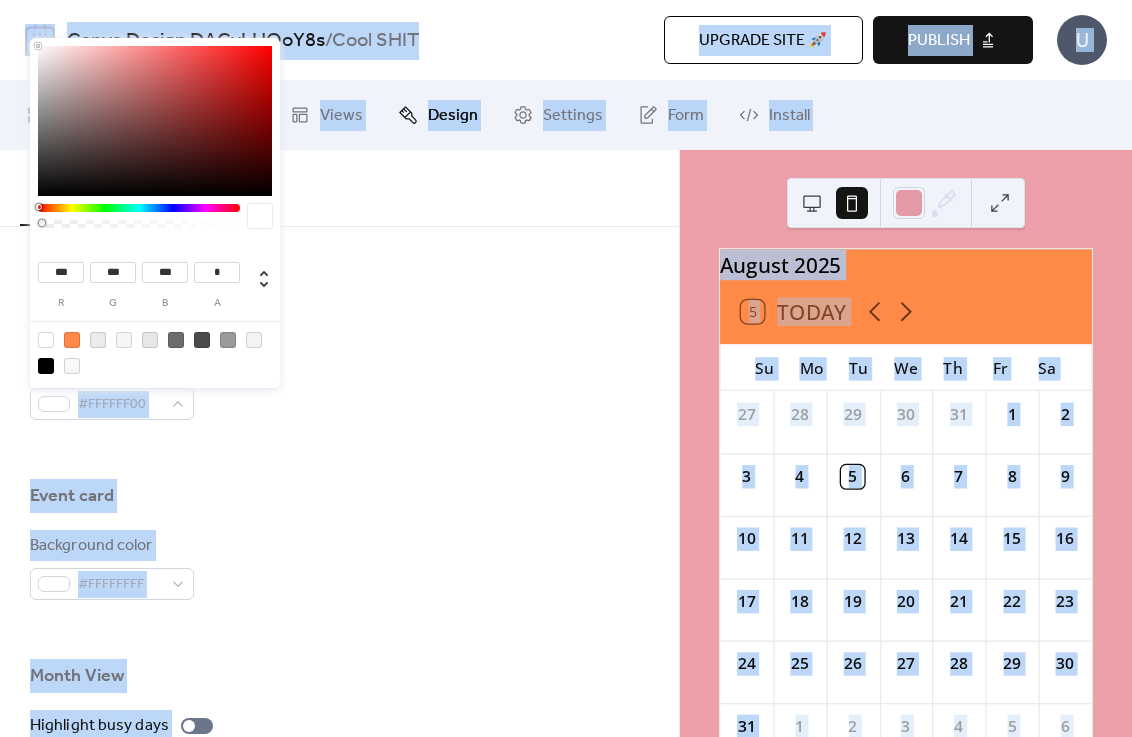 type on "***" 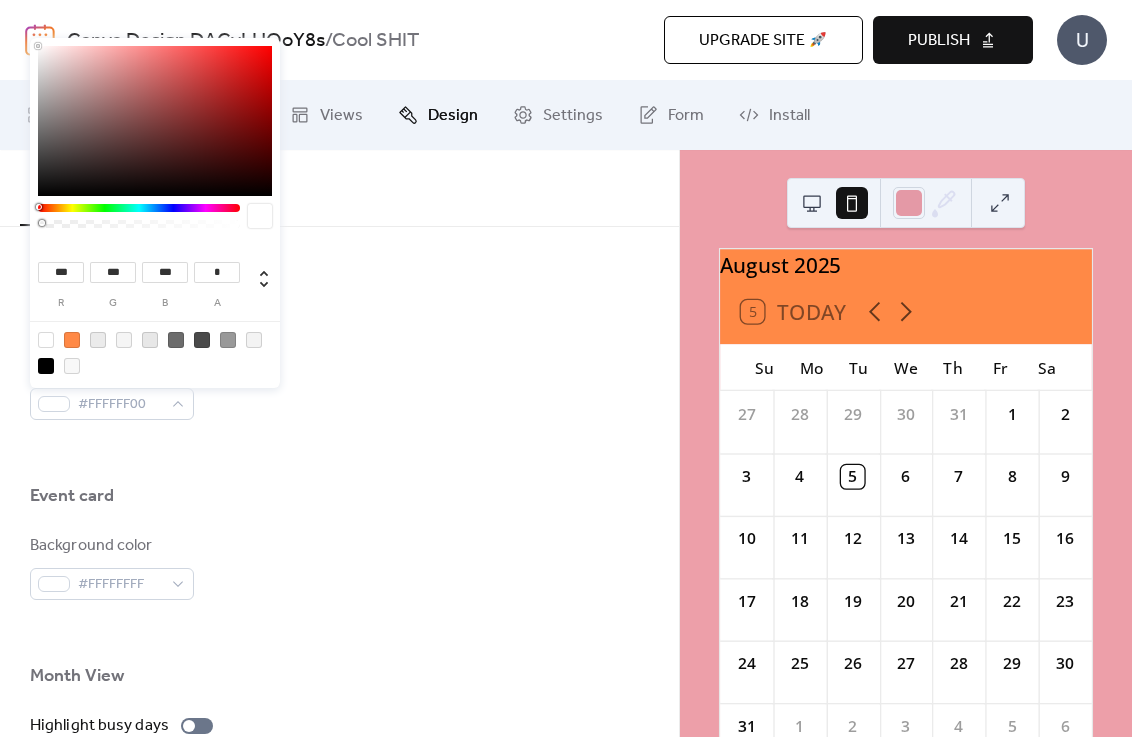 type on "***" 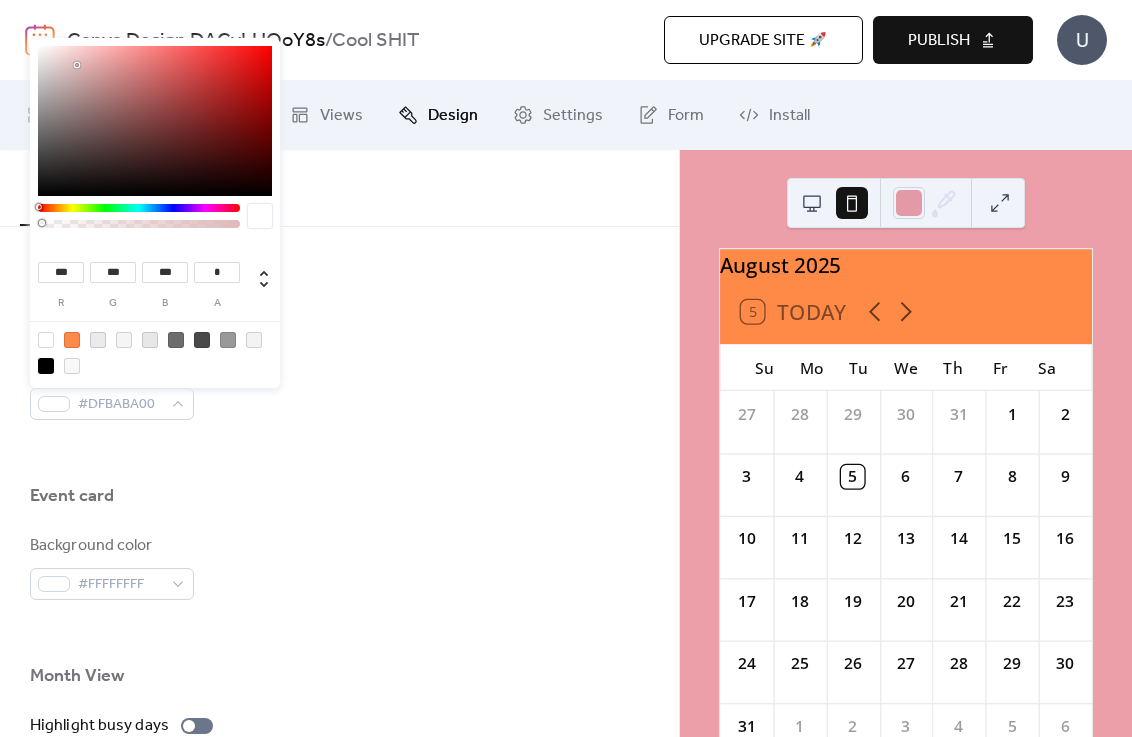 type on "***" 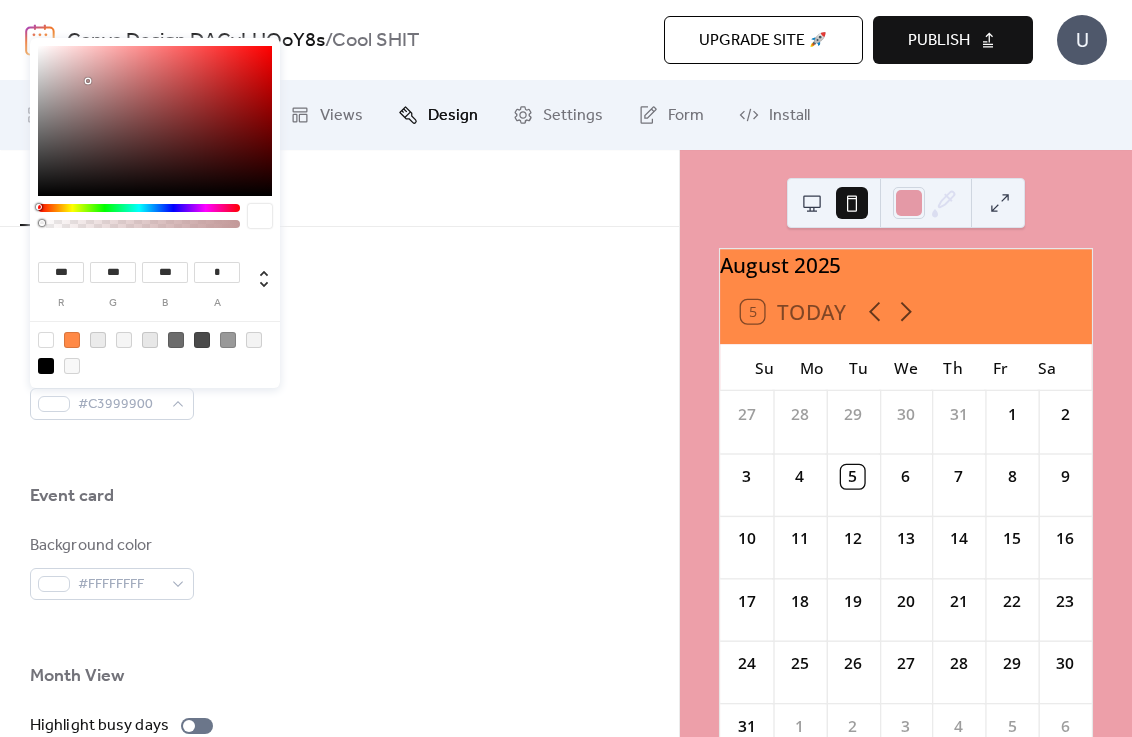 type on "***" 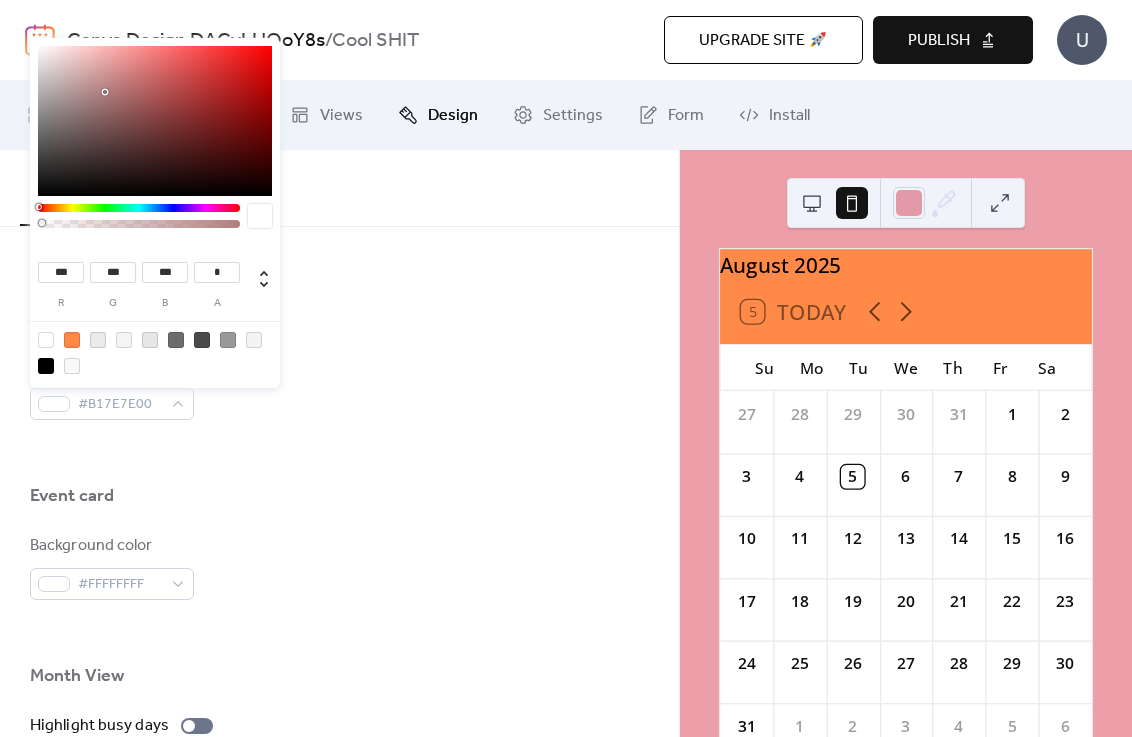 type on "***" 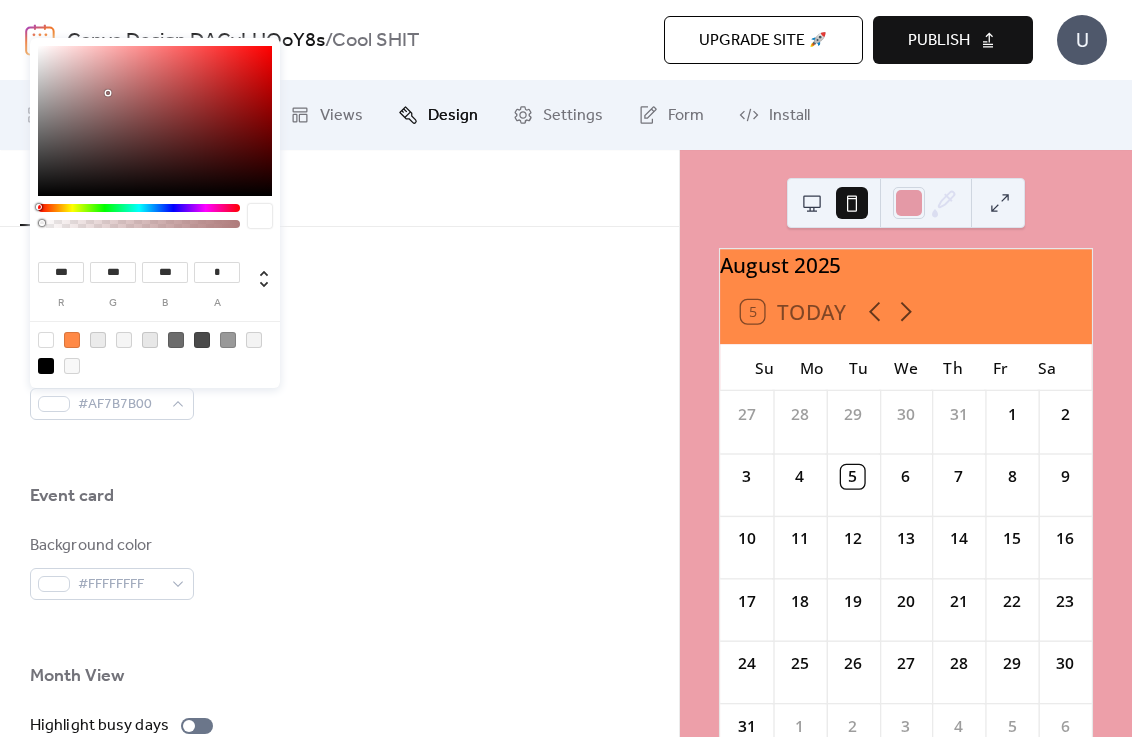 type on "***" 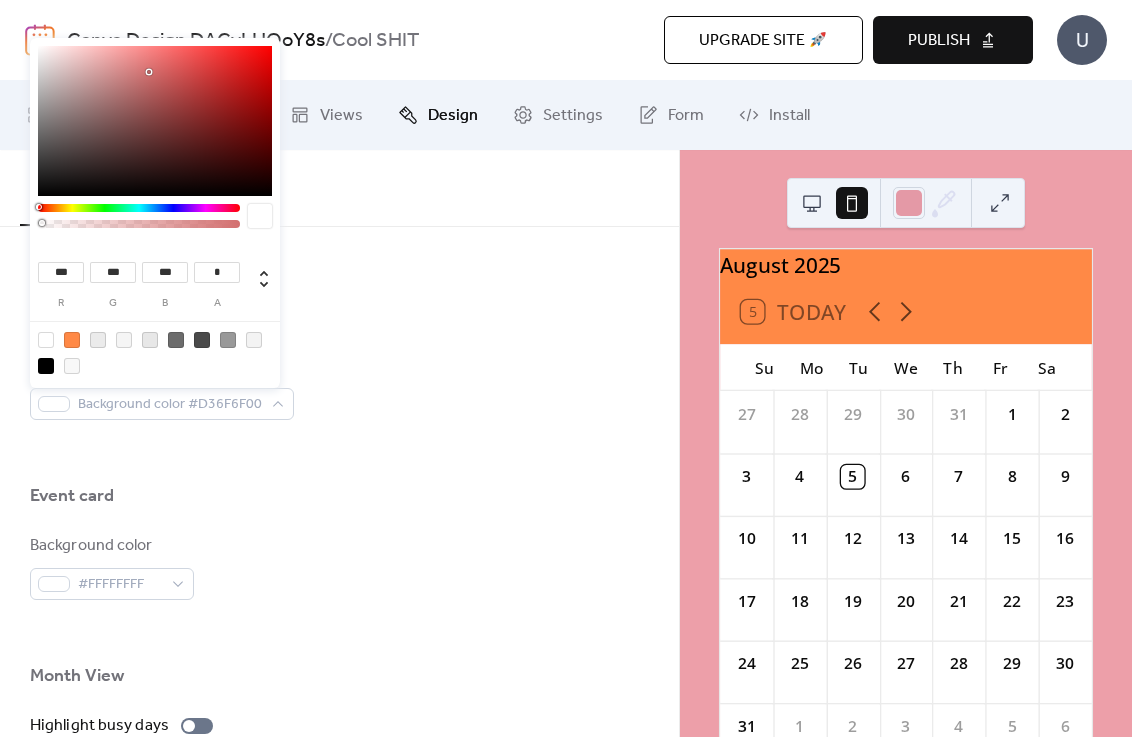 type on "***" 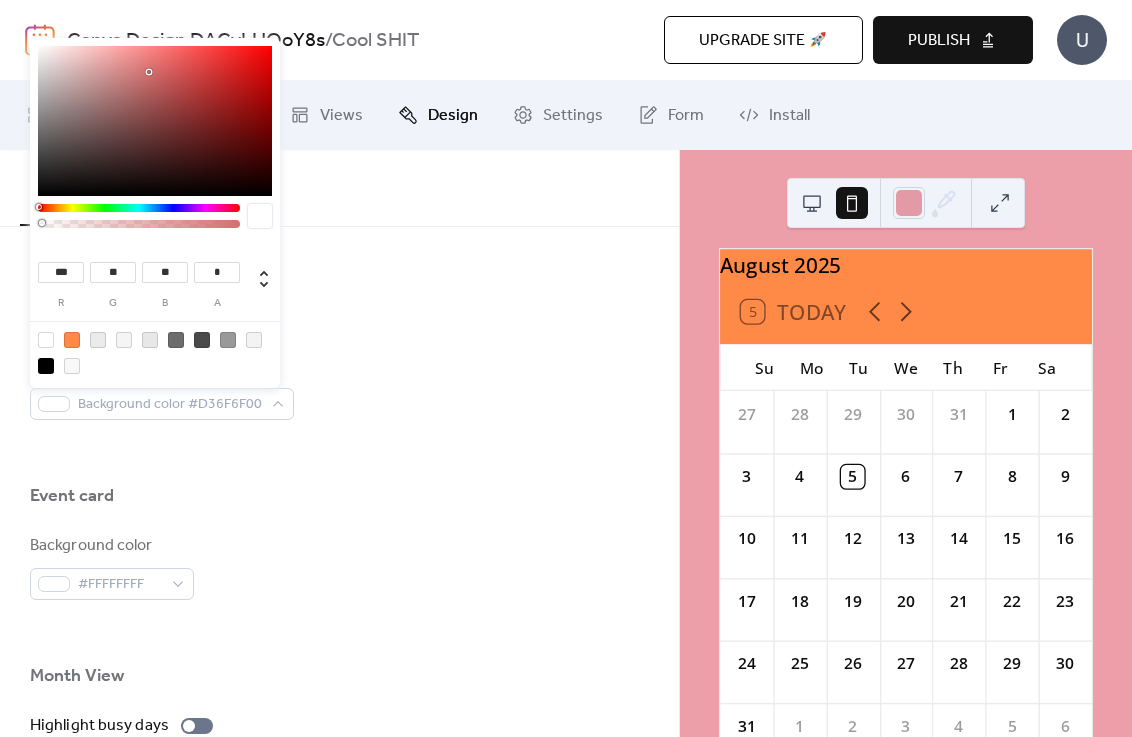 type on "***" 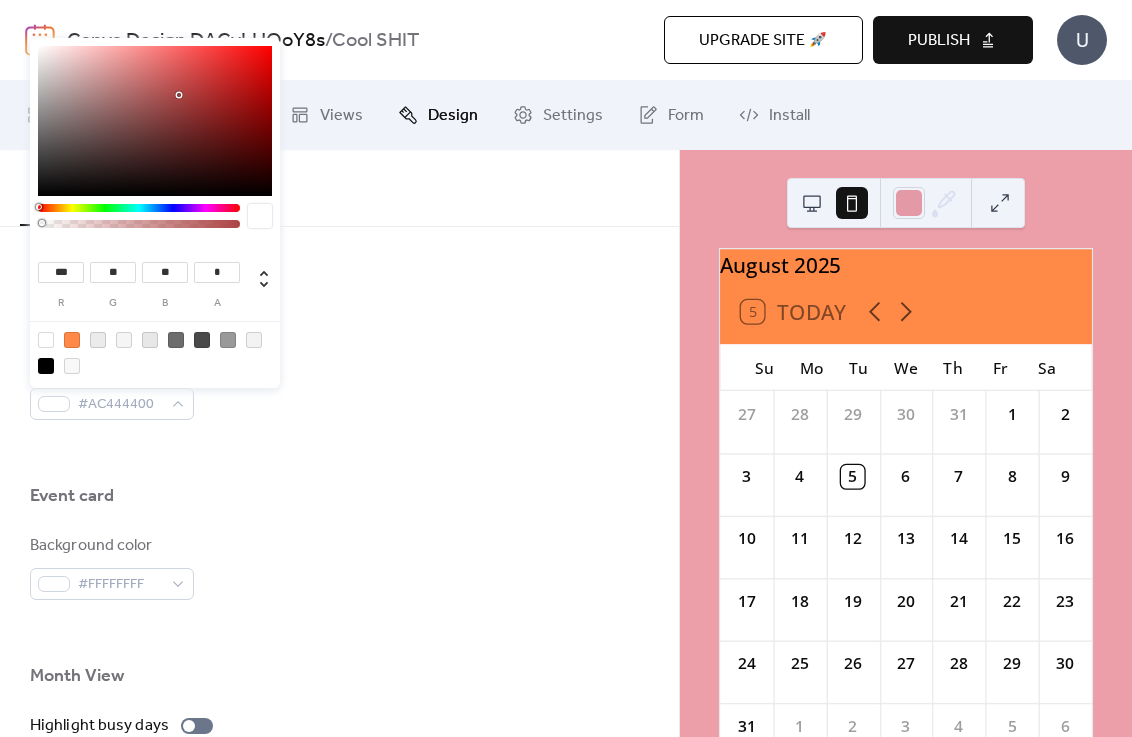 type on "***" 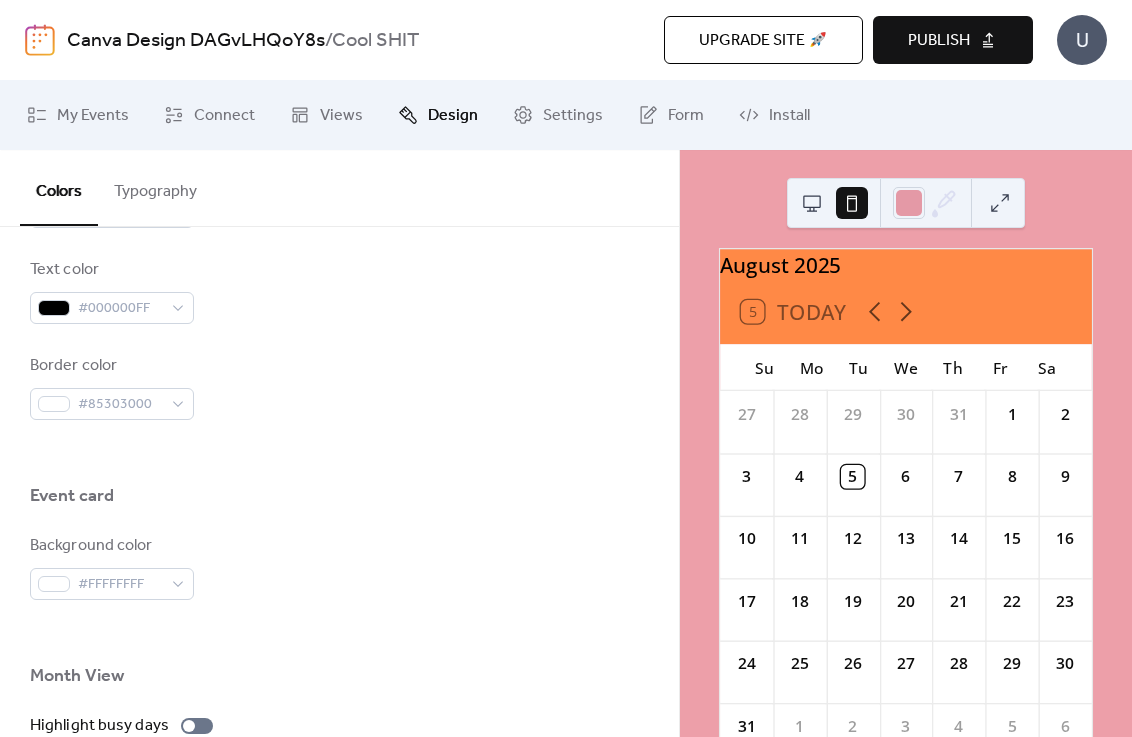 click on "Border color #85303000" at bounding box center (339, 387) 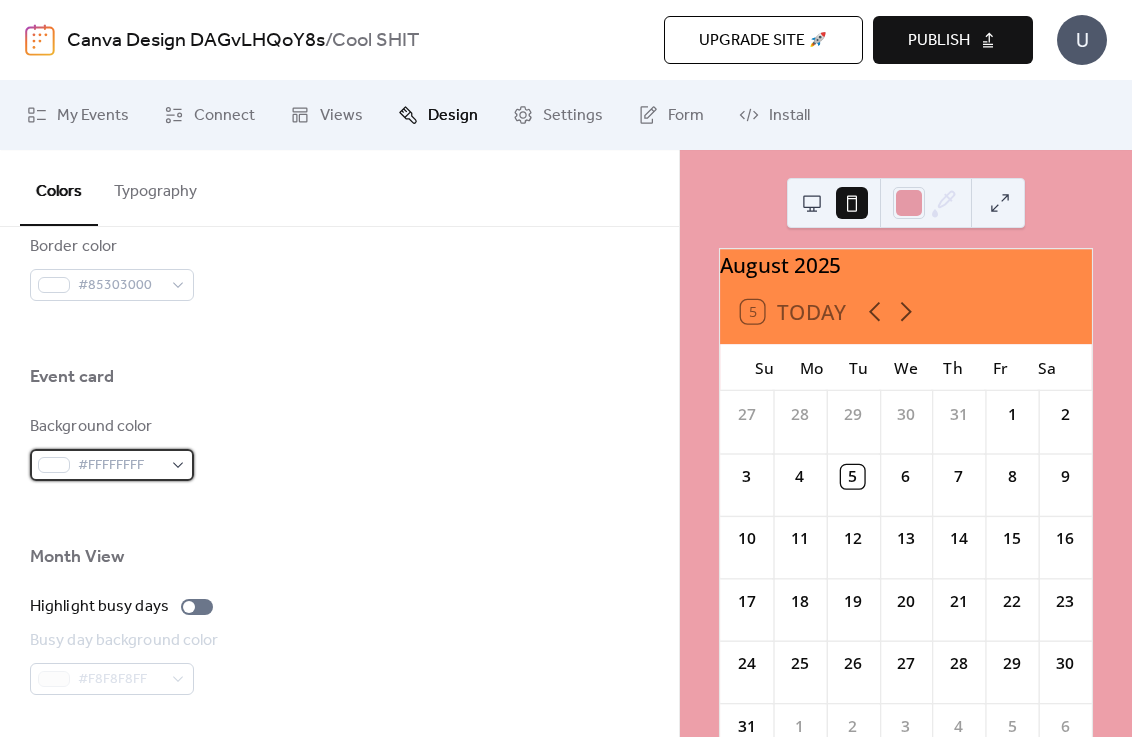 click on "#FFFFFFFF" at bounding box center [112, 465] 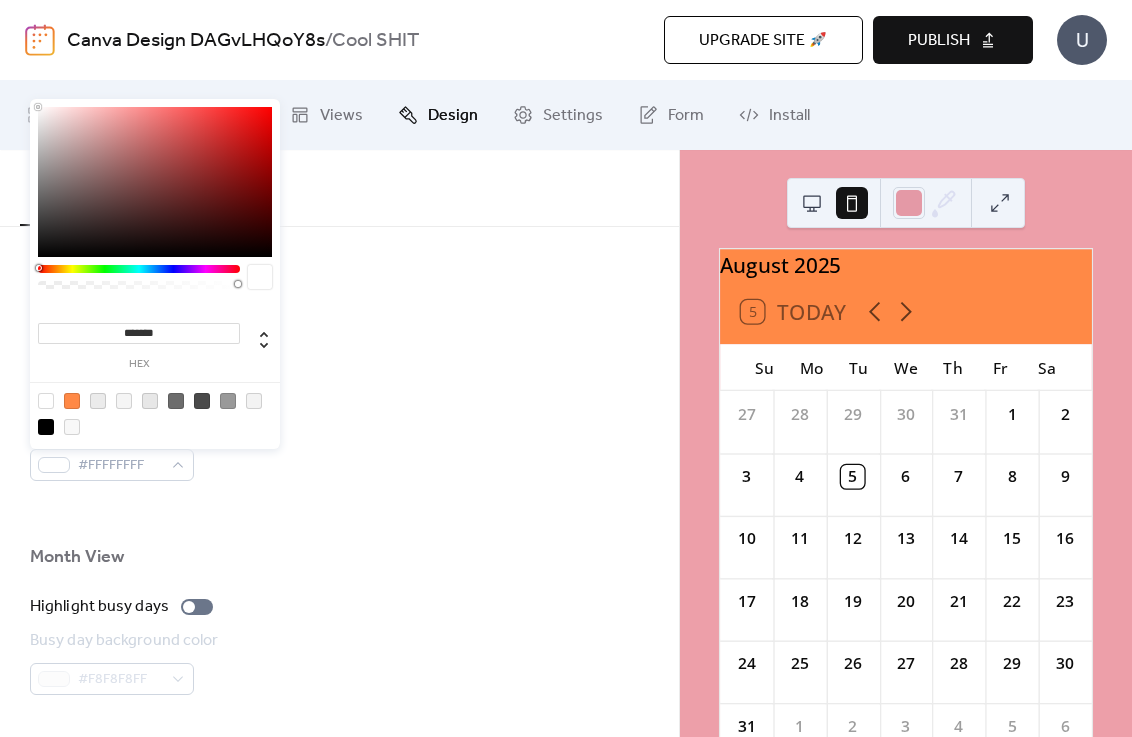 drag, startPoint x: 131, startPoint y: 264, endPoint x: 187, endPoint y: 260, distance: 56.142673 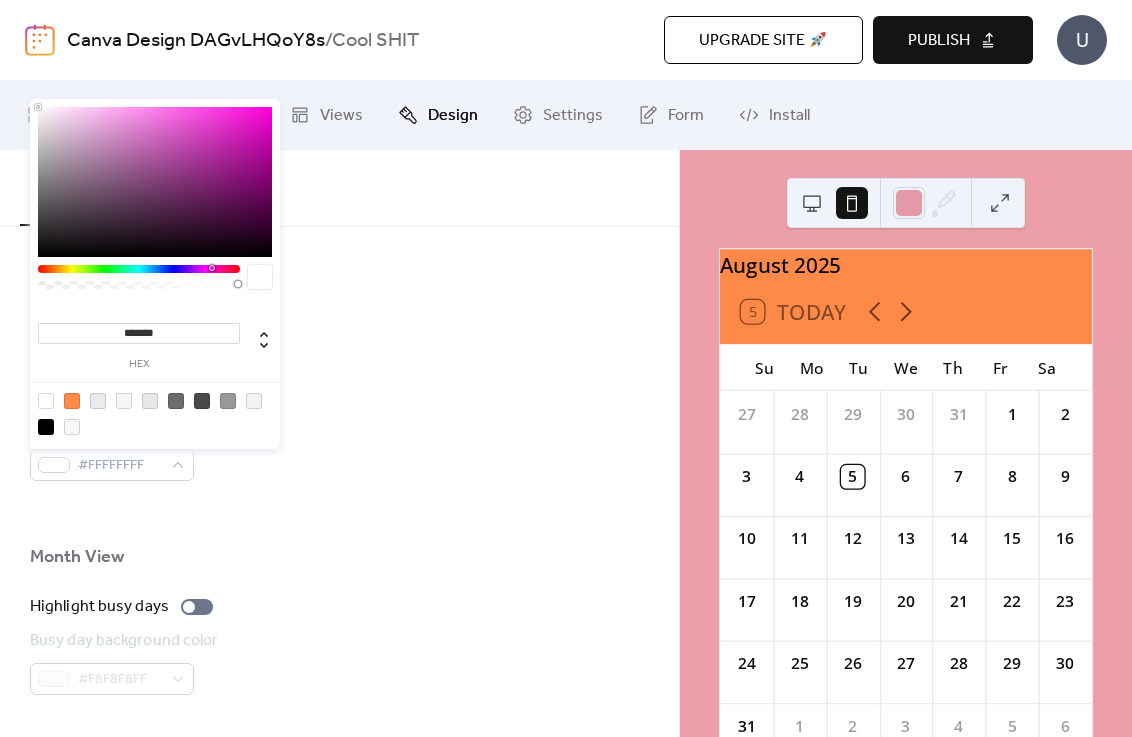 click at bounding box center [139, 269] 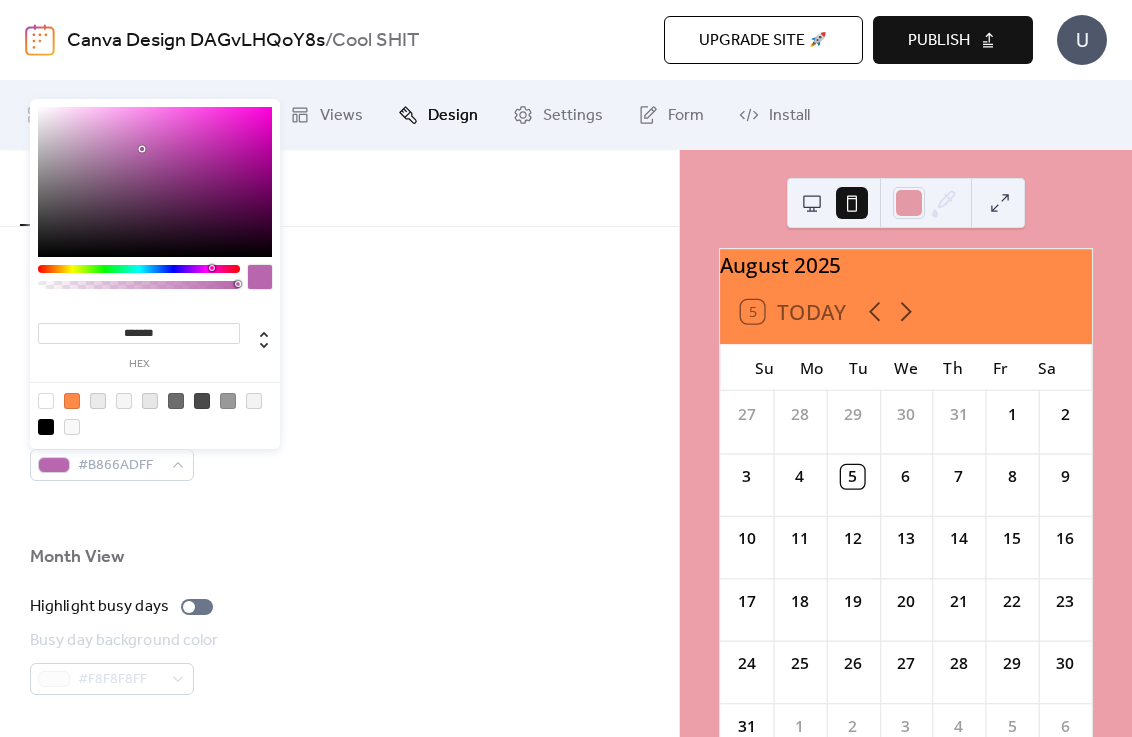 drag, startPoint x: 134, startPoint y: 155, endPoint x: 153, endPoint y: 146, distance: 21.023796 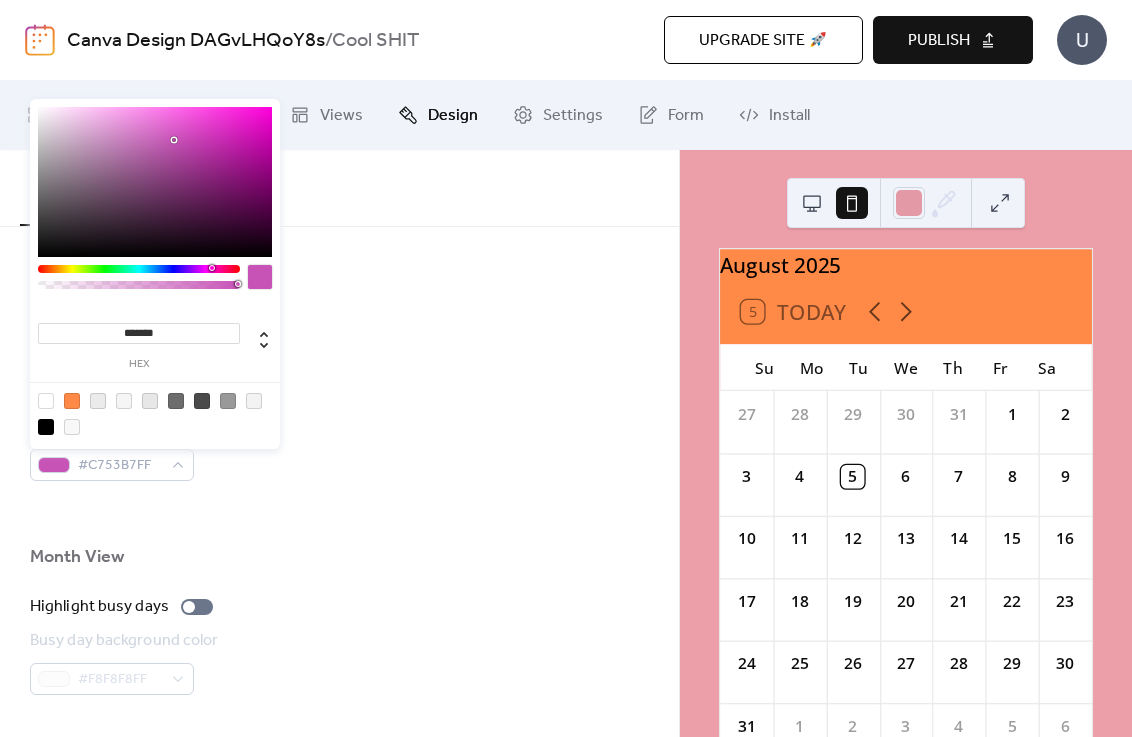 click at bounding box center (155, 182) 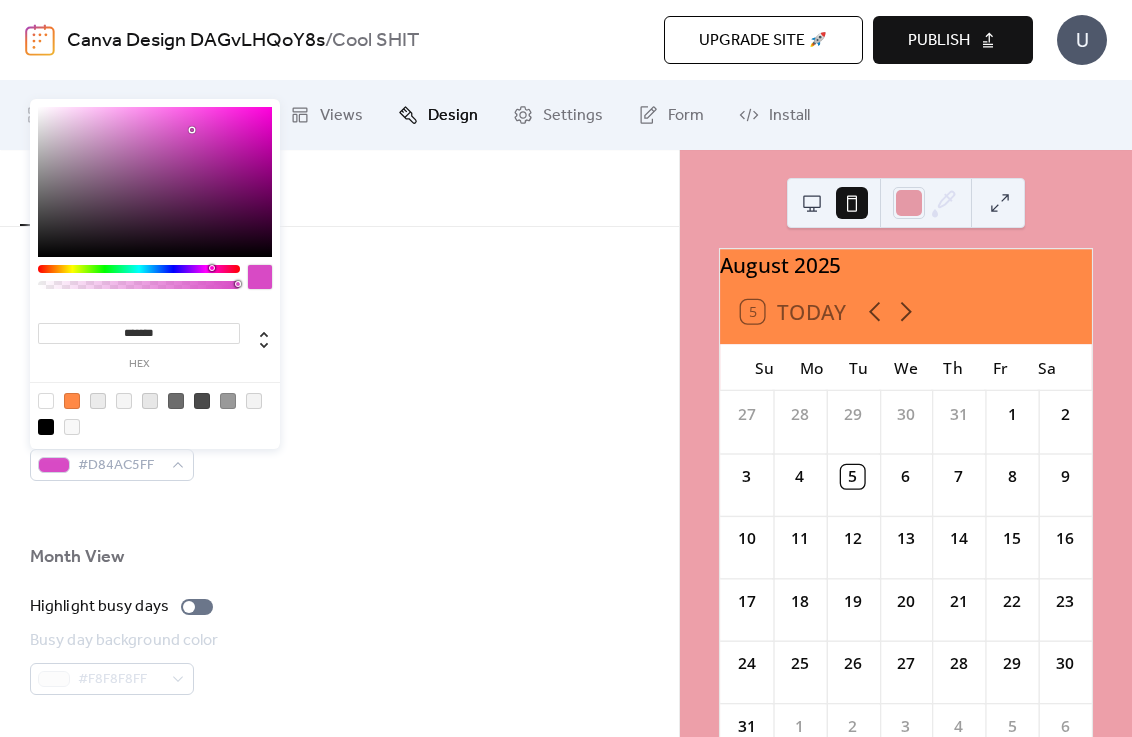 type on "*******" 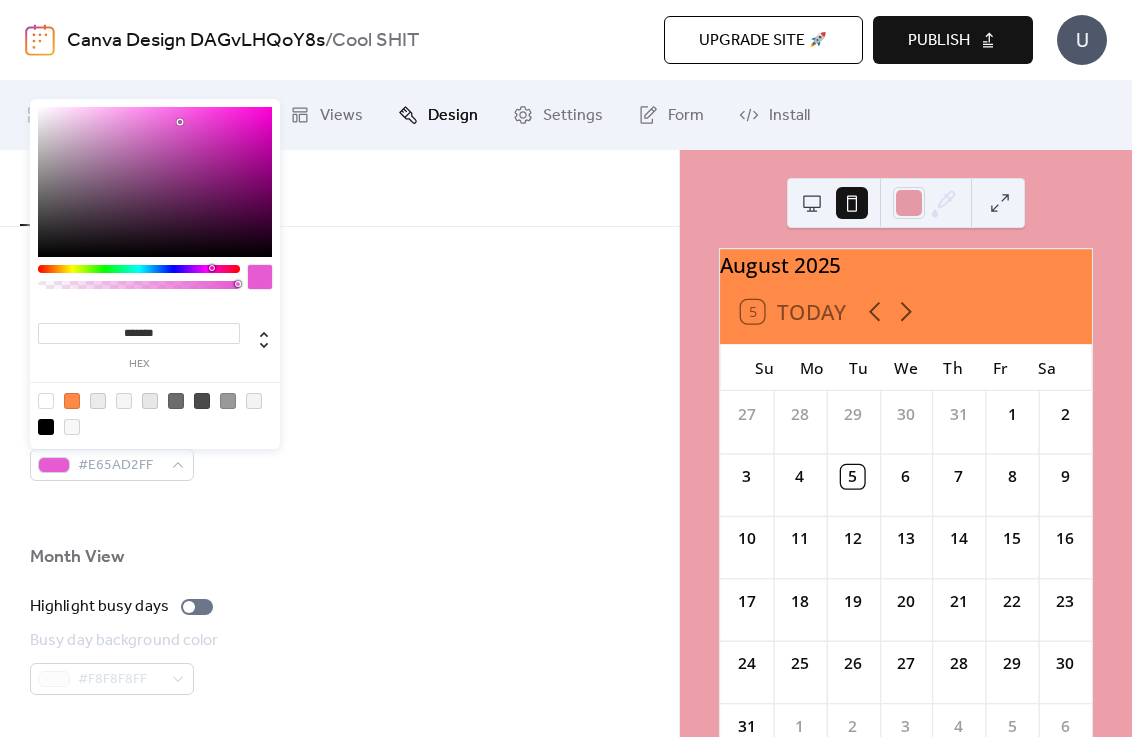 click at bounding box center (155, 182) 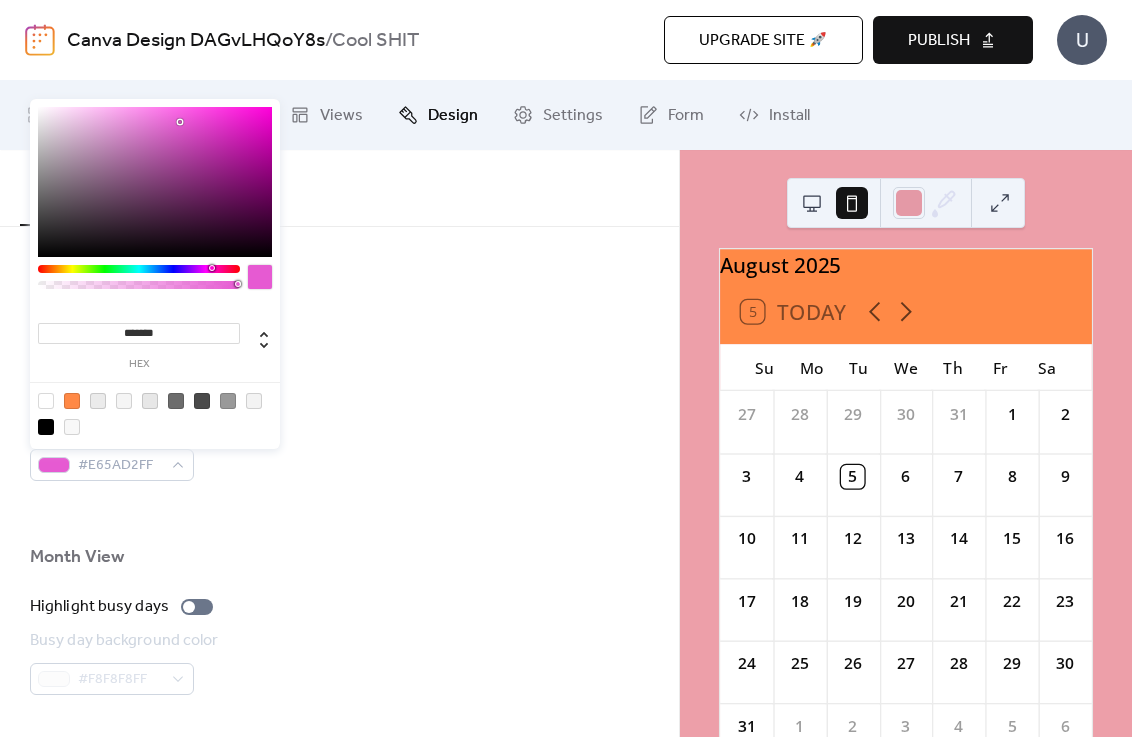 click on "Background color #E65AD2FF" at bounding box center [339, 448] 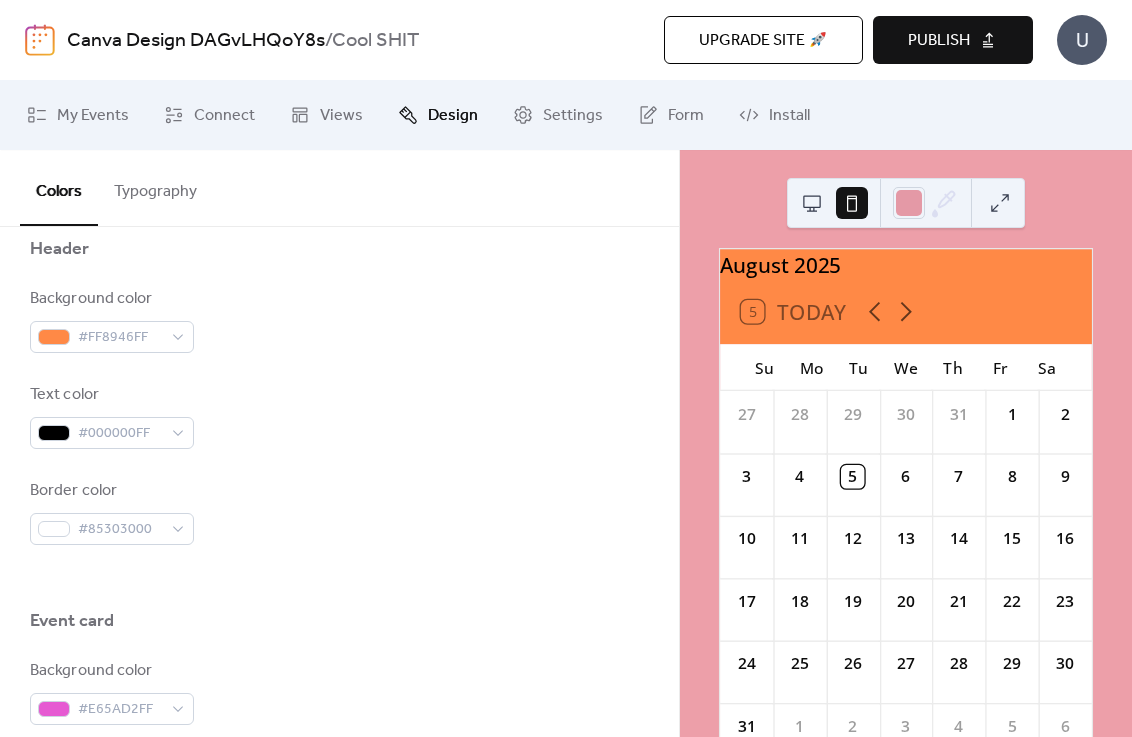 scroll, scrollTop: 872, scrollLeft: 0, axis: vertical 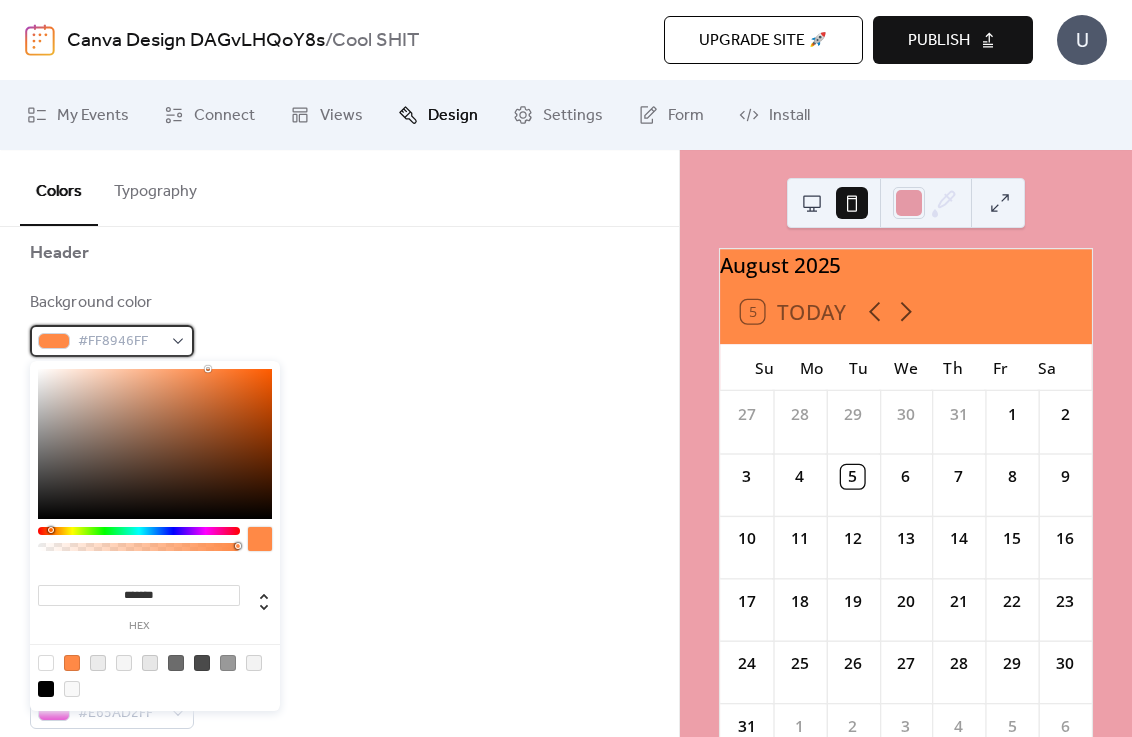 click on "#FF8946FF" at bounding box center (112, 341) 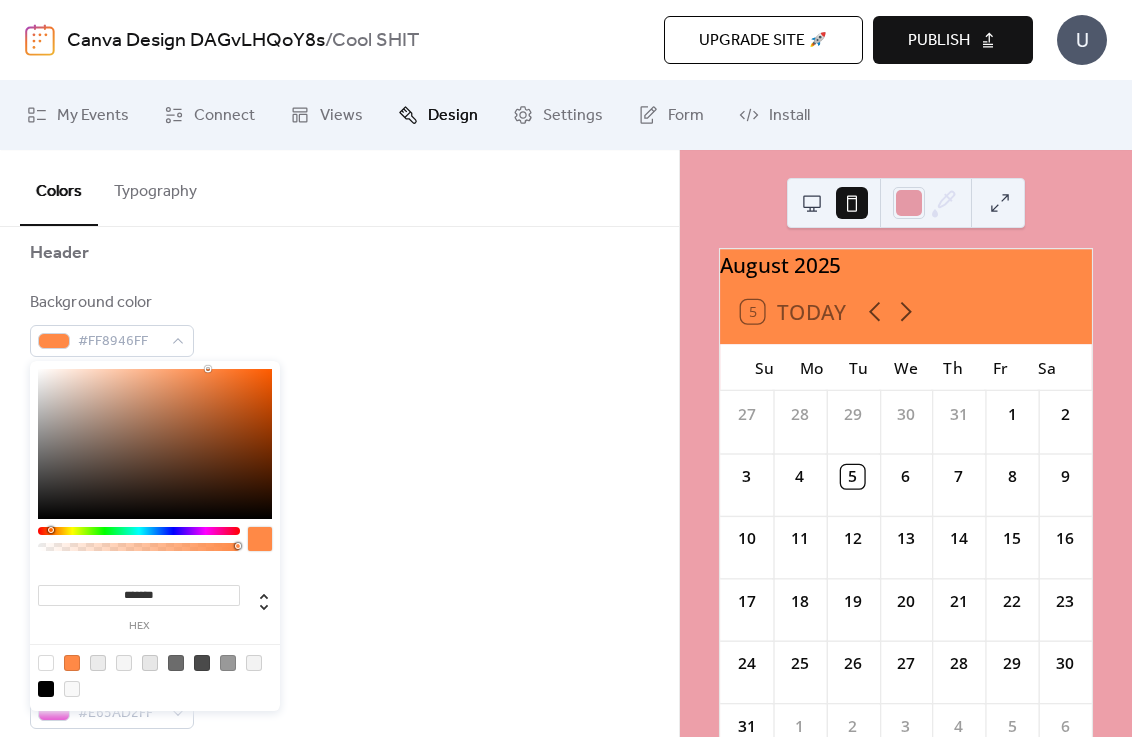click at bounding box center [139, 531] 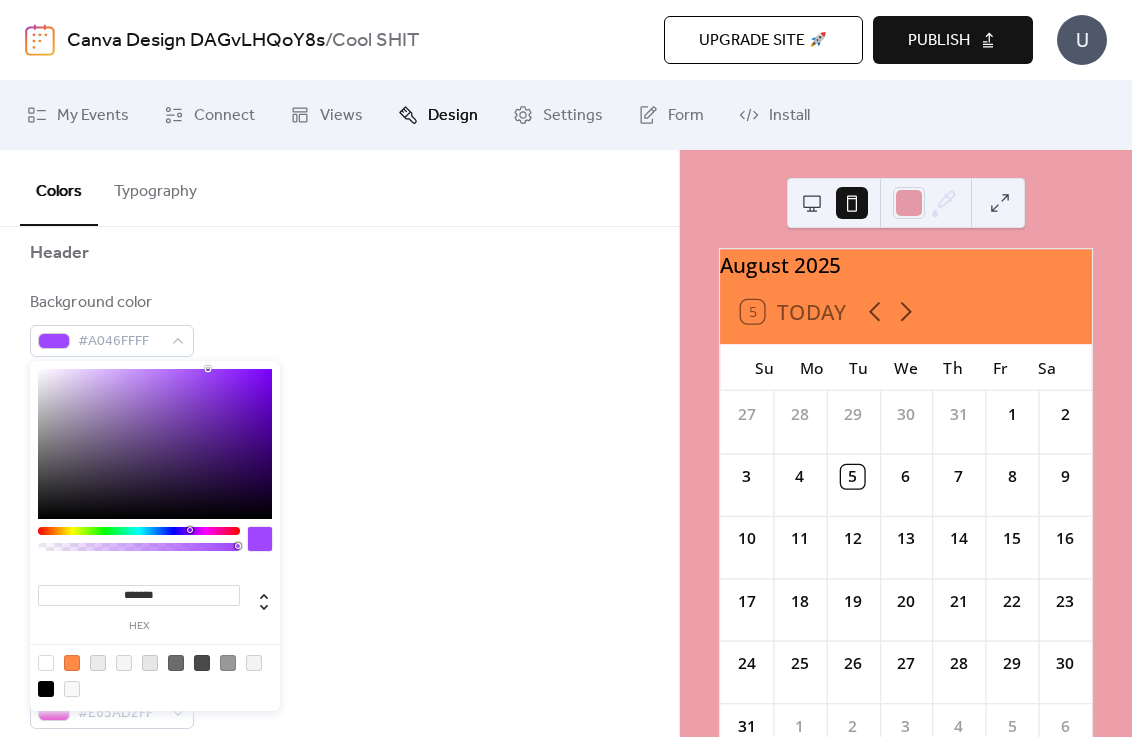 click at bounding box center [139, 531] 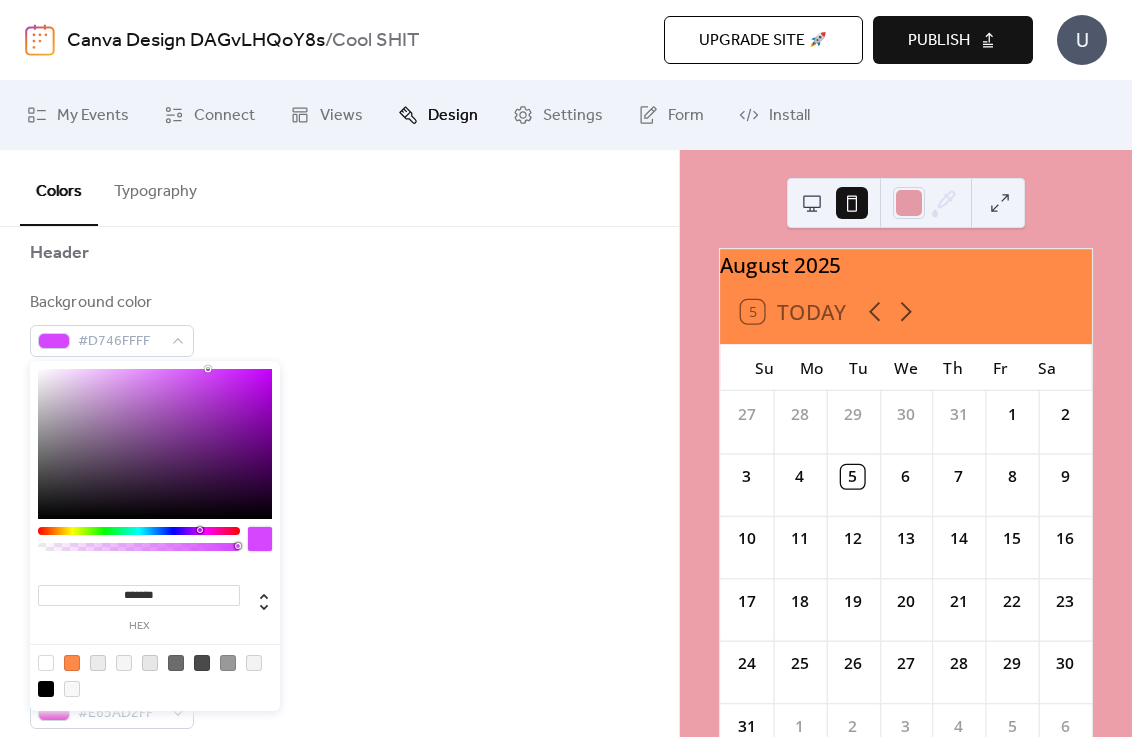 click at bounding box center (155, 444) 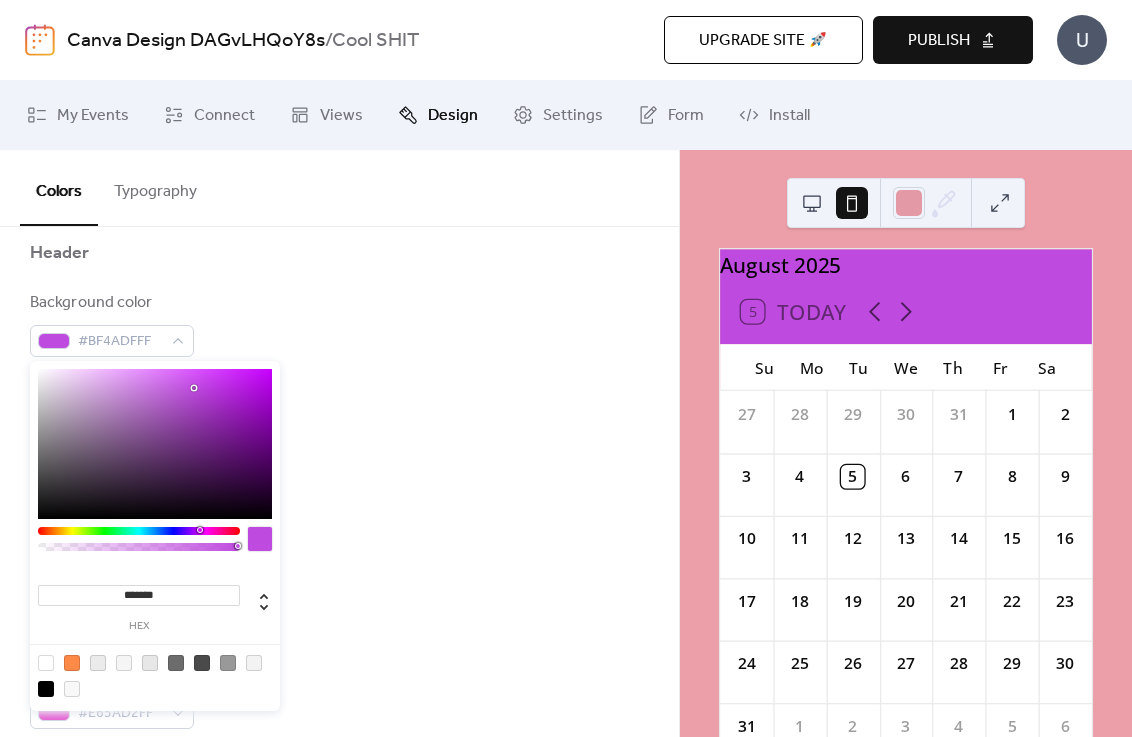 type on "*******" 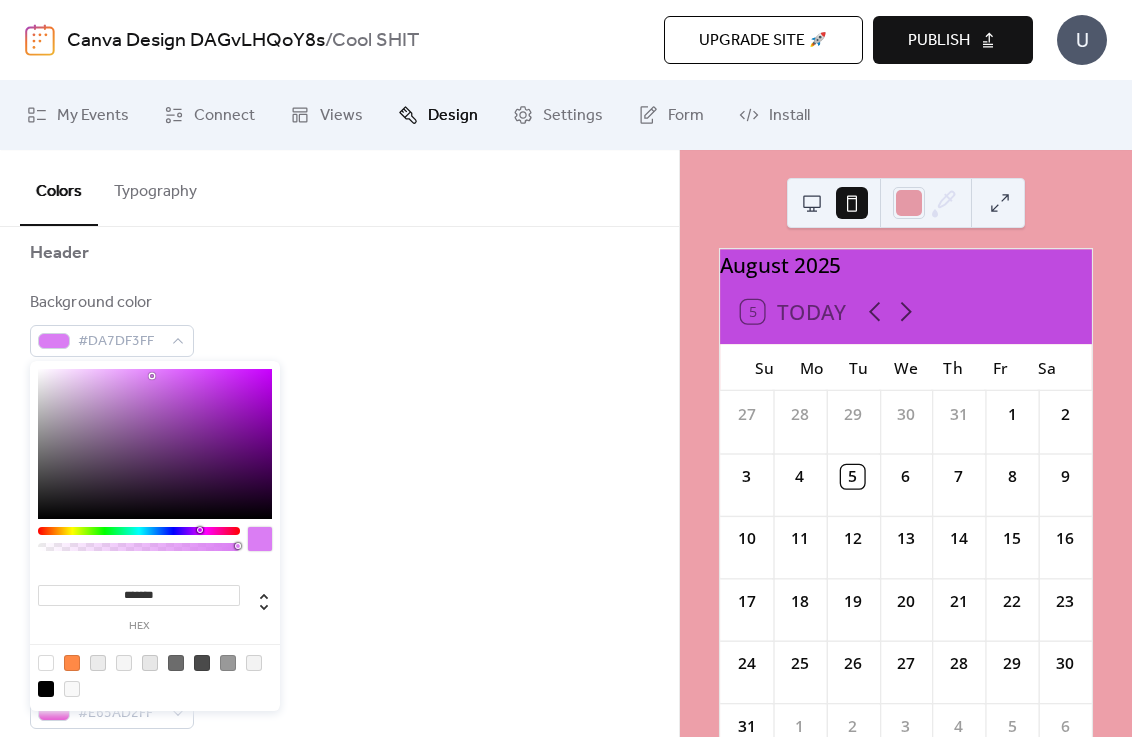 click at bounding box center (155, 444) 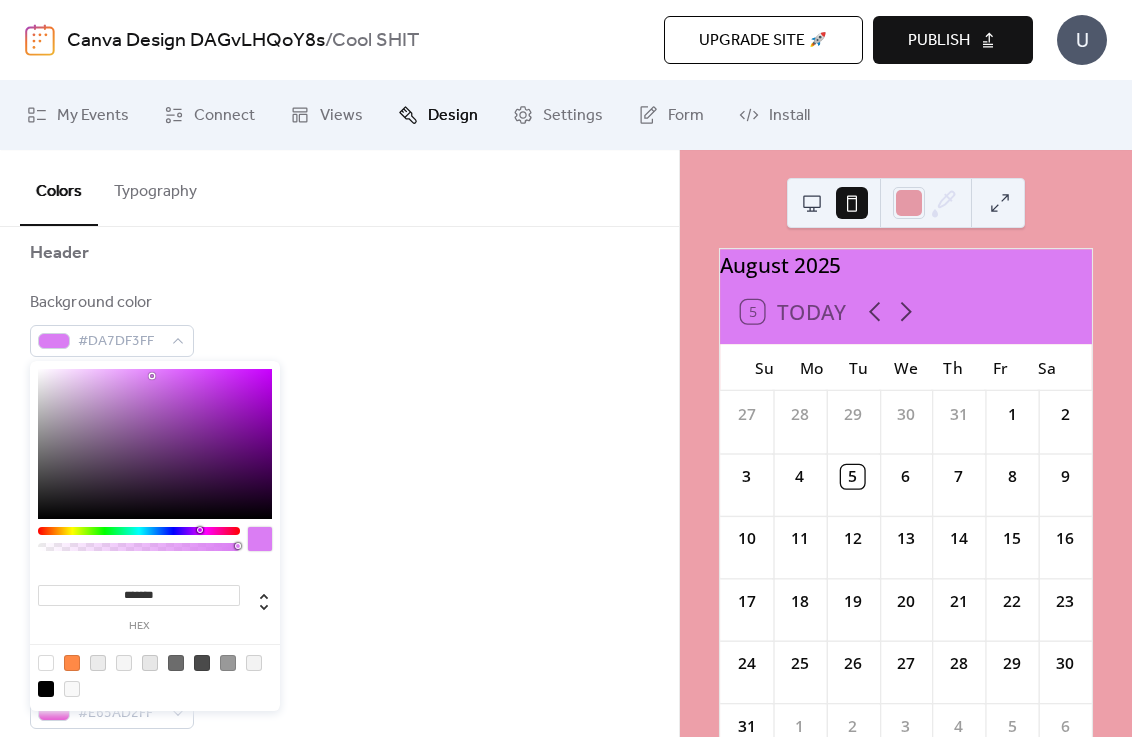 click on "Text color #000000FF" at bounding box center [339, 420] 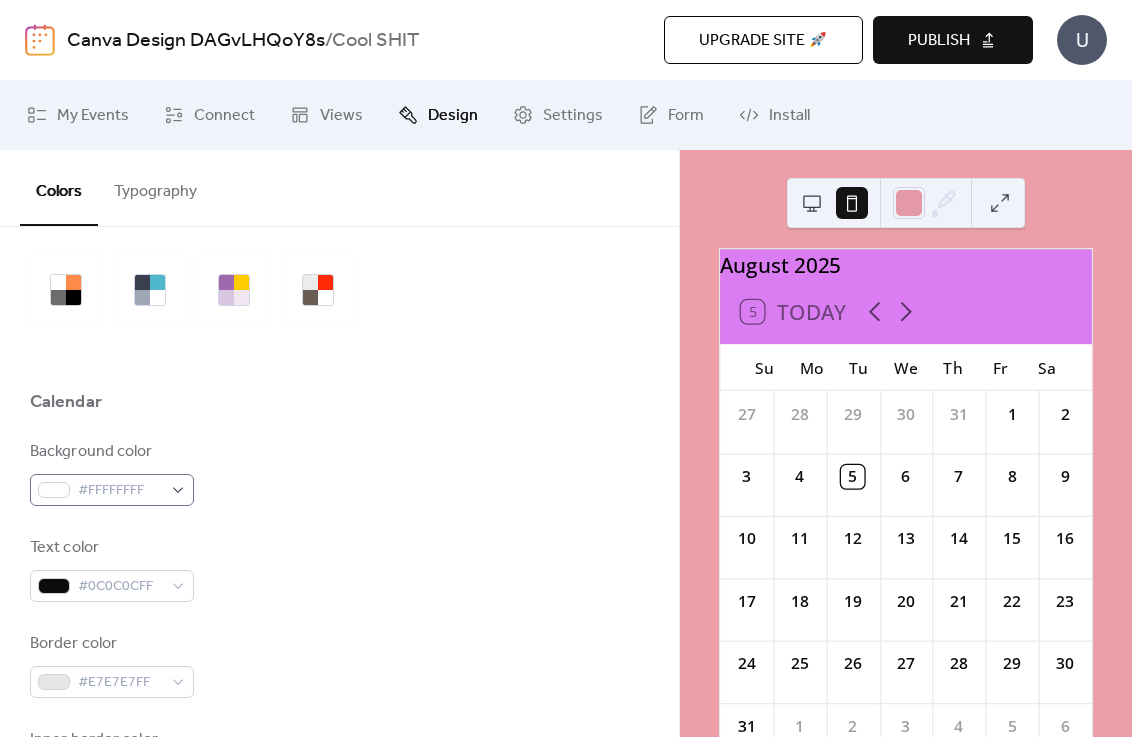 scroll, scrollTop: 159, scrollLeft: 0, axis: vertical 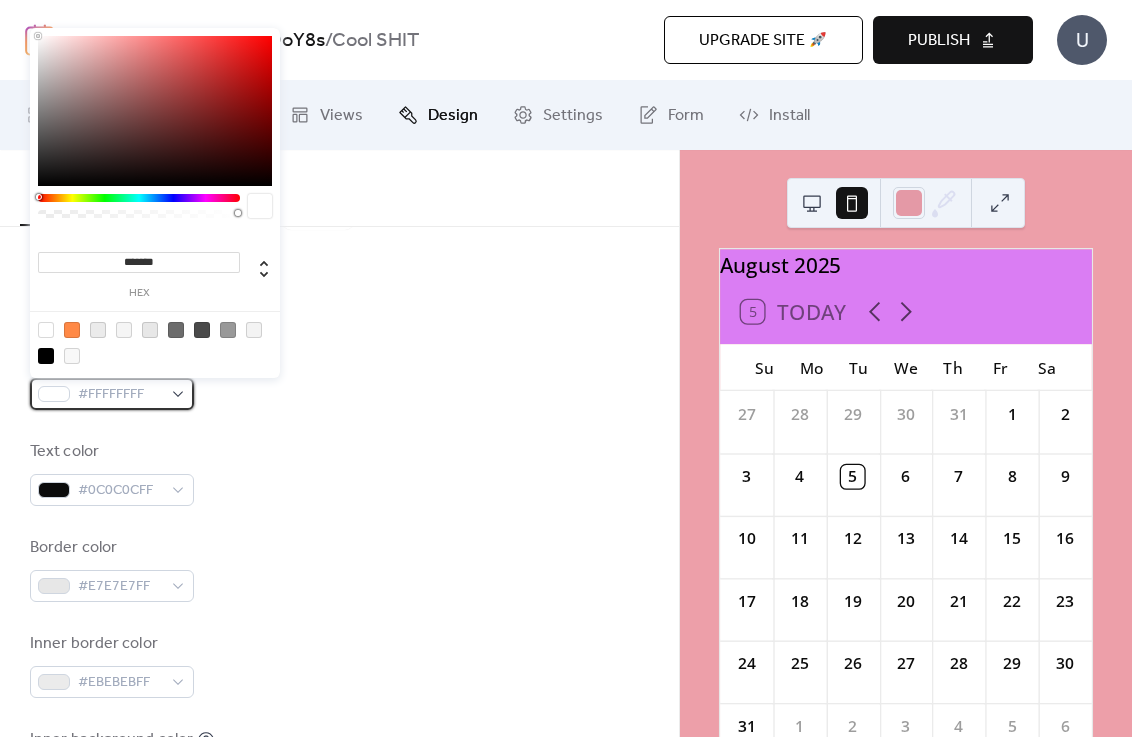 click on "#FFFFFFFF" at bounding box center [112, 394] 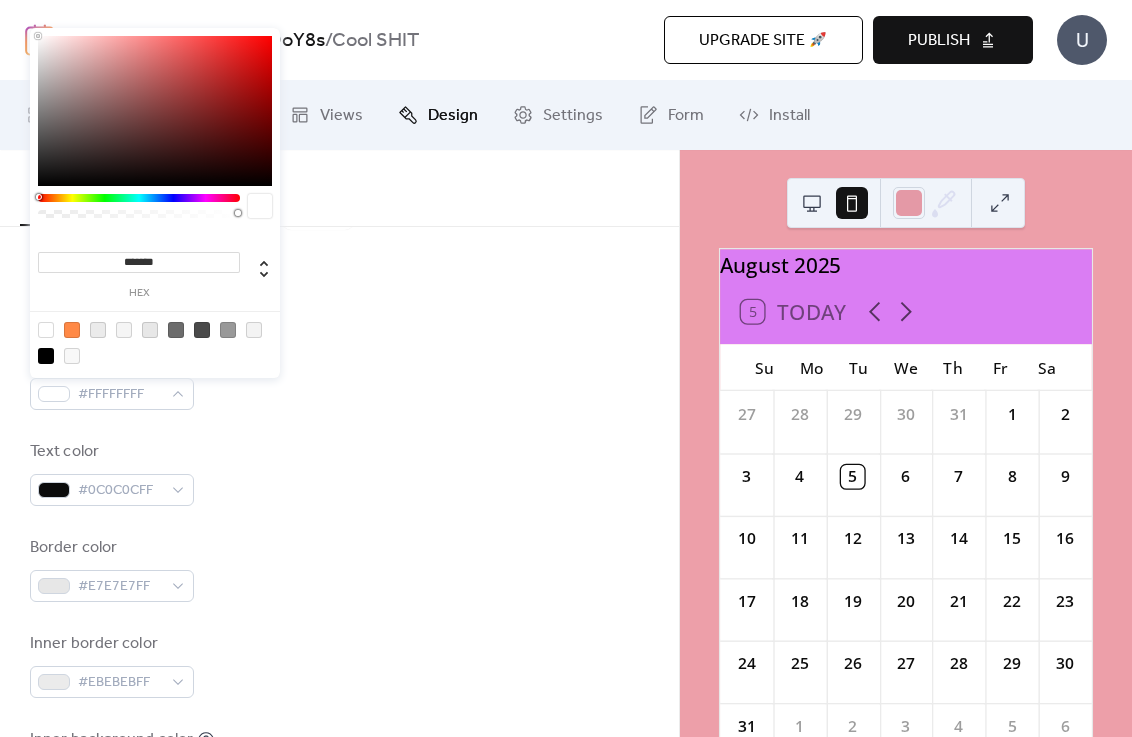 click on "Background color #FFFFFFFF Text color #0C0C0CFF Border color #E7E7E7FF Inner border color #EBEBEBFF Inner background color #FFFFFFFF Default event color #FF8946FF" at bounding box center [339, 617] 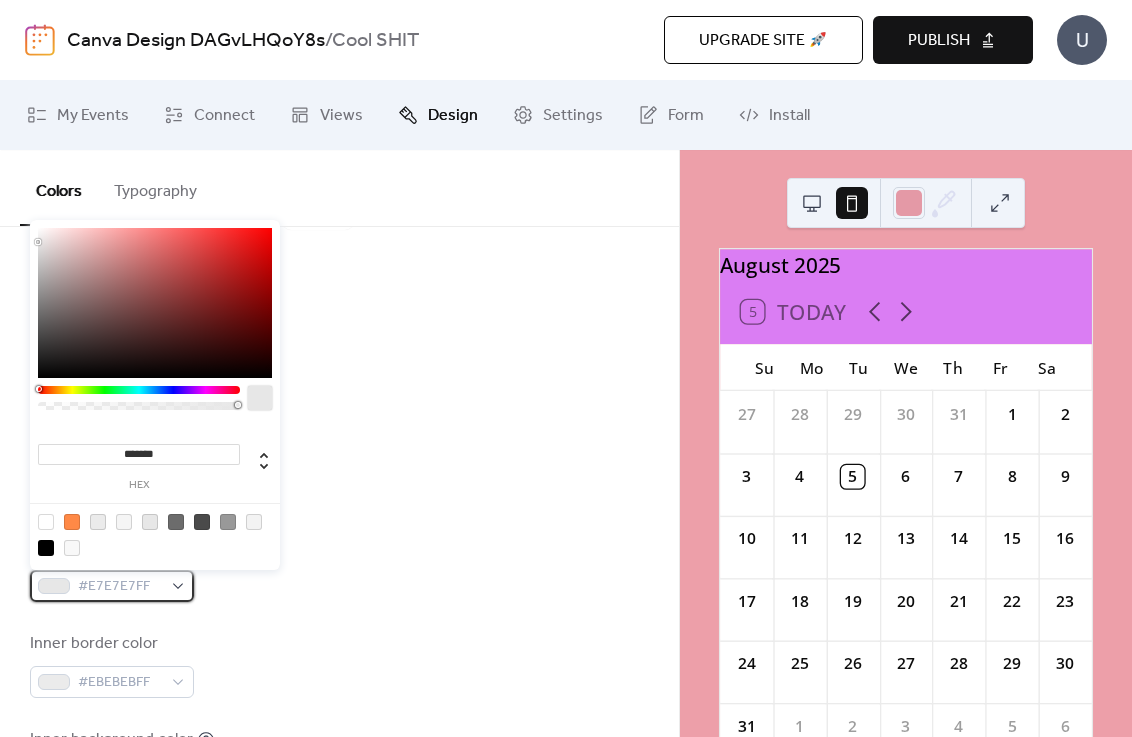 click on "#E7E7E7FF" at bounding box center (112, 586) 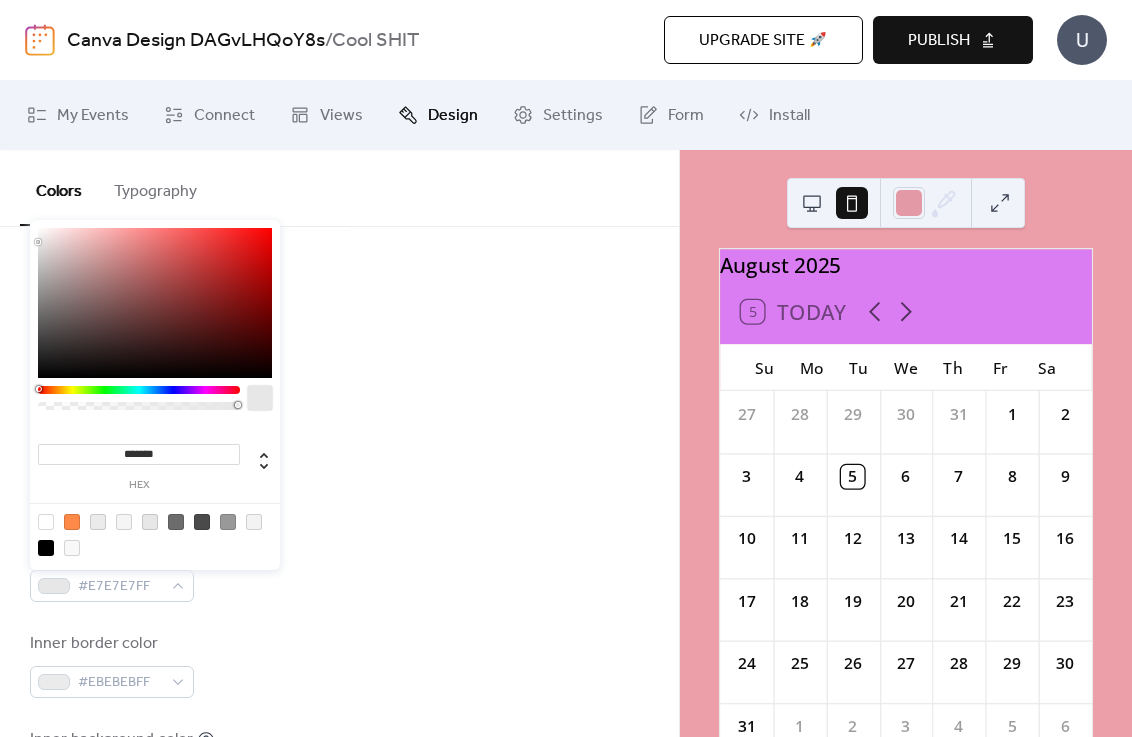 click at bounding box center (46, 522) 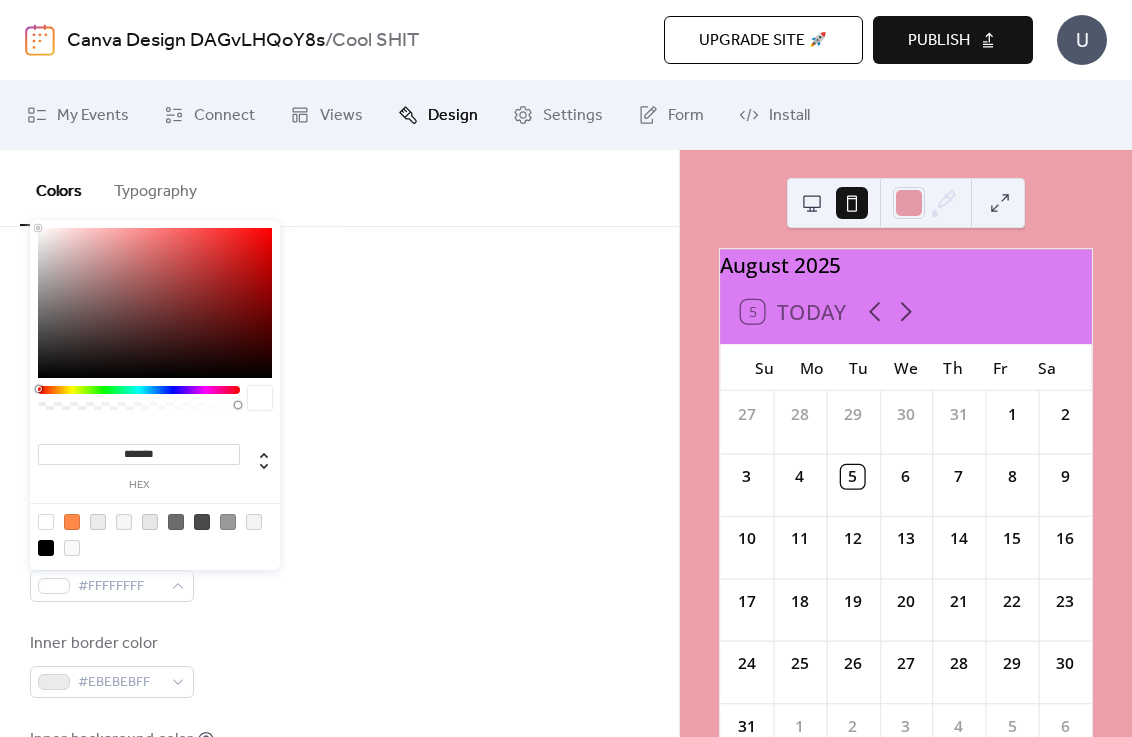 click on "Background color #FFFFFFFF Text color #0C0C0CFF Border color #FFFFFFFF Inner border color #EBEBEBFF Inner background color #FFFFFFFF Default event color #FF8946FF" at bounding box center [339, 617] 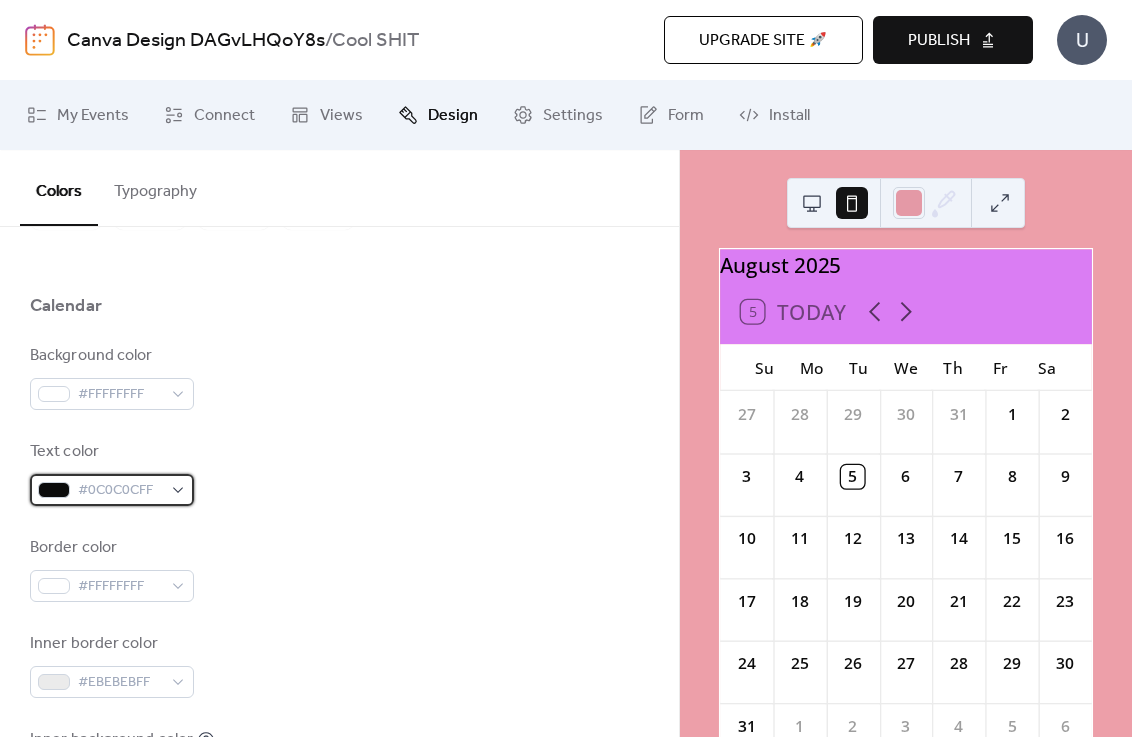 click on "#0C0C0CFF" at bounding box center [112, 490] 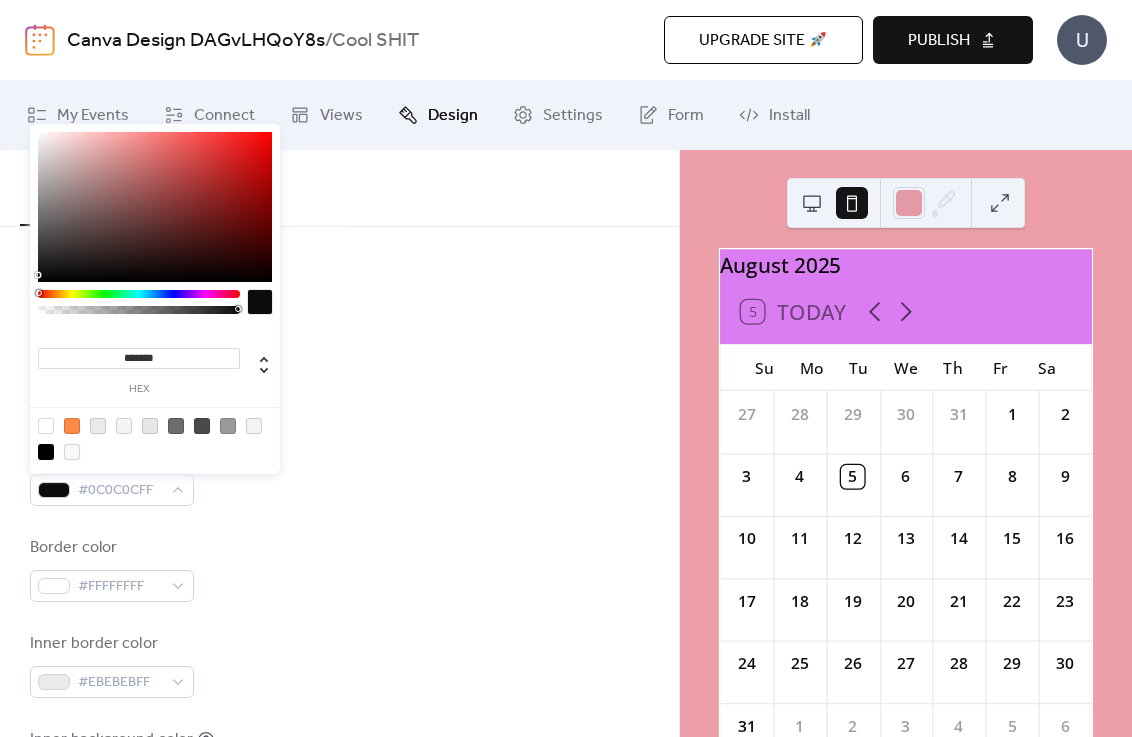 click at bounding box center [72, 452] 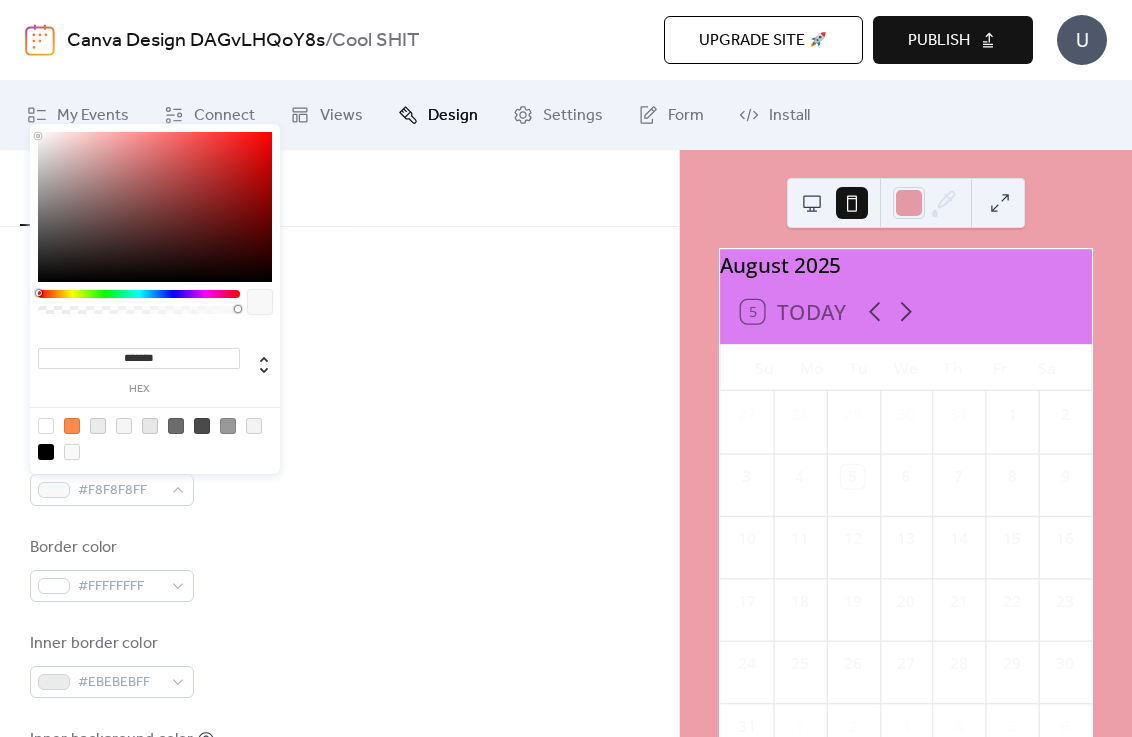 click at bounding box center (46, 426) 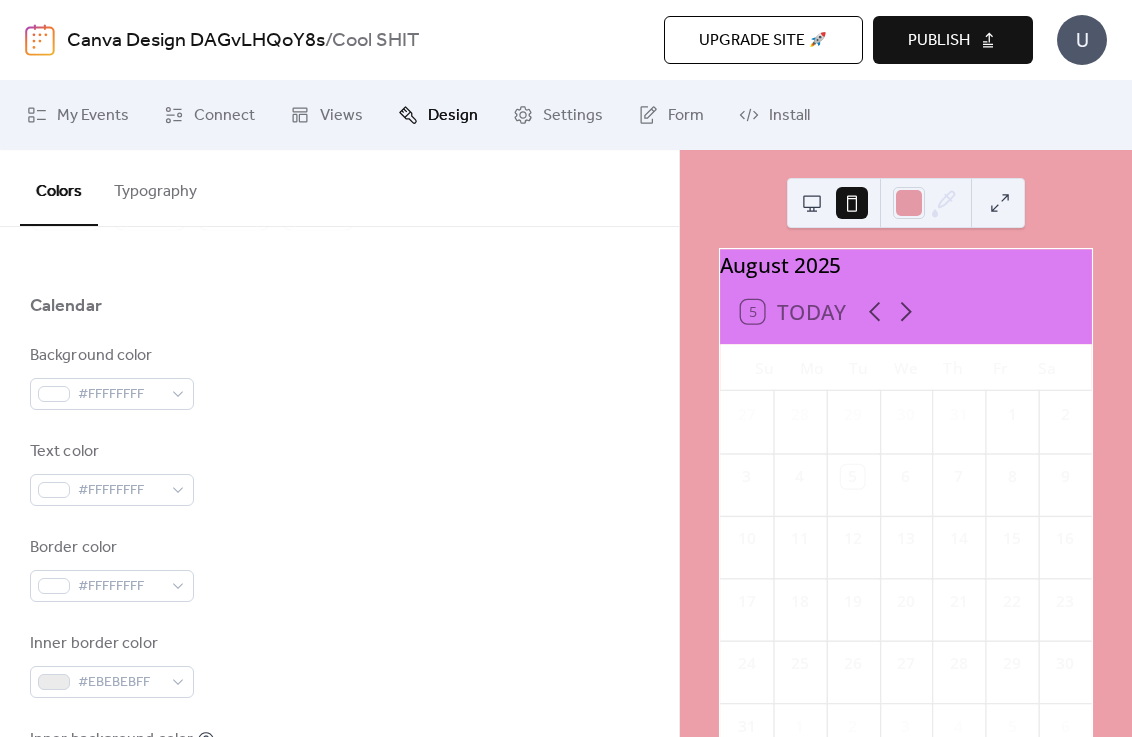 click on "Border color #FFFFFFFF" at bounding box center [339, 569] 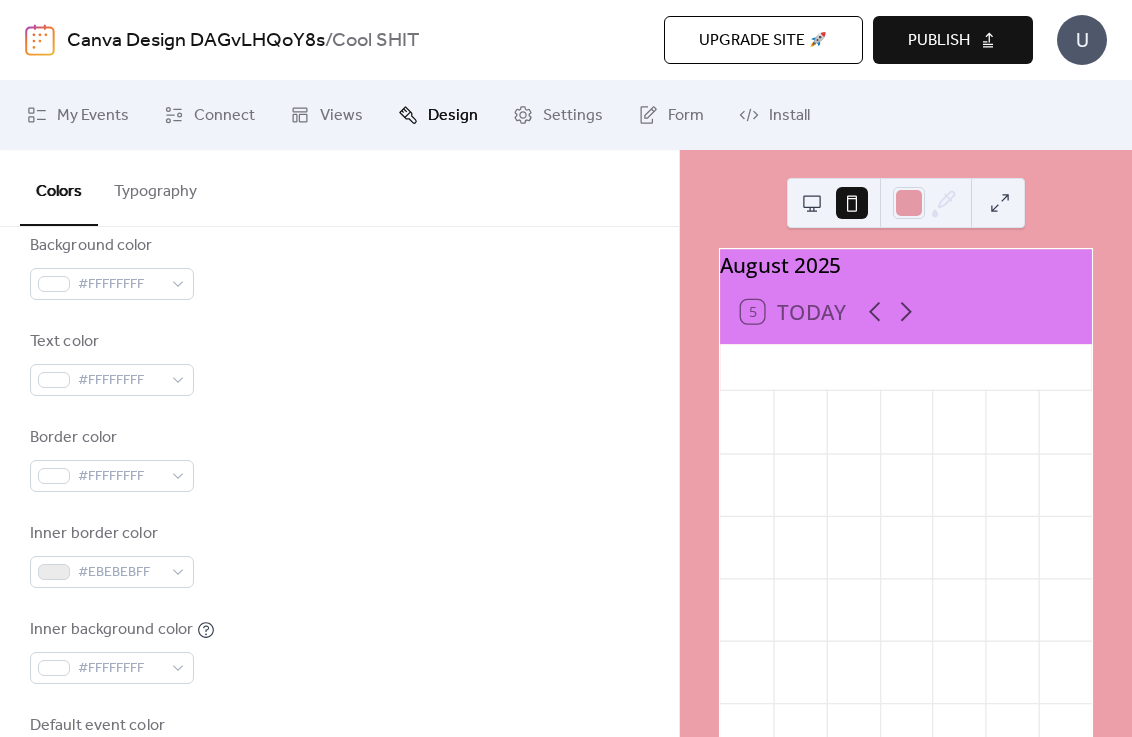 scroll, scrollTop: 251, scrollLeft: 0, axis: vertical 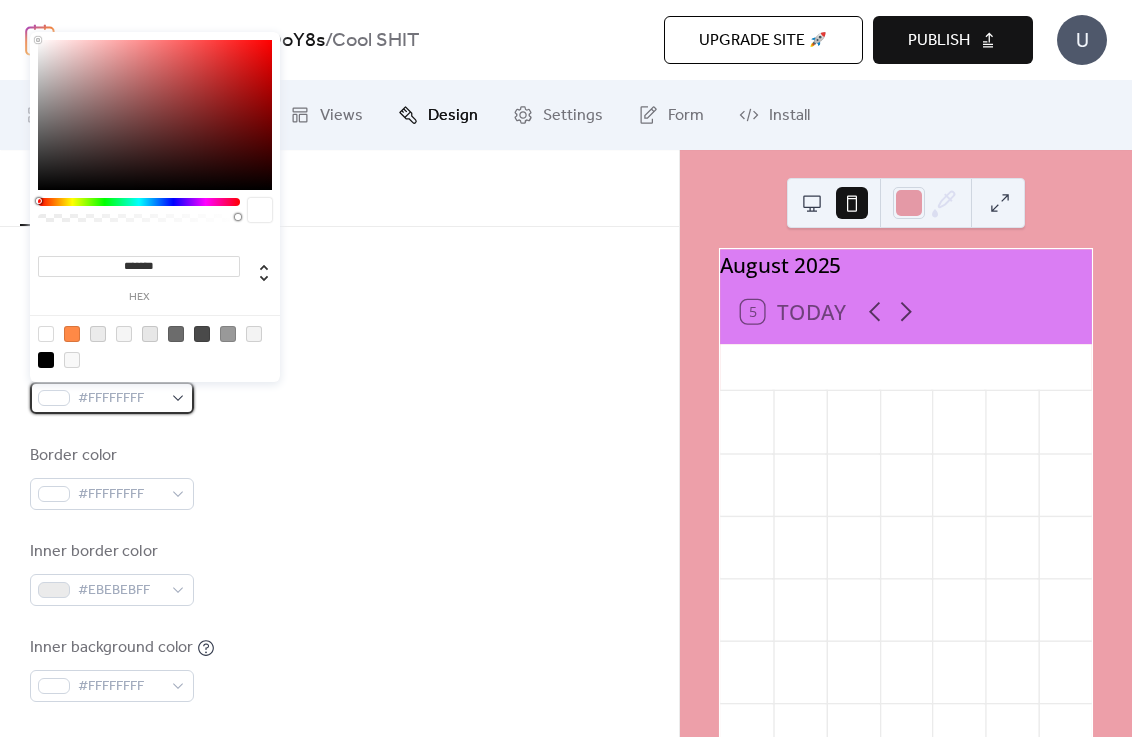 click on "#FFFFFFFF" at bounding box center [112, 398] 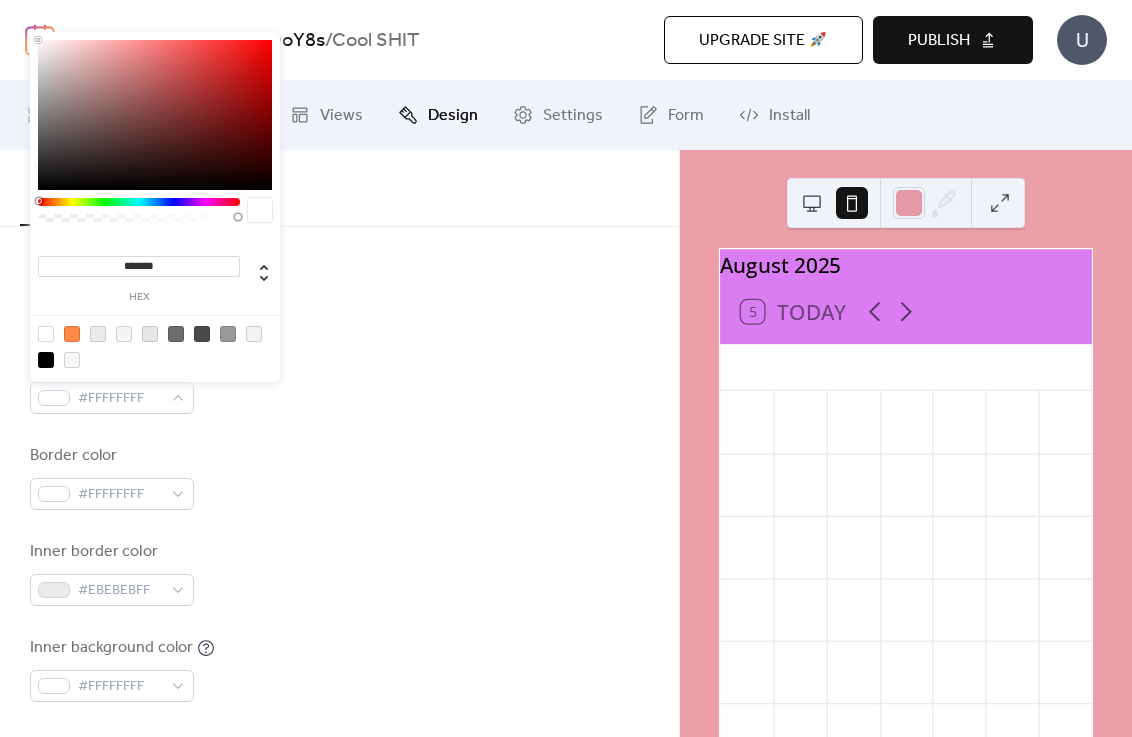 click at bounding box center (202, 334) 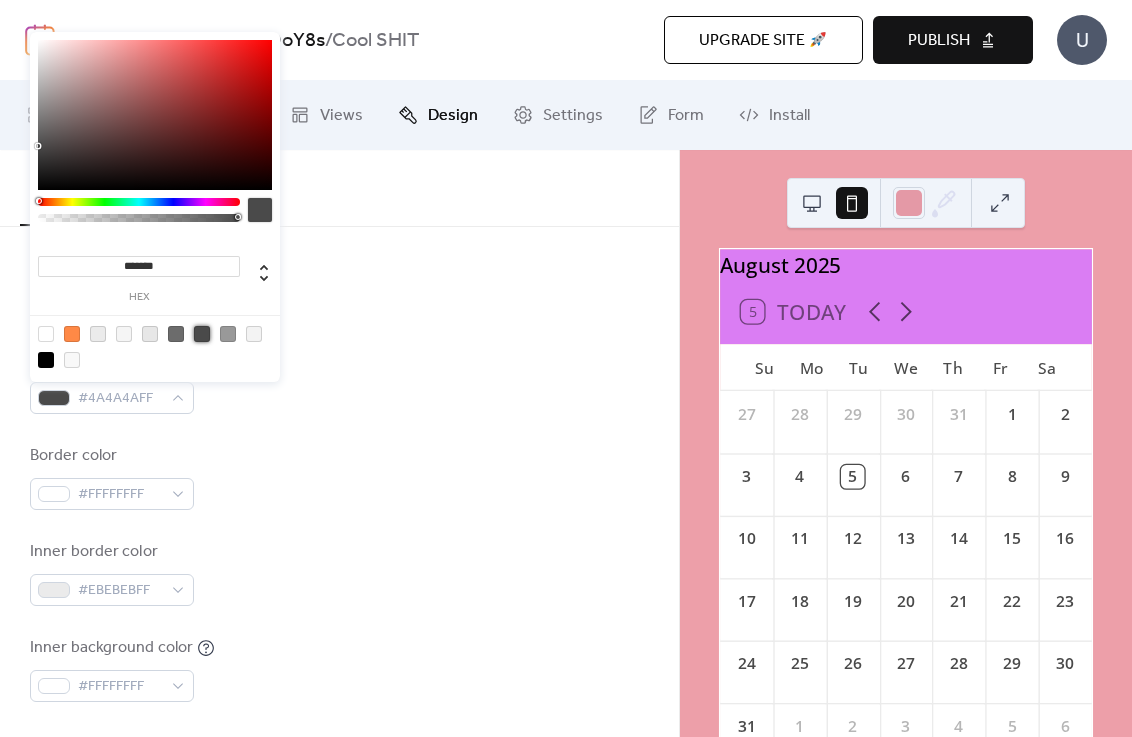click on "Border color #FFFFFFFF" at bounding box center [339, 477] 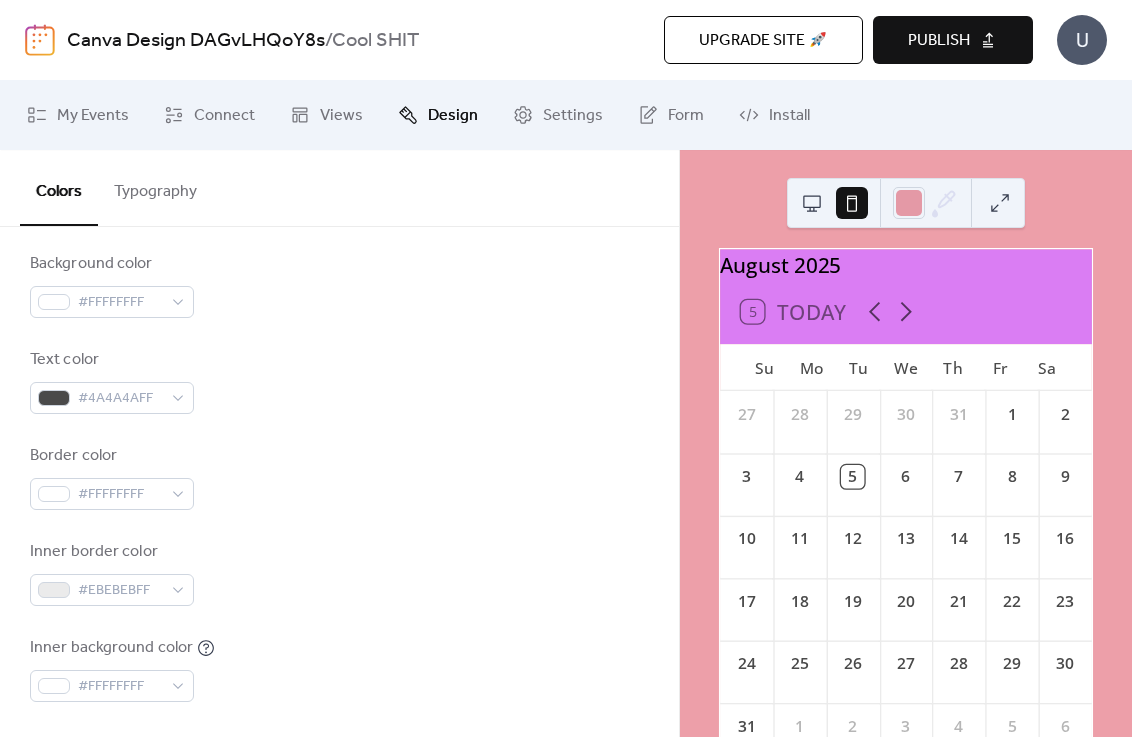 scroll, scrollTop: 255, scrollLeft: 0, axis: vertical 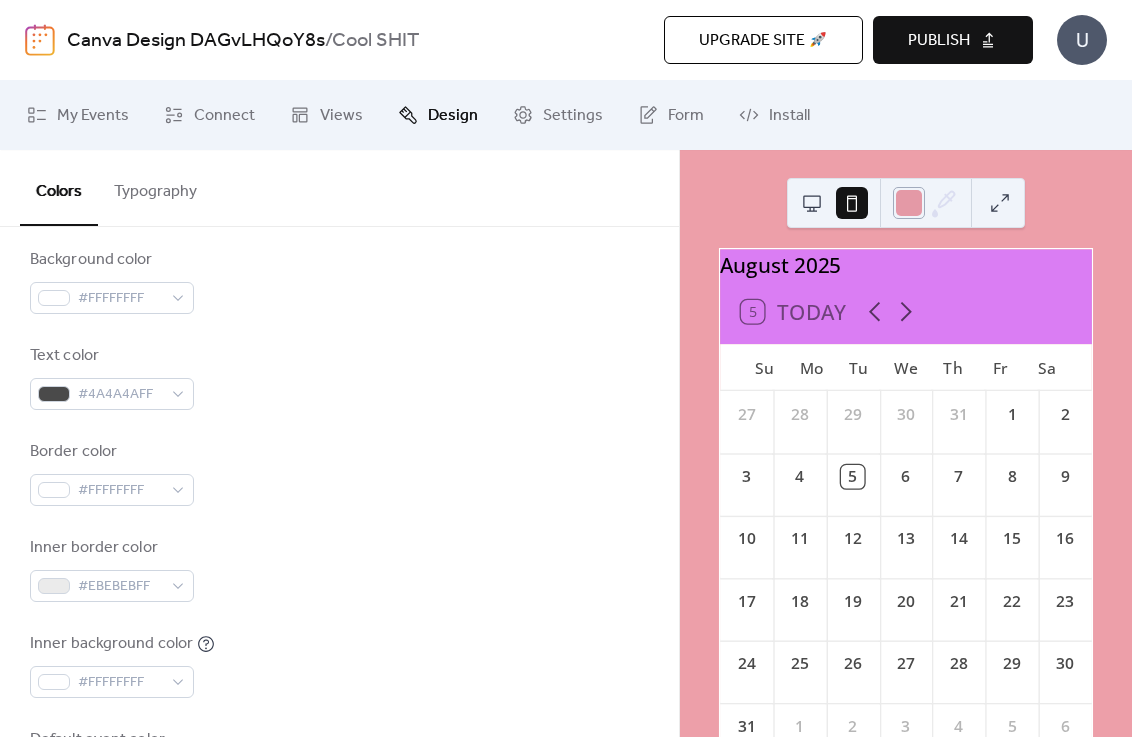 click at bounding box center [909, 203] 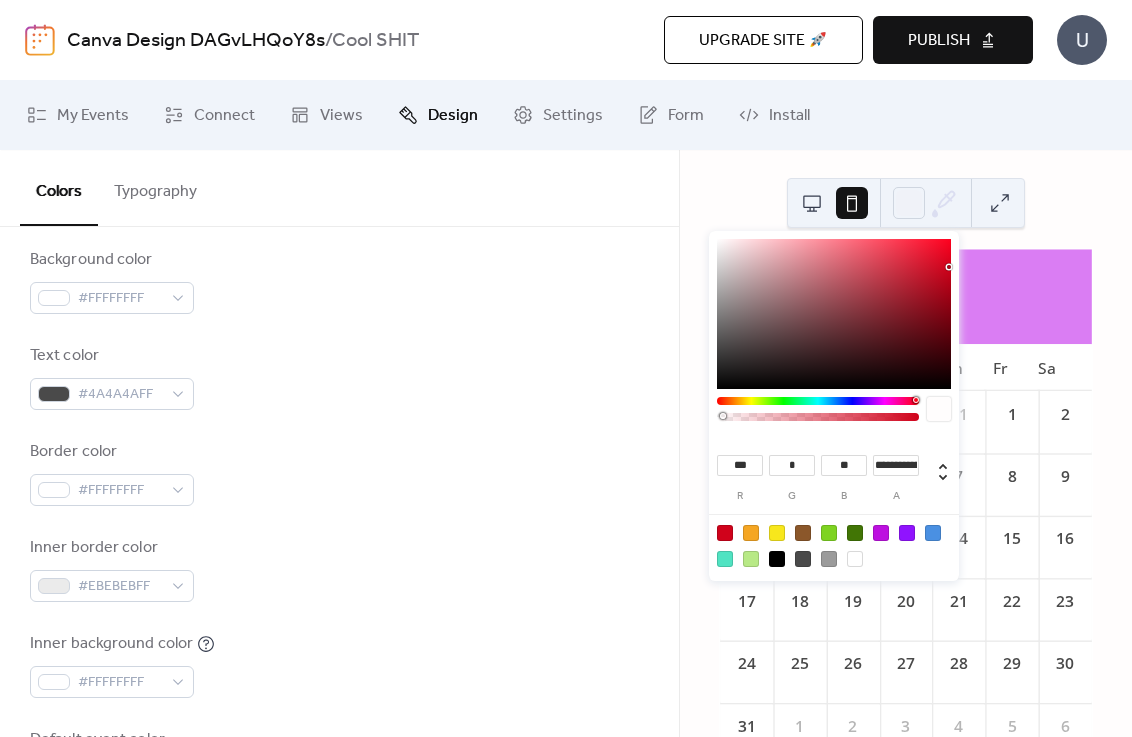 type on "*" 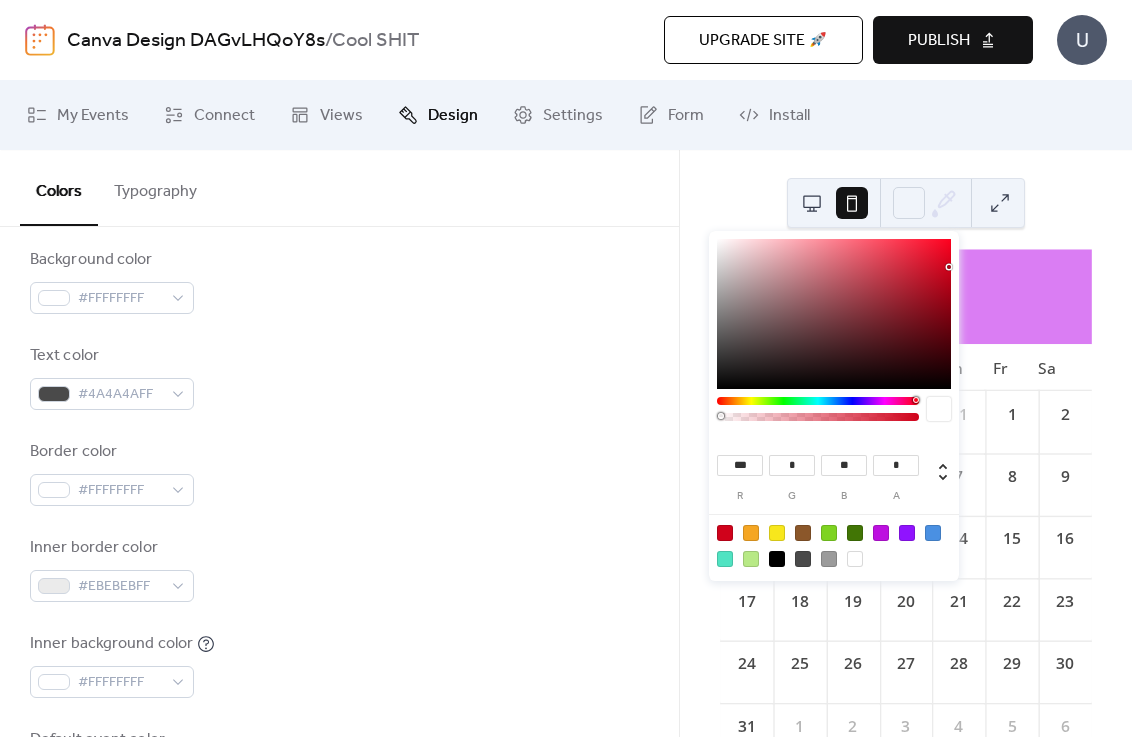 drag, startPoint x: 789, startPoint y: 414, endPoint x: 720, endPoint y: 421, distance: 69.354164 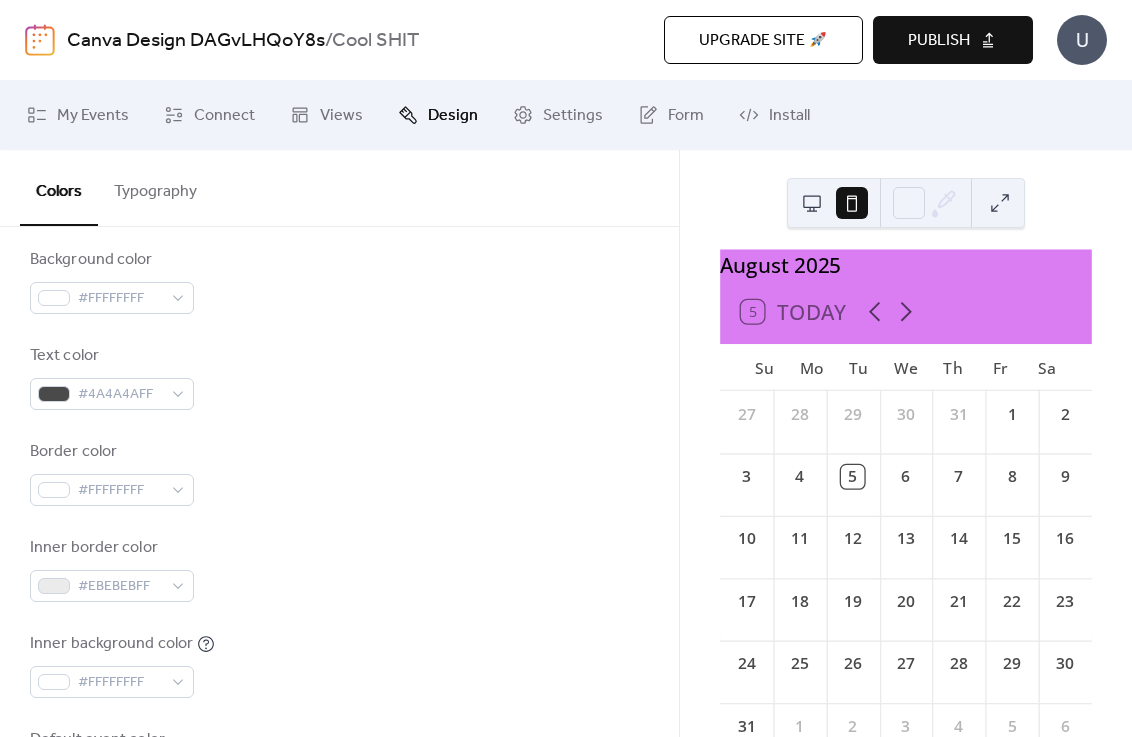click on "Border color #FFFFFFFF" at bounding box center [339, 473] 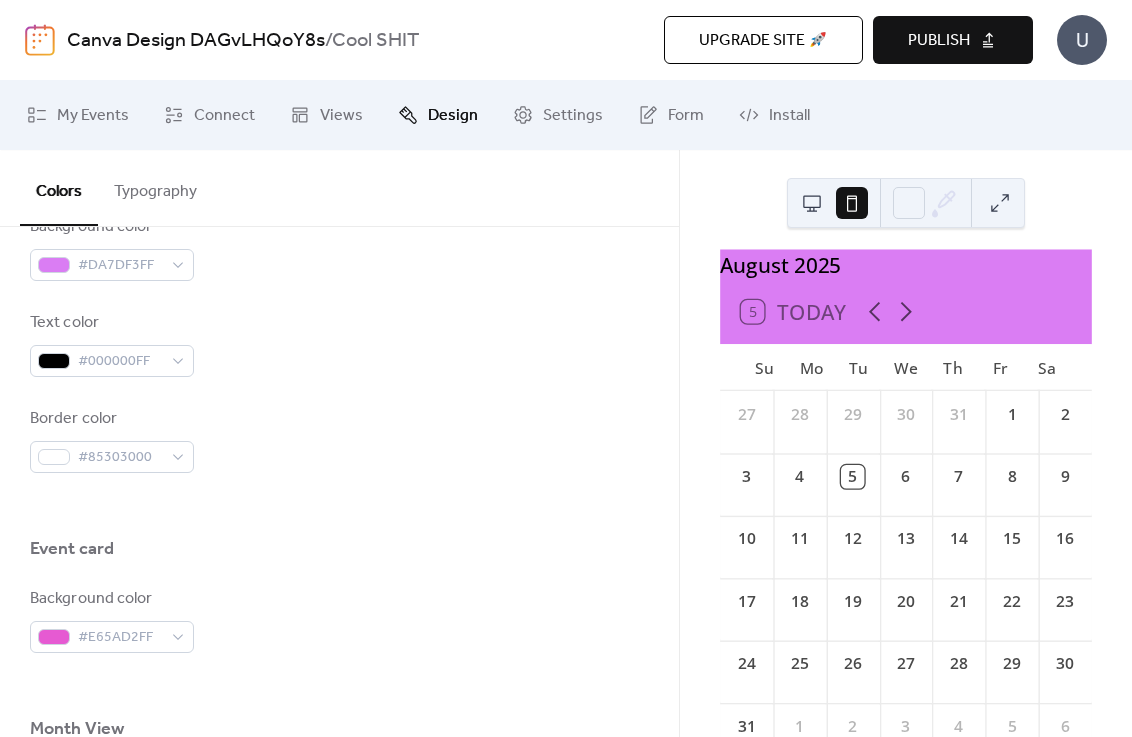 scroll, scrollTop: 921, scrollLeft: 0, axis: vertical 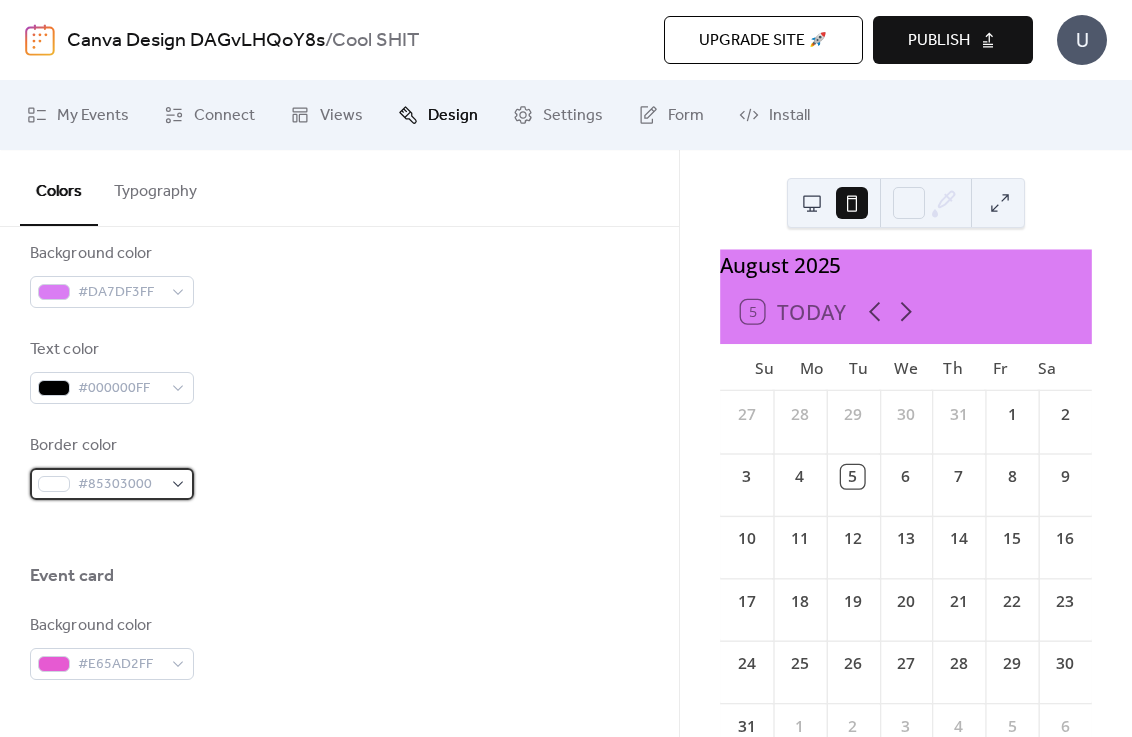 click on "#85303000" at bounding box center (112, 484) 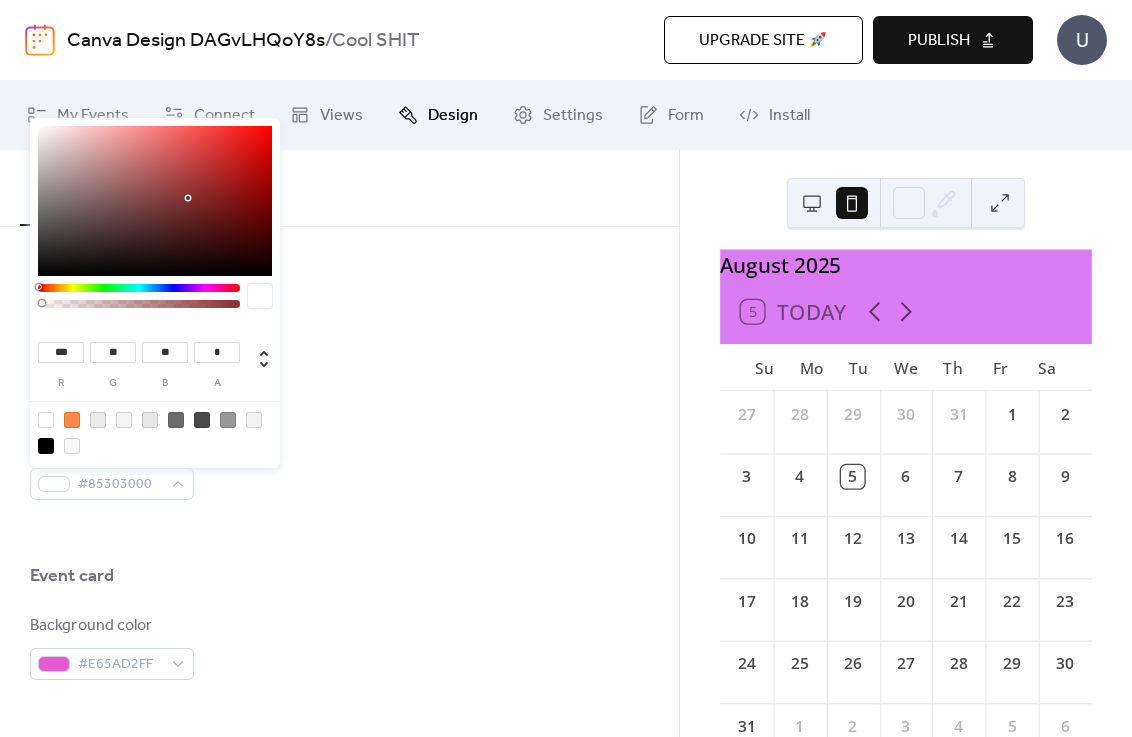 click at bounding box center [72, 420] 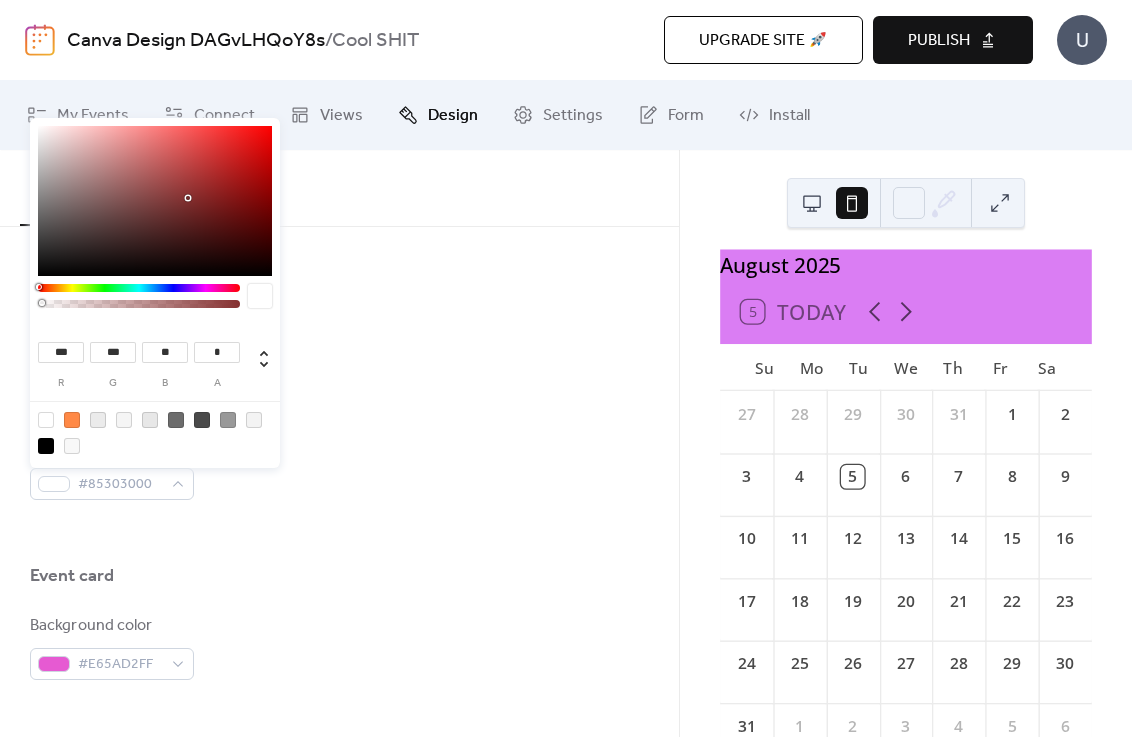 type on "*" 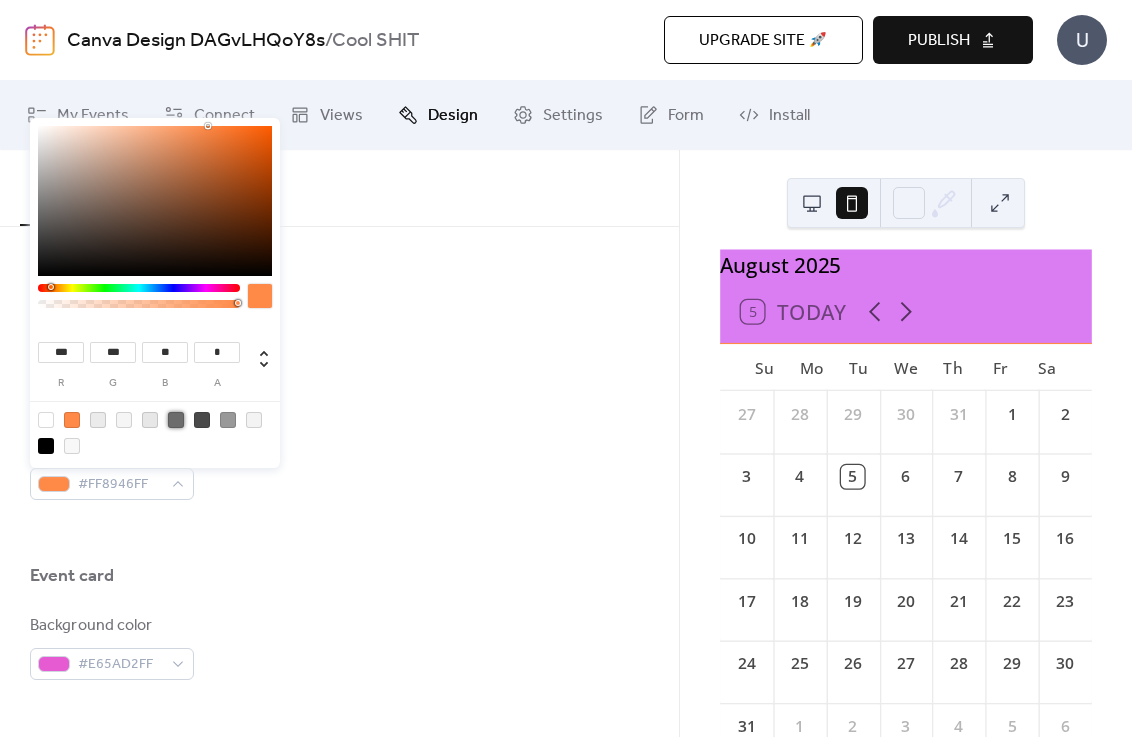 click at bounding box center (176, 420) 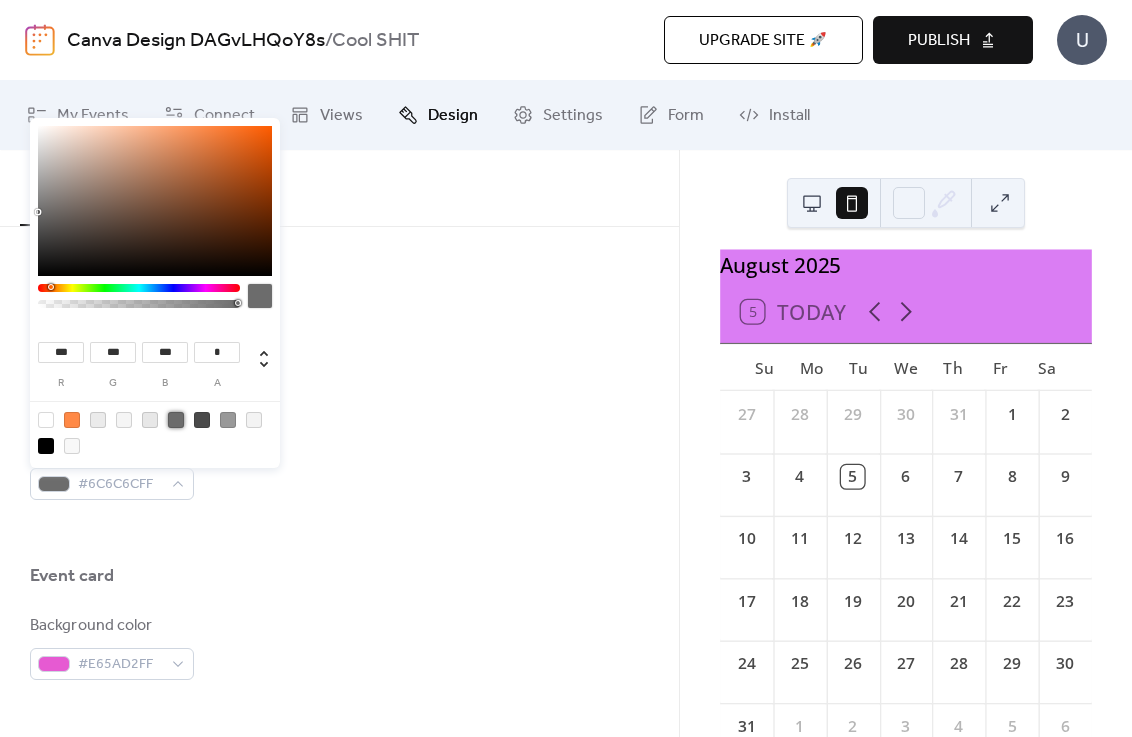 click at bounding box center [46, 420] 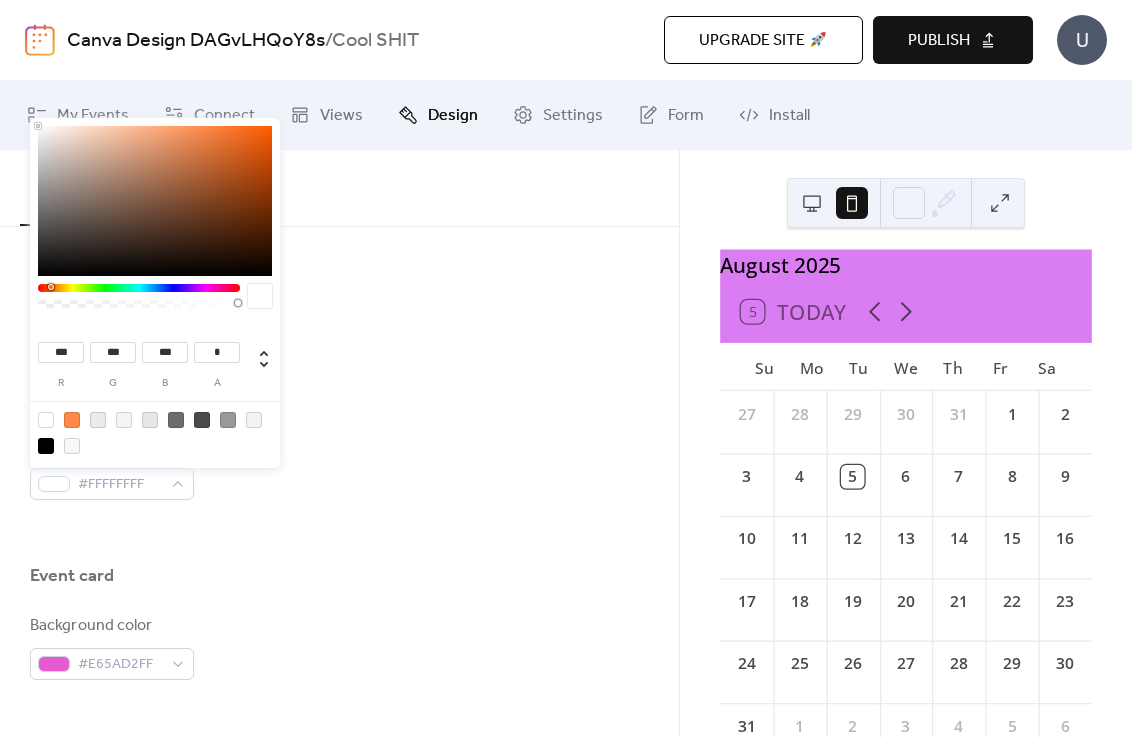 click on "Border color #FFFFFFFF" at bounding box center [339, 467] 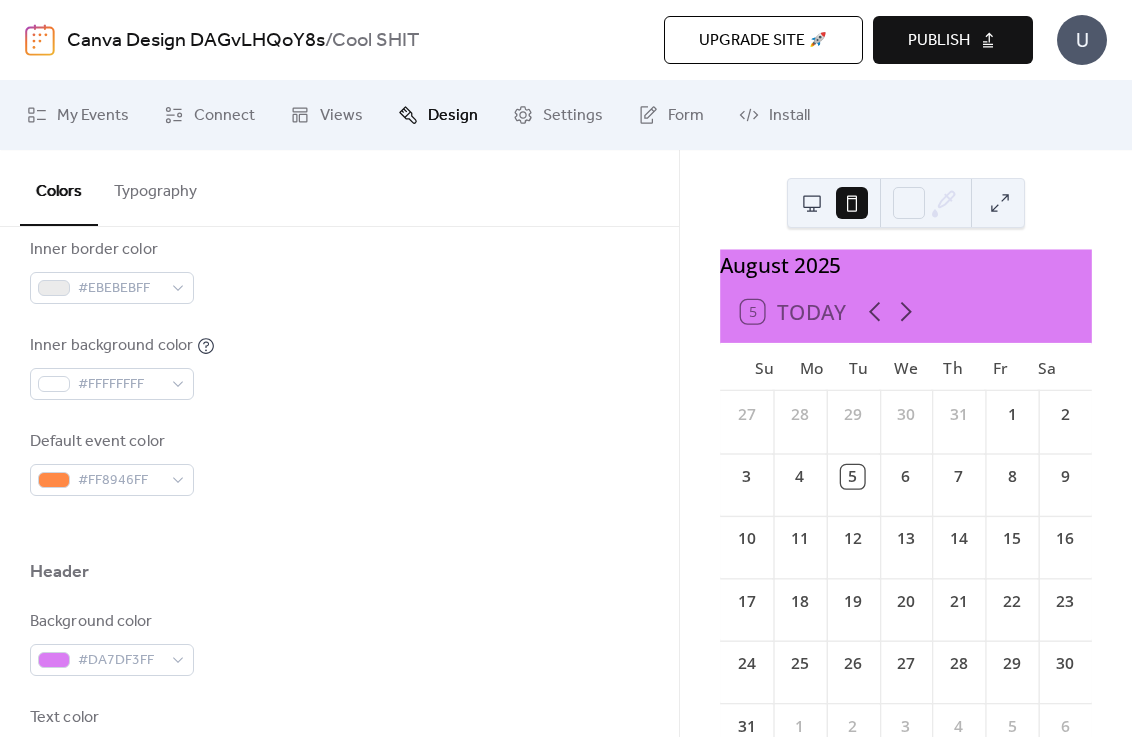 scroll, scrollTop: 420, scrollLeft: 0, axis: vertical 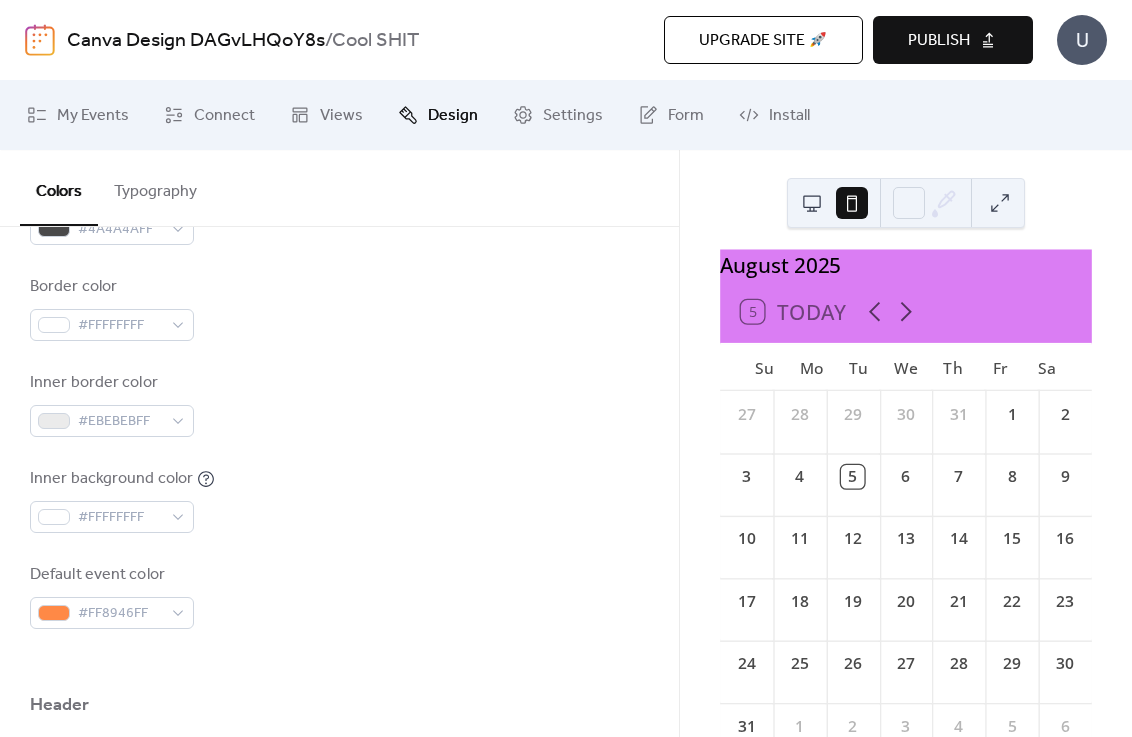 click on "Typography" at bounding box center (155, 187) 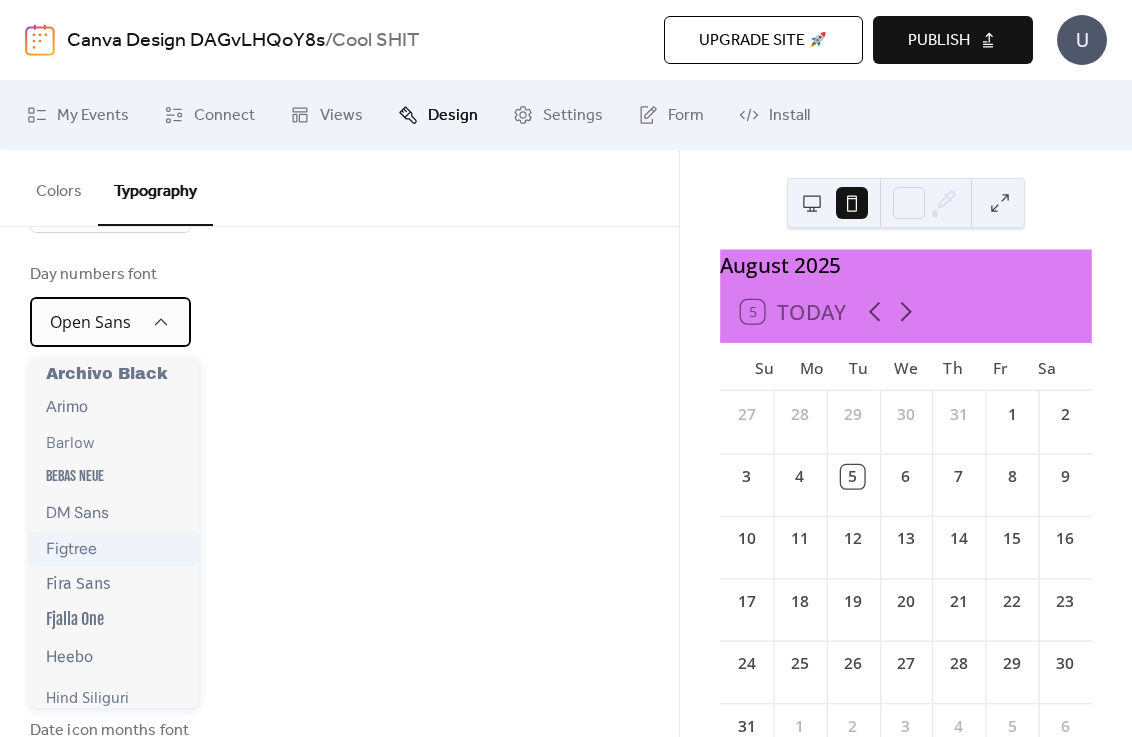 scroll, scrollTop: 145, scrollLeft: 0, axis: vertical 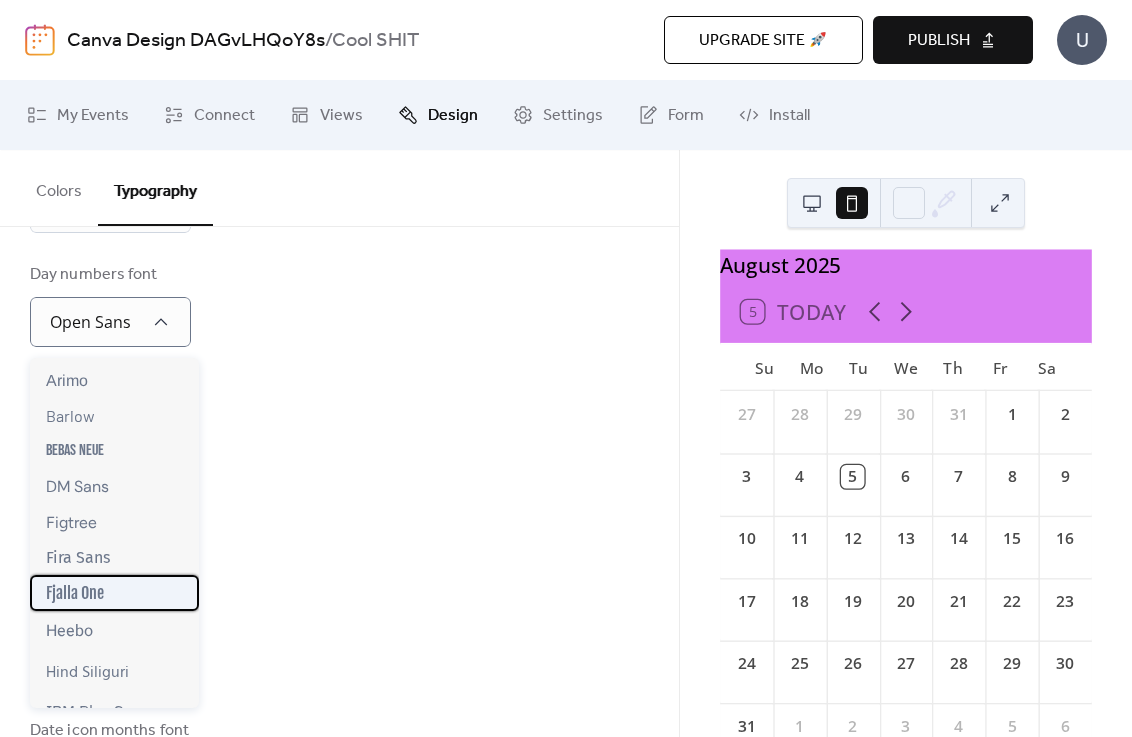 click on "Fjalla One" at bounding box center (114, 593) 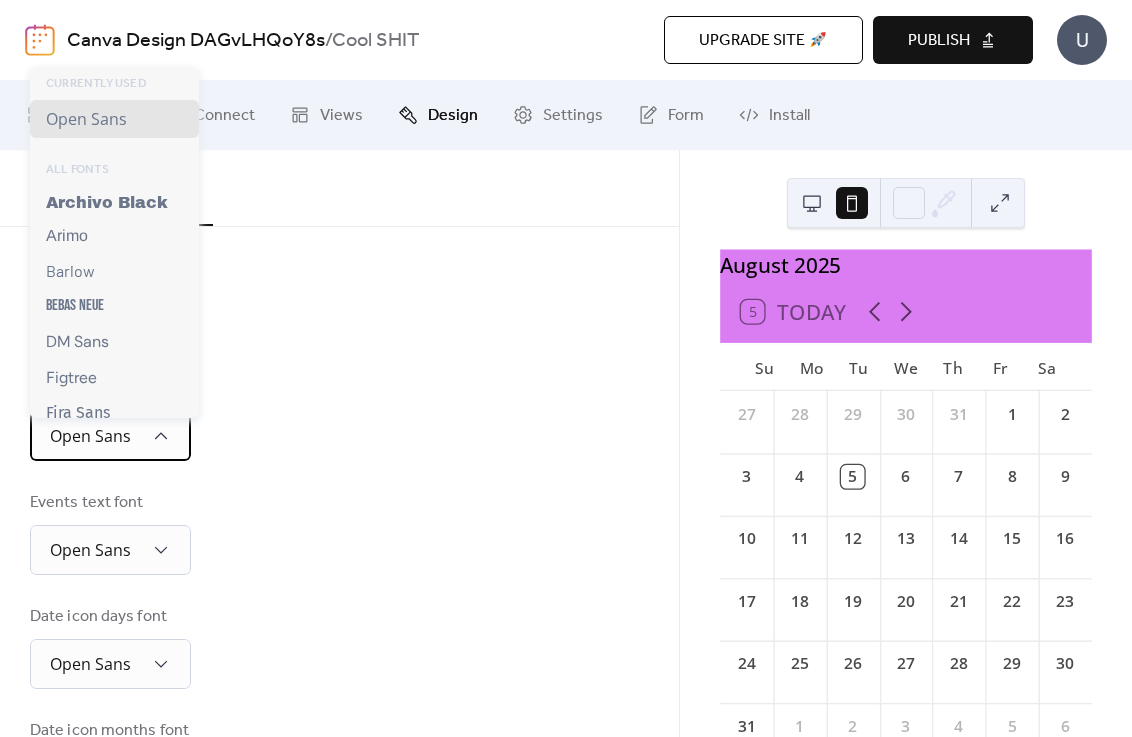 scroll, scrollTop: 121, scrollLeft: 0, axis: vertical 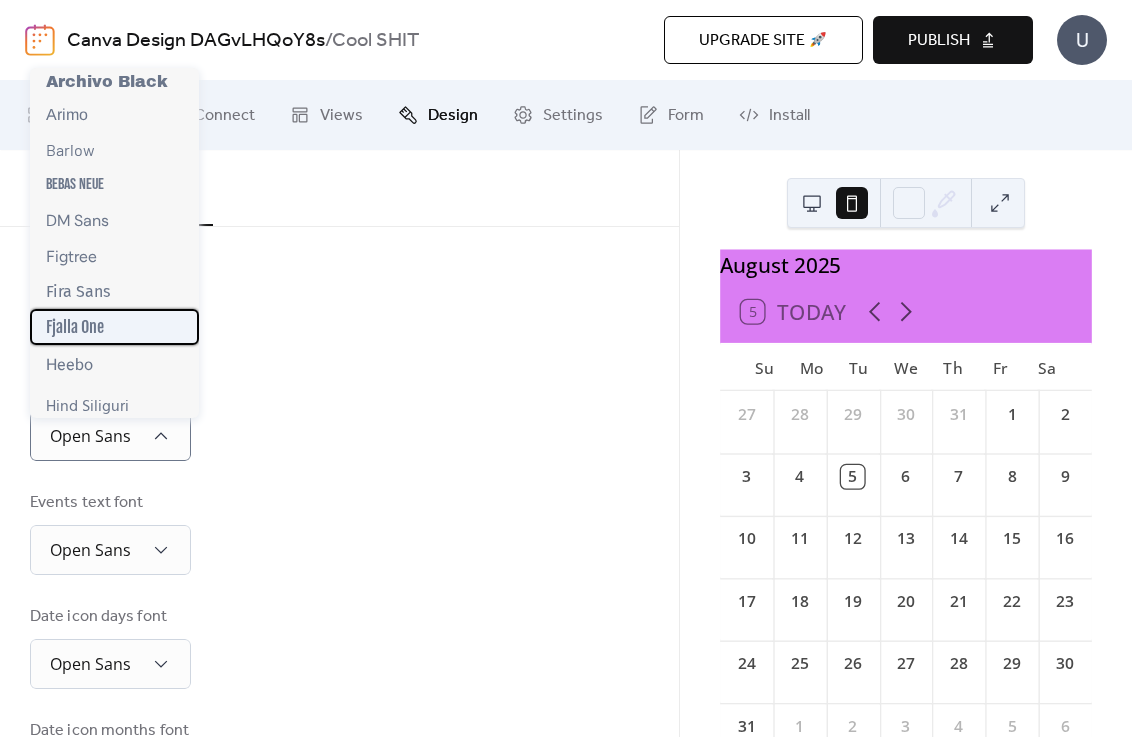 click on "Fjalla One" at bounding box center (75, 327) 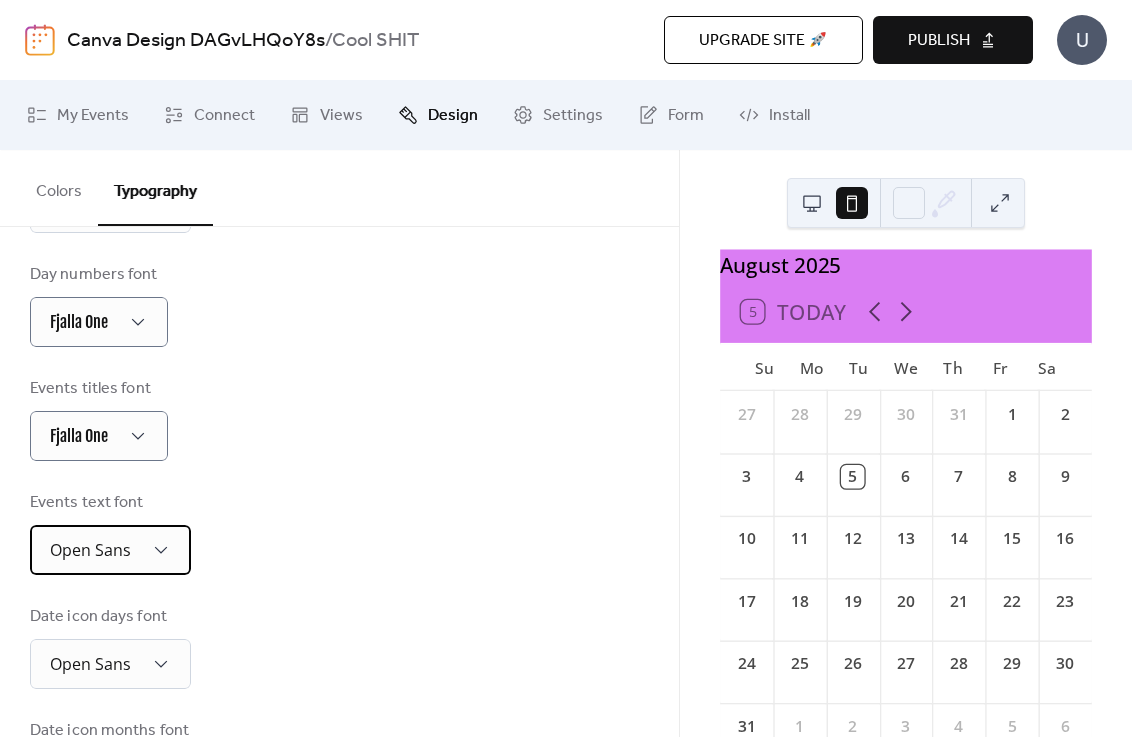 click on "Open Sans" at bounding box center (110, 550) 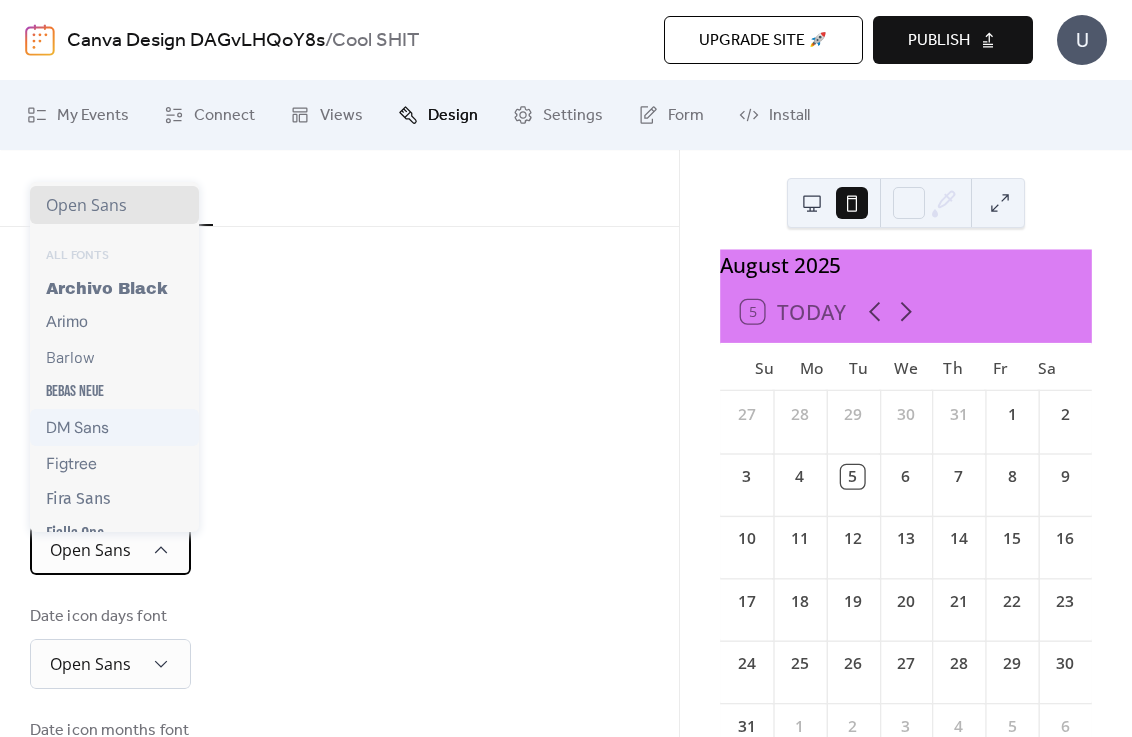 scroll, scrollTop: 71, scrollLeft: 0, axis: vertical 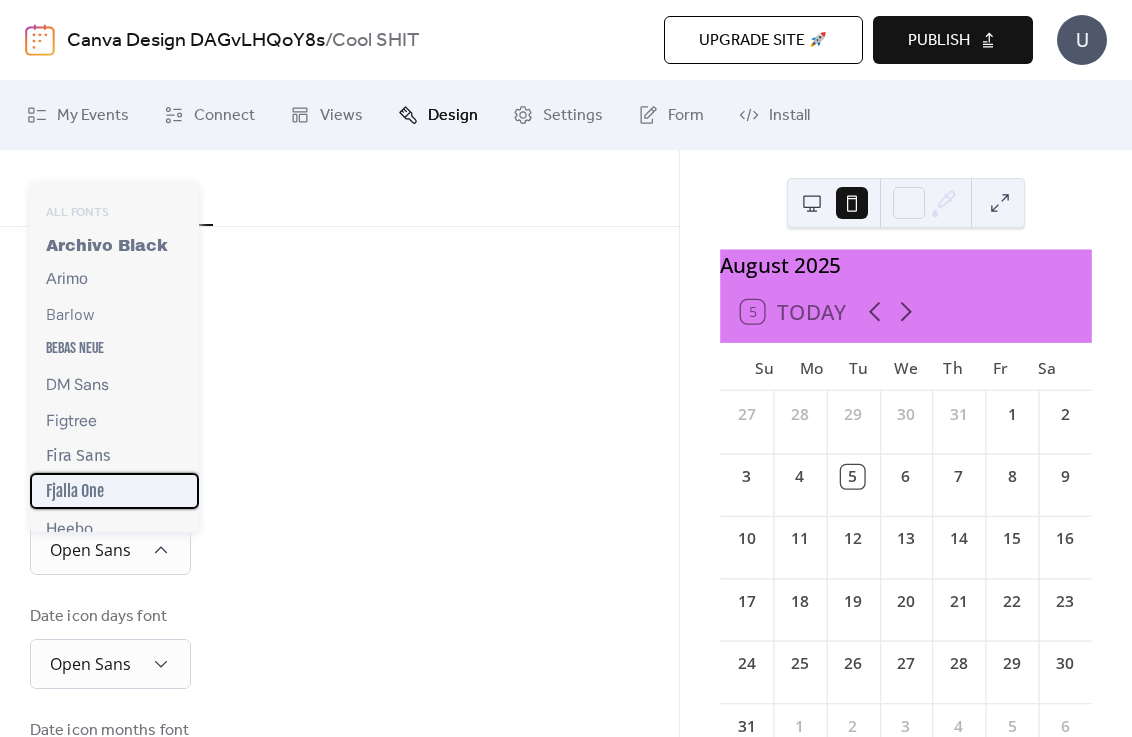 click on "Fjalla One" at bounding box center (75, 491) 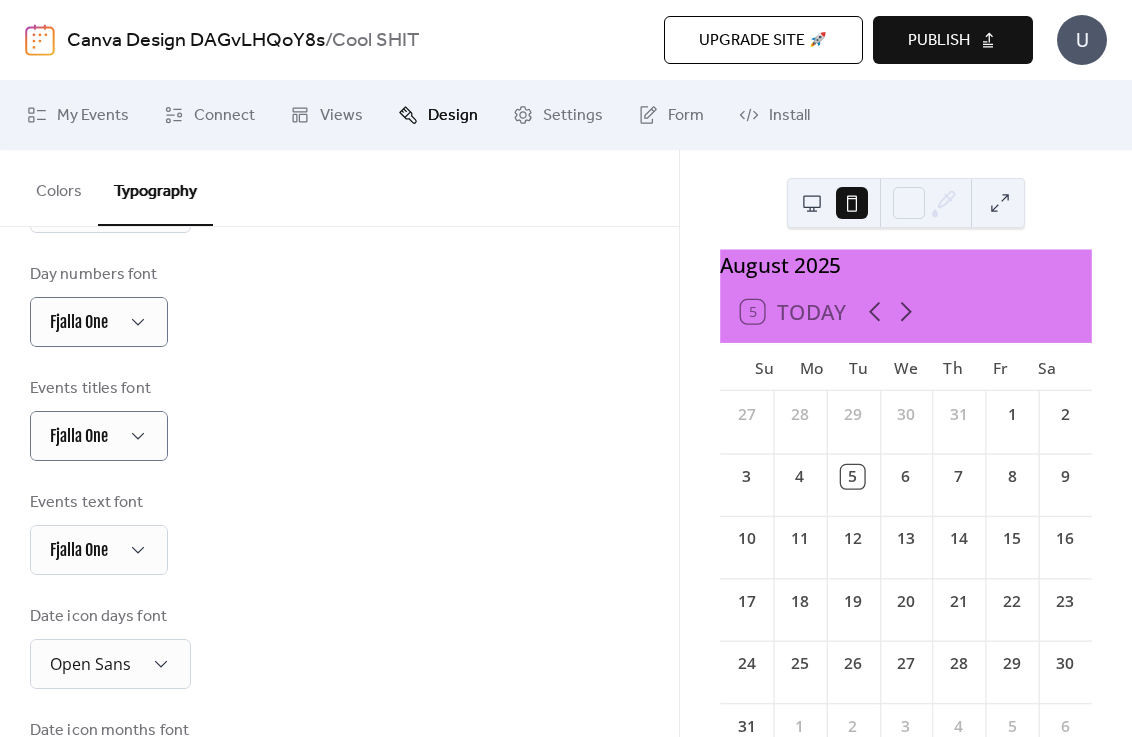 scroll, scrollTop: 533, scrollLeft: 0, axis: vertical 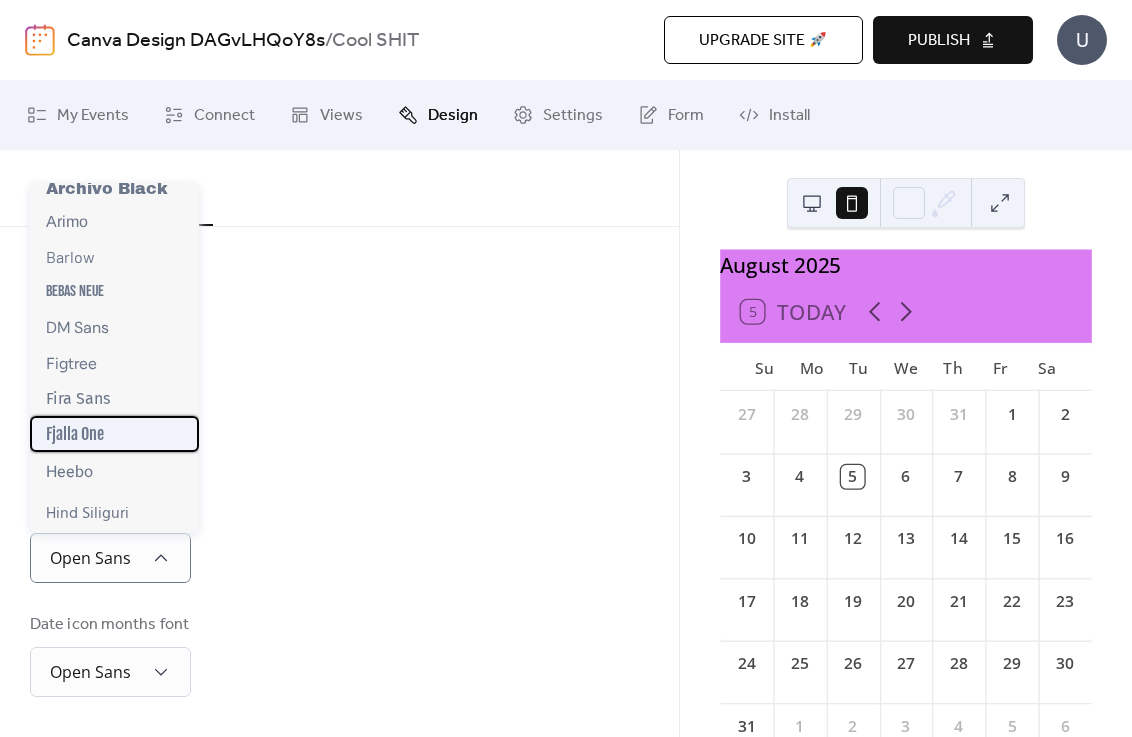 click on "Fjalla One" at bounding box center (75, 434) 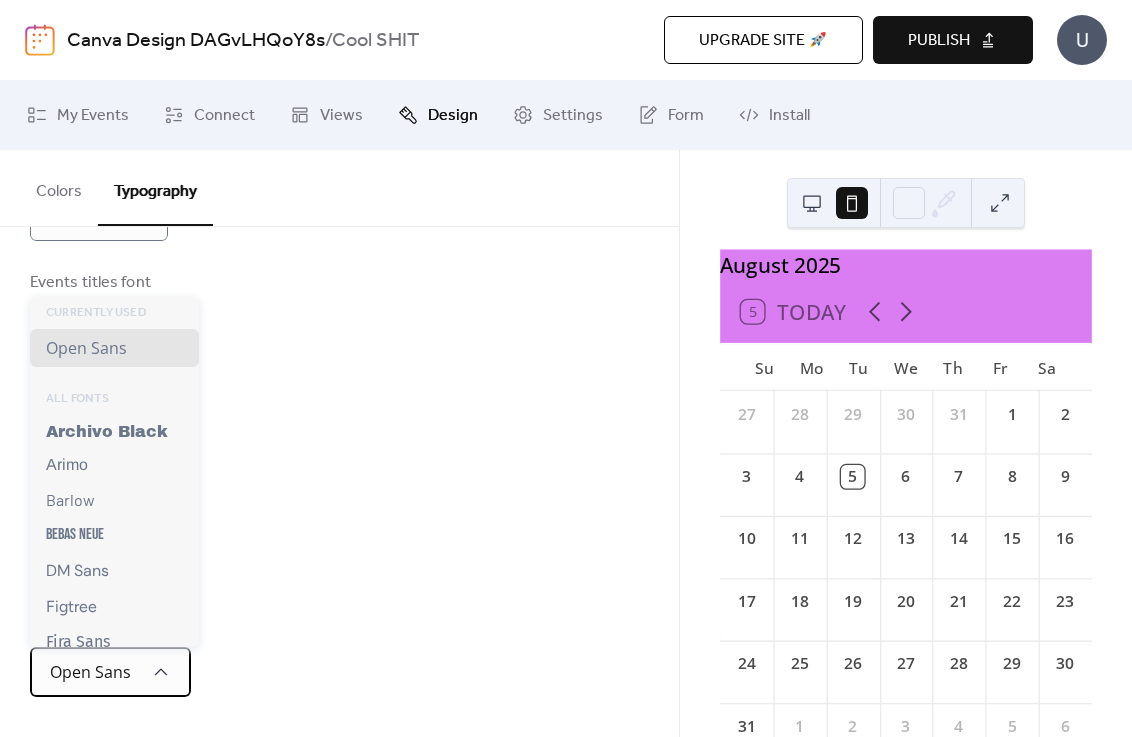 scroll, scrollTop: 136, scrollLeft: 0, axis: vertical 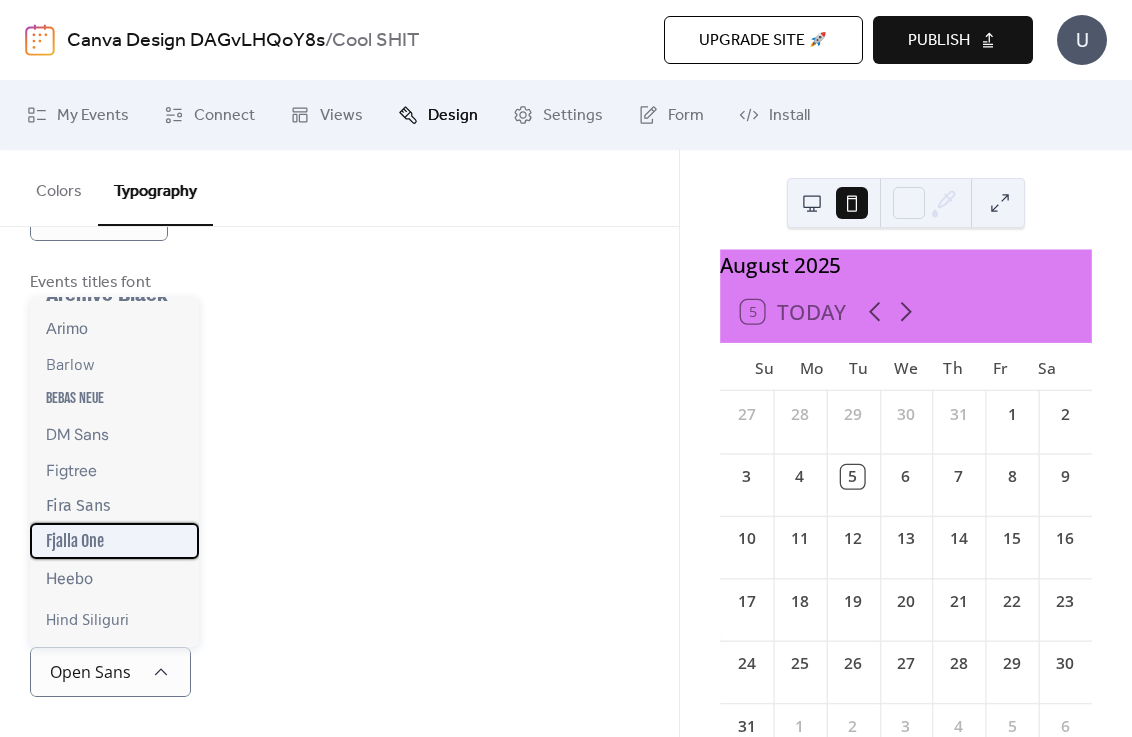click on "Fjalla One" at bounding box center [75, 541] 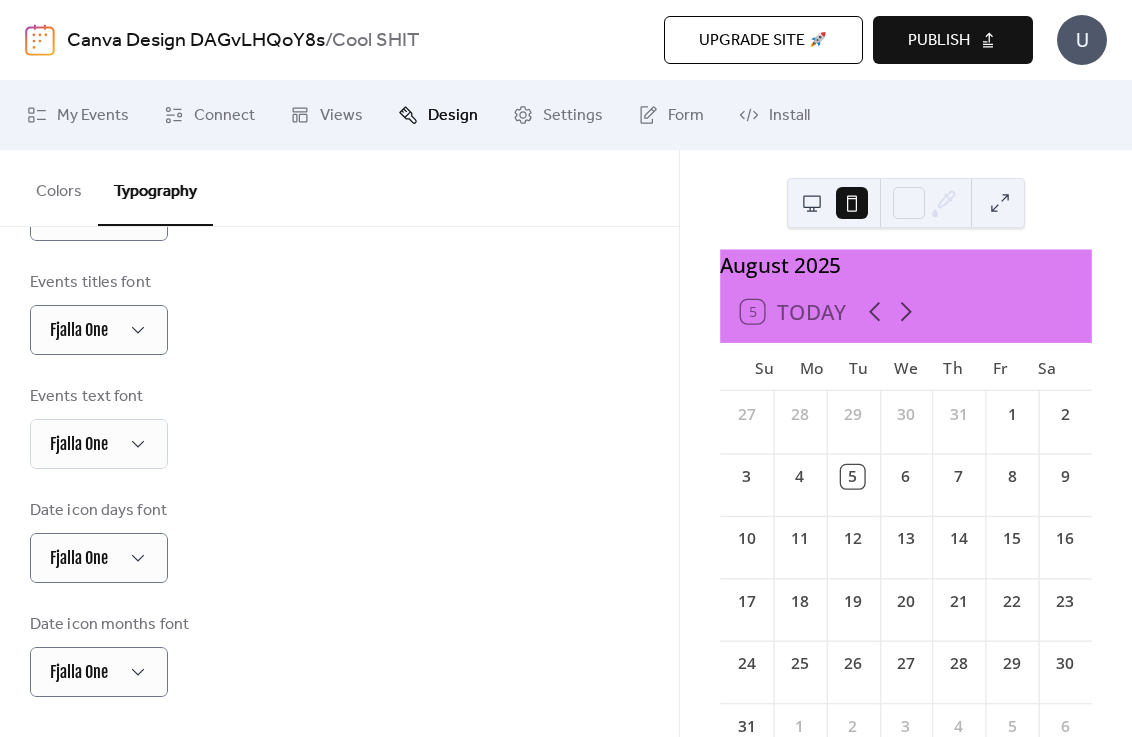 drag, startPoint x: 320, startPoint y: 478, endPoint x: 286, endPoint y: 504, distance: 42.80187 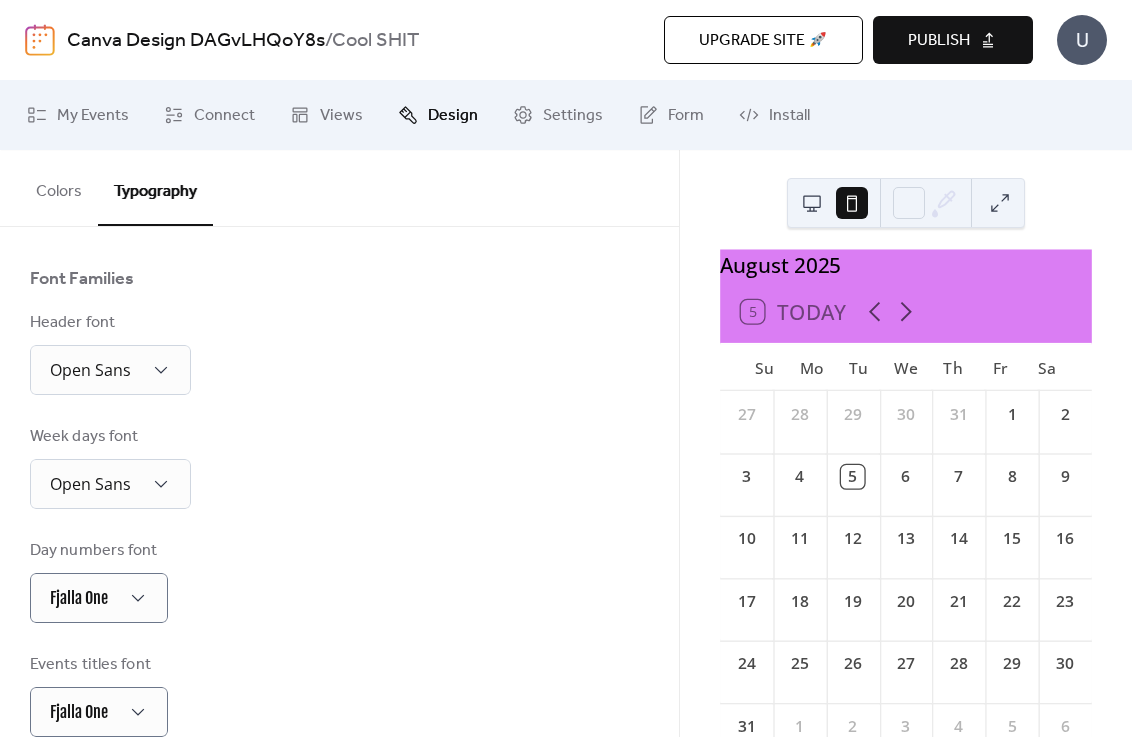 scroll, scrollTop: 122, scrollLeft: 0, axis: vertical 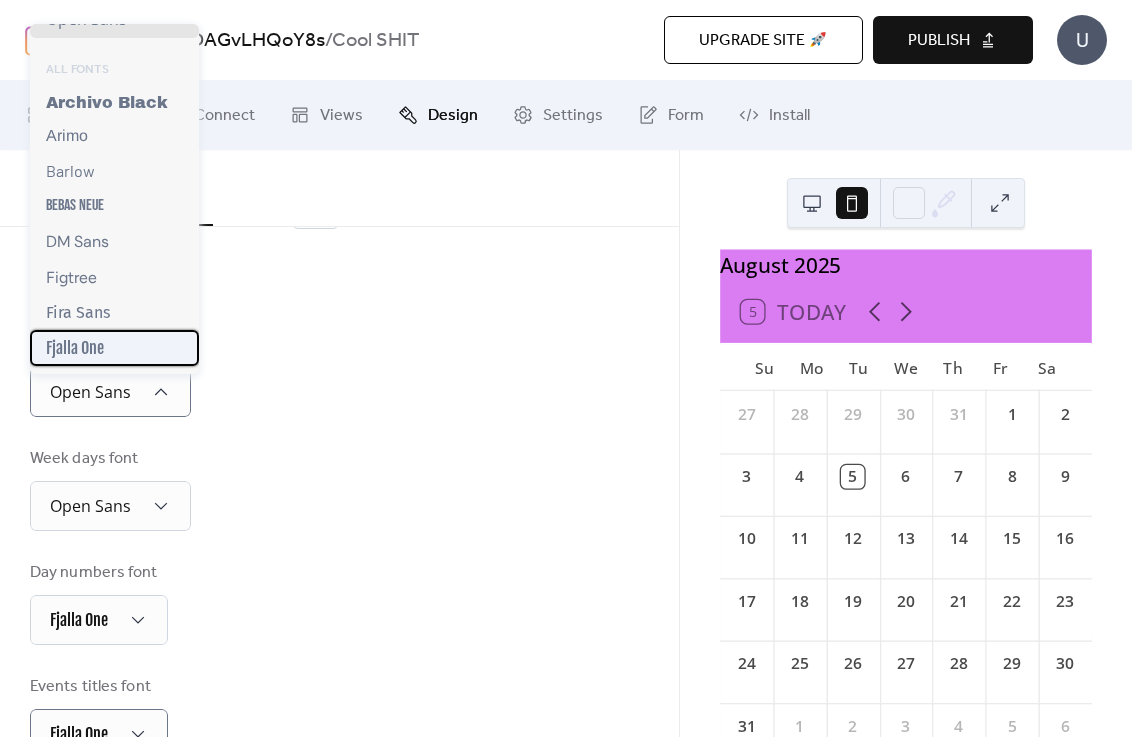 click on "Fjalla One" at bounding box center (75, 348) 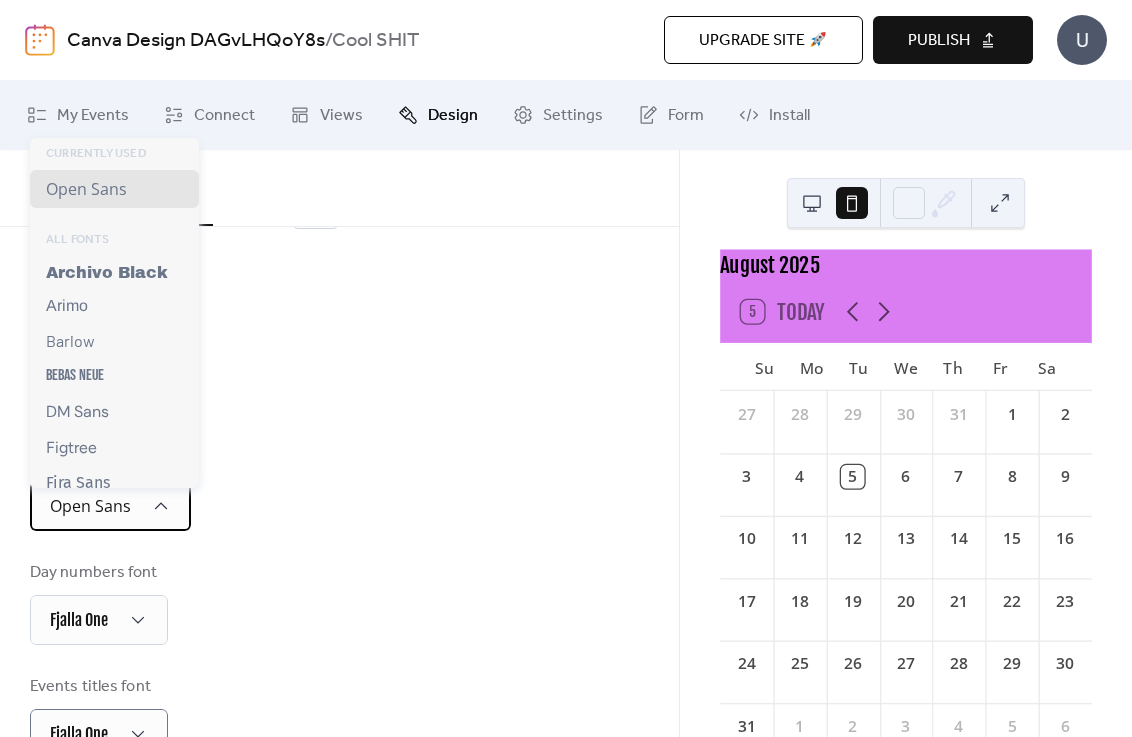 click on "Open Sans" at bounding box center (110, 506) 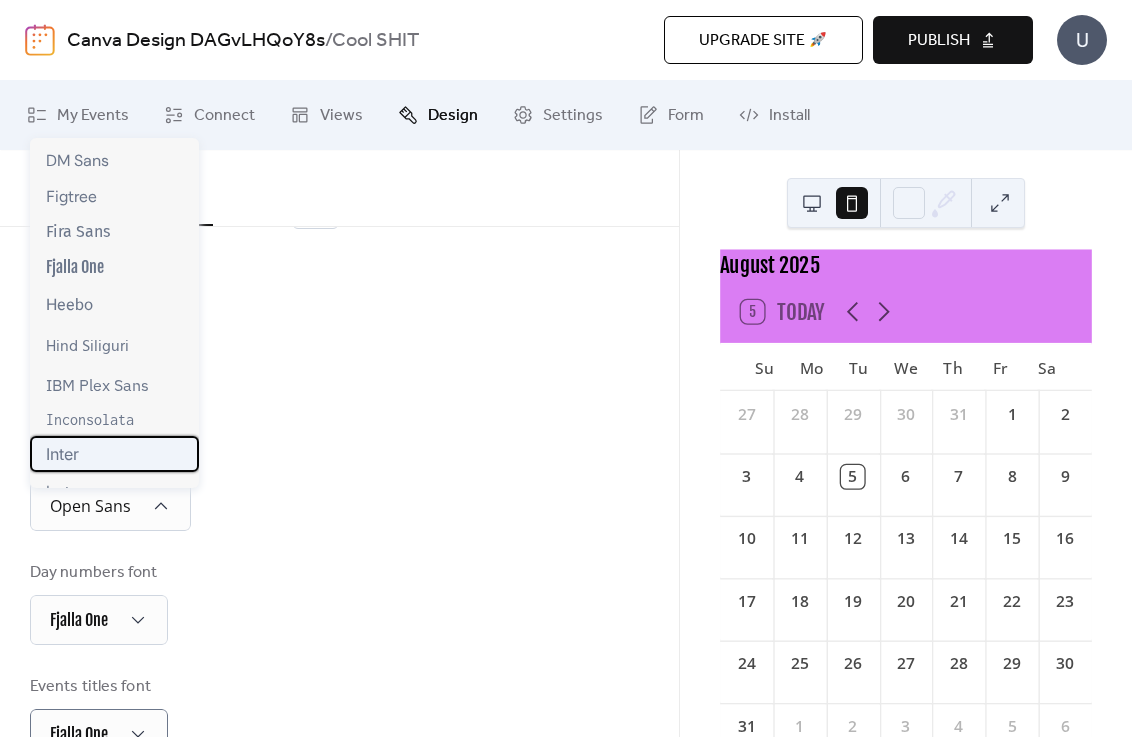 click on "Inter" at bounding box center (62, 454) 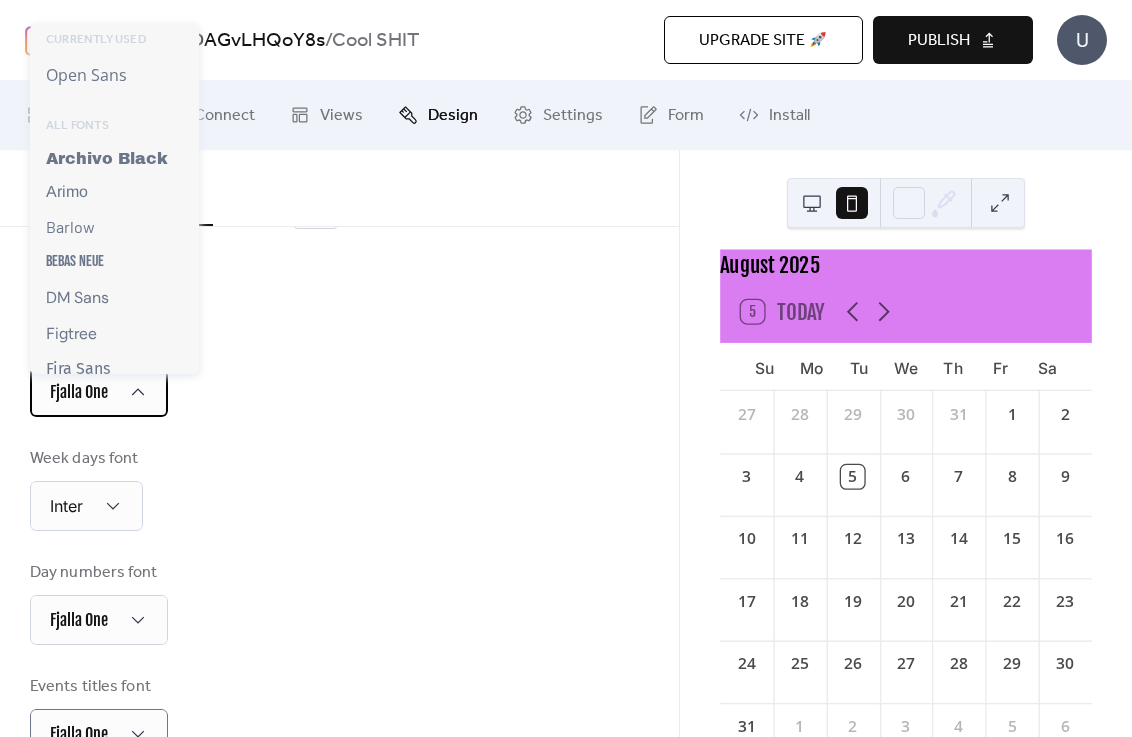 click on "Fjalla One" at bounding box center [79, 392] 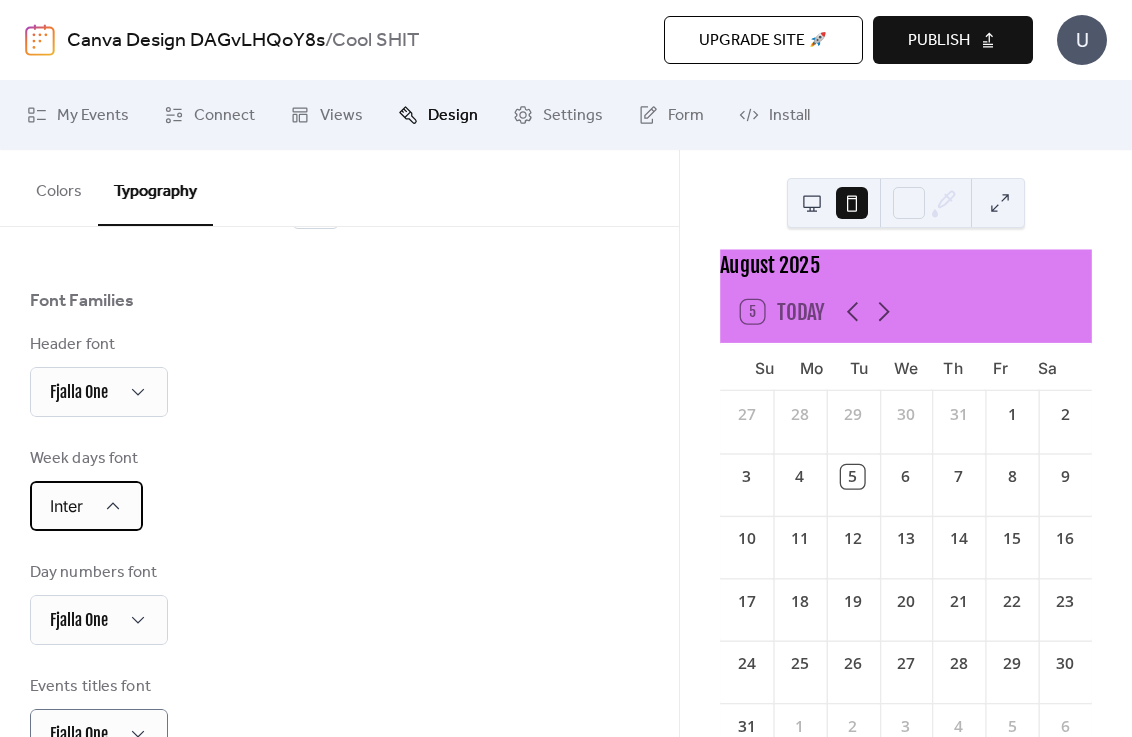 click on "Inter" at bounding box center (86, 506) 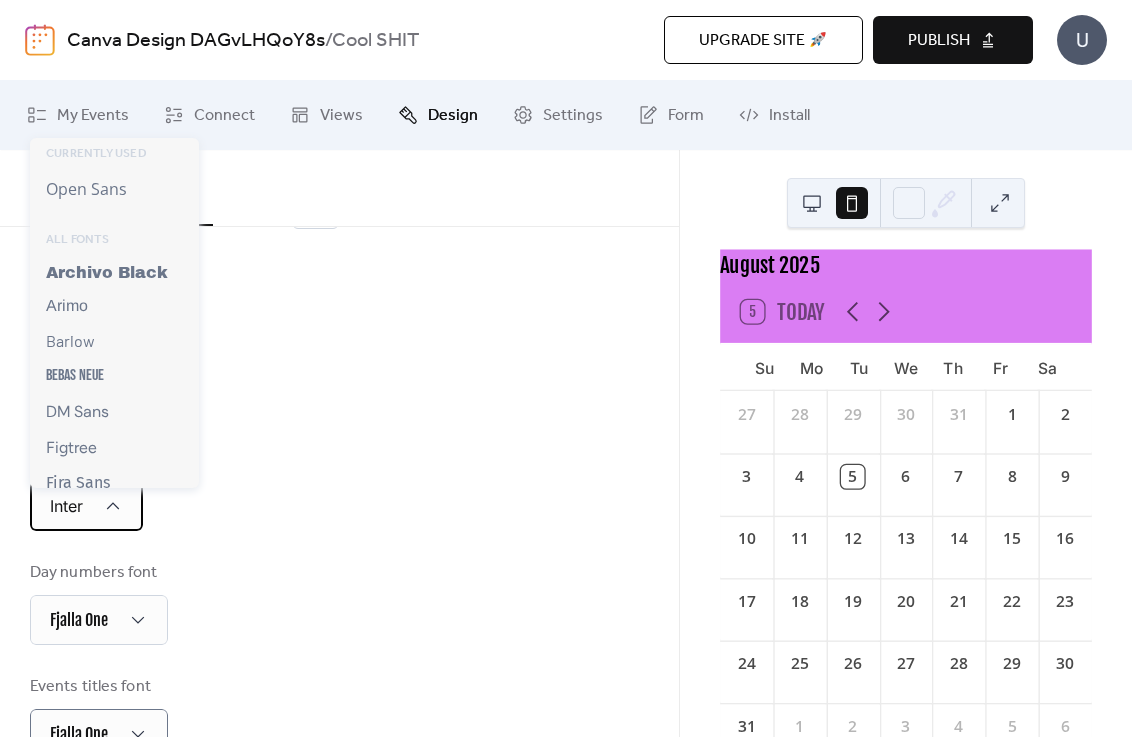 scroll, scrollTop: 549, scrollLeft: 0, axis: vertical 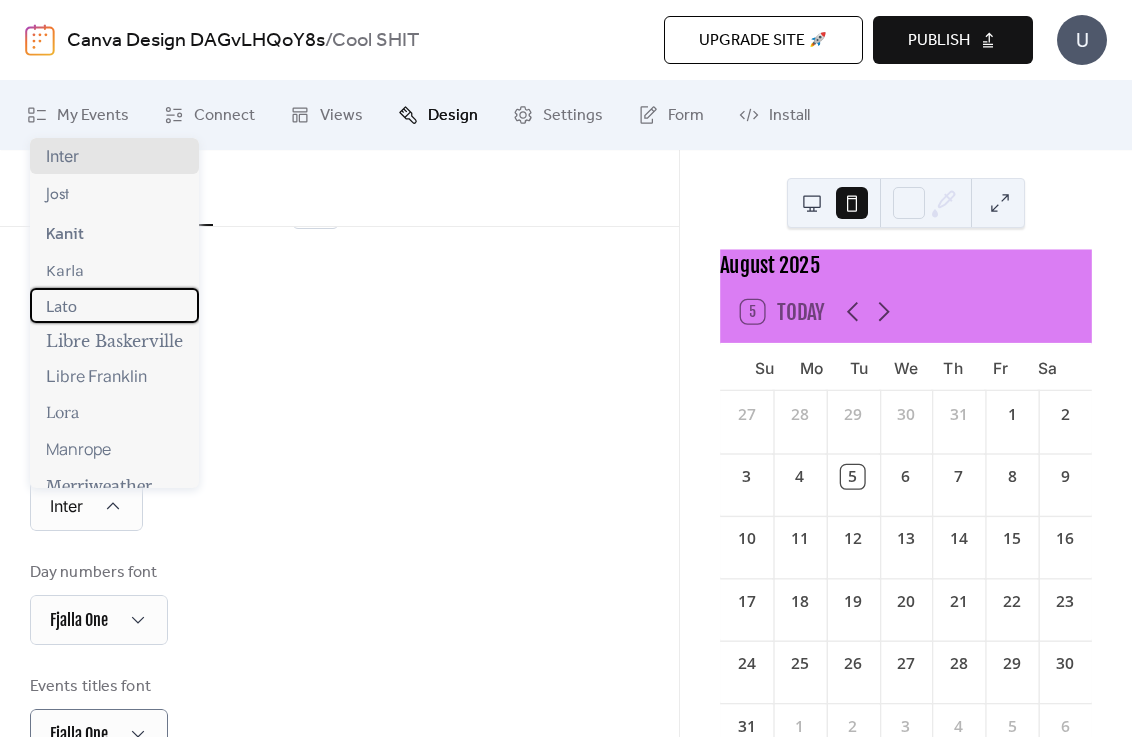 click on "Lato" at bounding box center [61, 305] 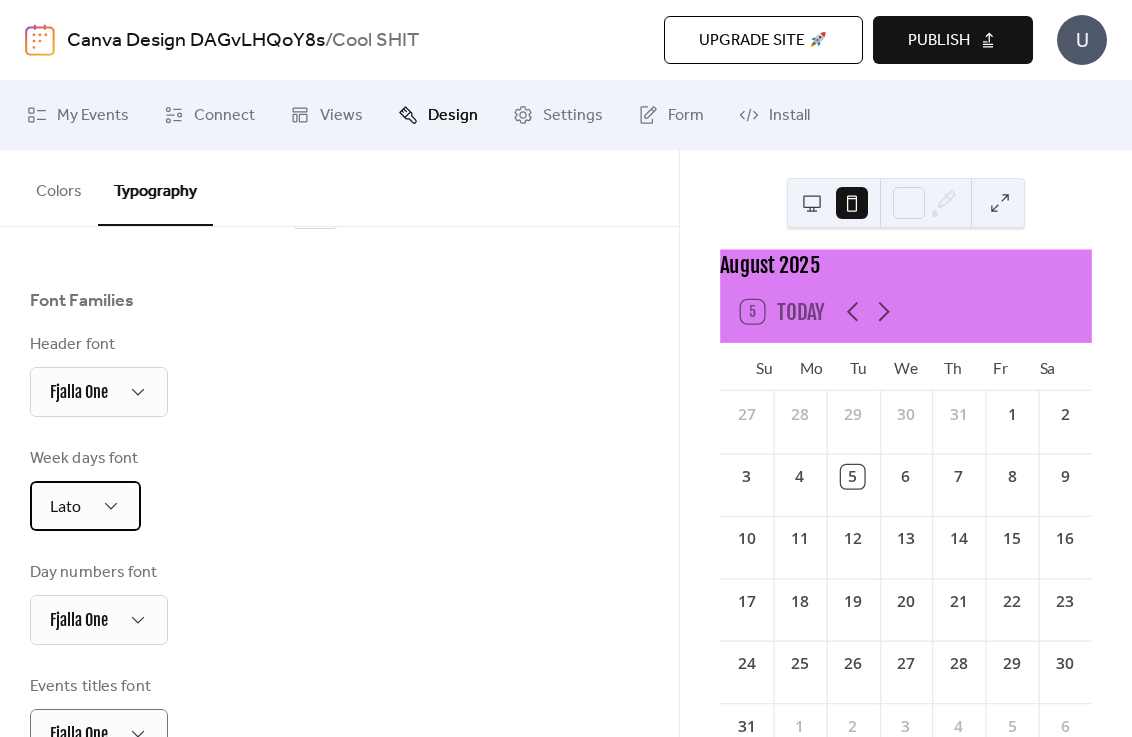 click on "Lato" at bounding box center (85, 506) 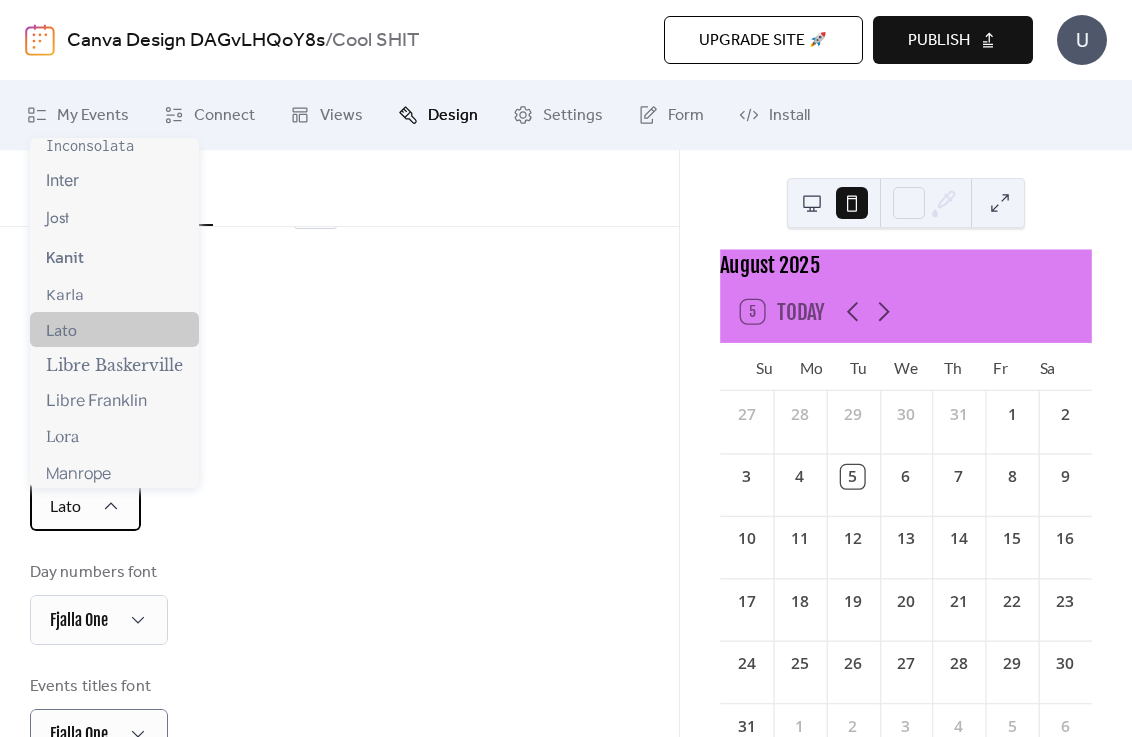 scroll, scrollTop: 464, scrollLeft: 0, axis: vertical 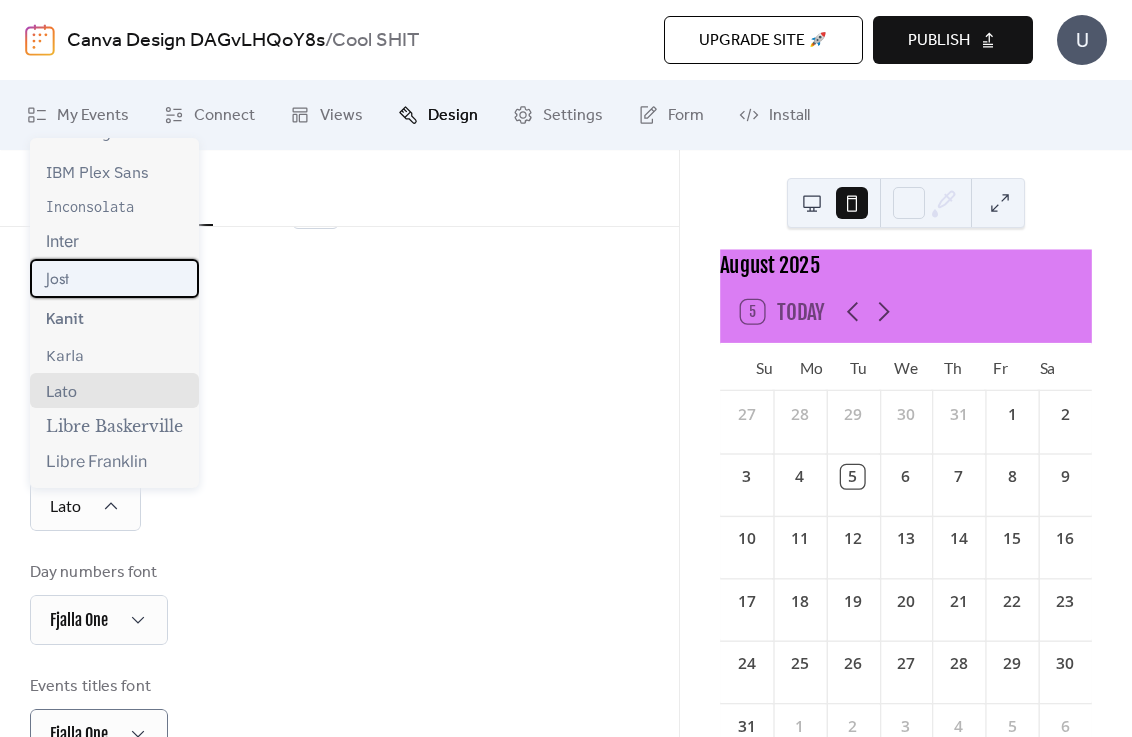 click on "Jost" at bounding box center [114, 278] 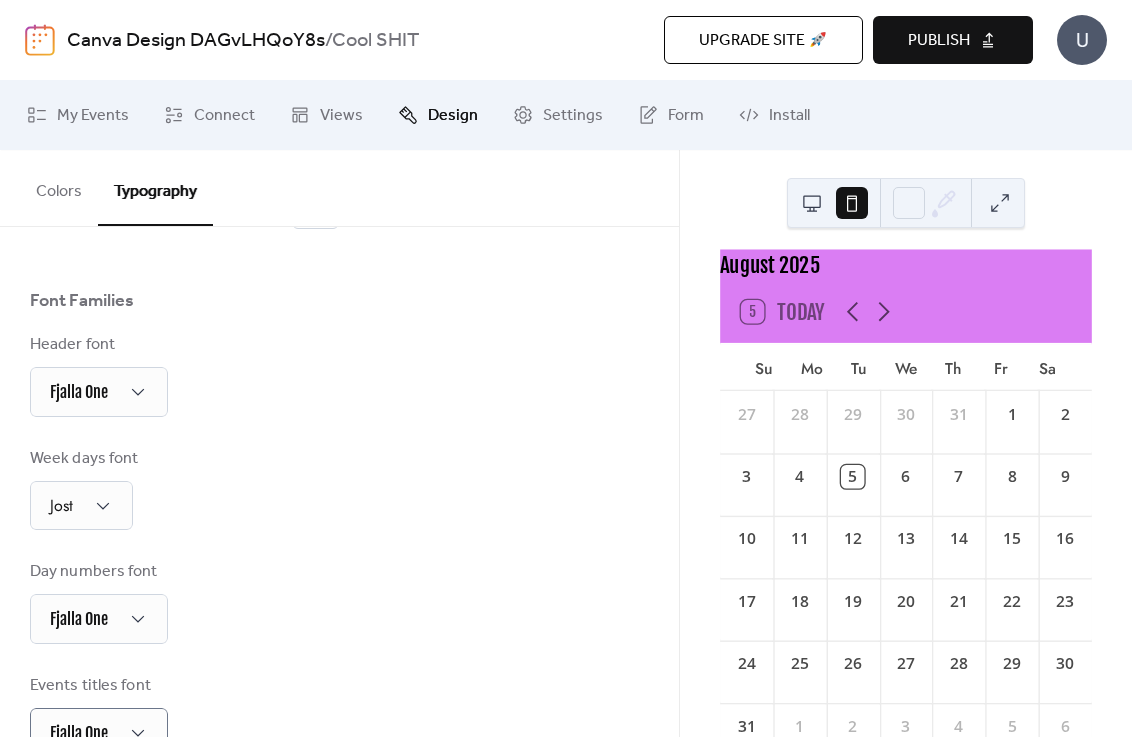 click on "Header font Fjalla One" at bounding box center (339, 375) 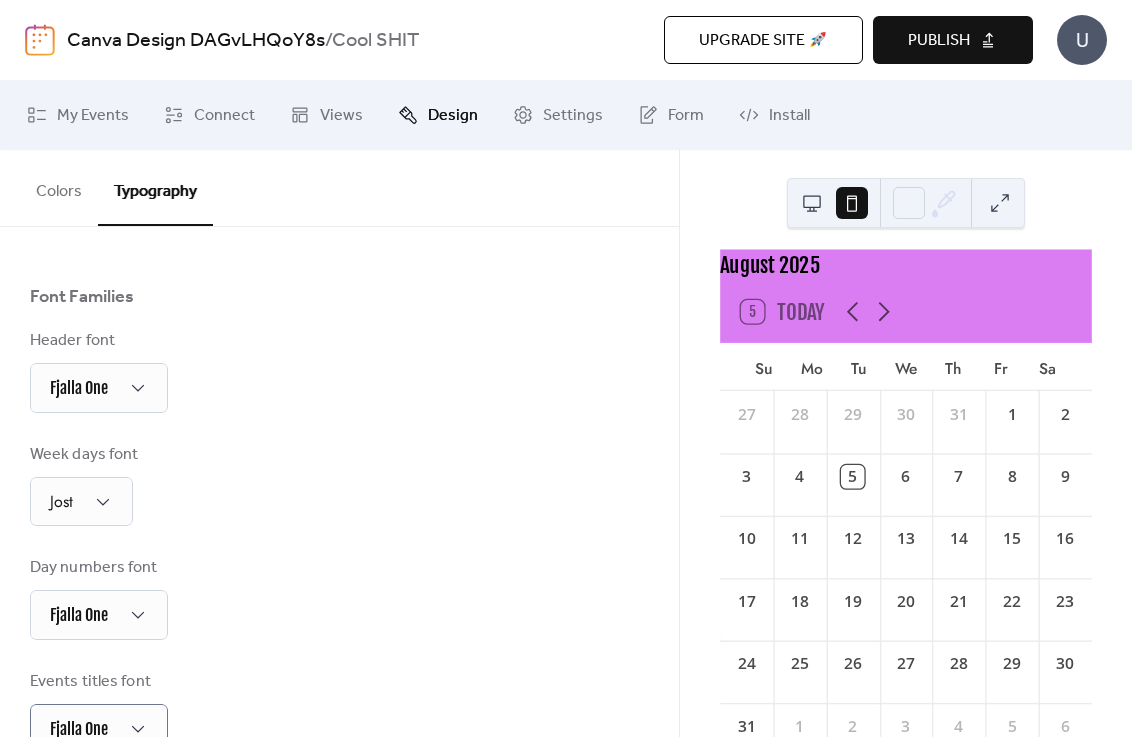 scroll, scrollTop: 131, scrollLeft: 0, axis: vertical 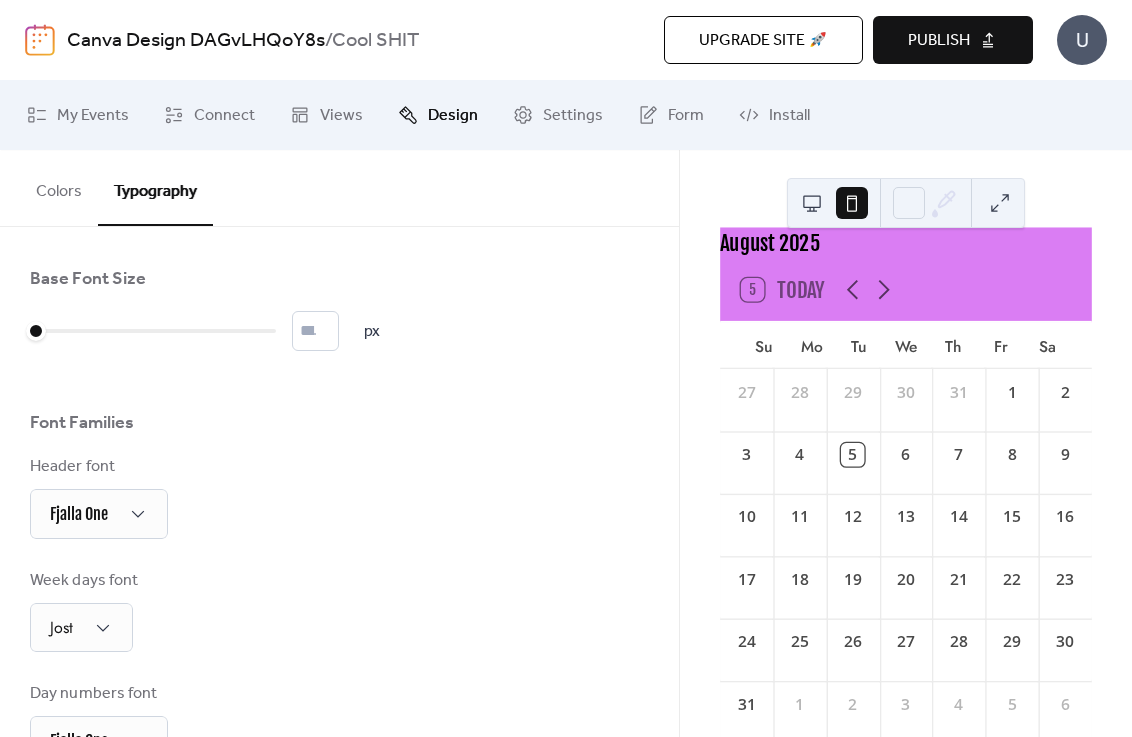 click on "Publish" at bounding box center [953, 40] 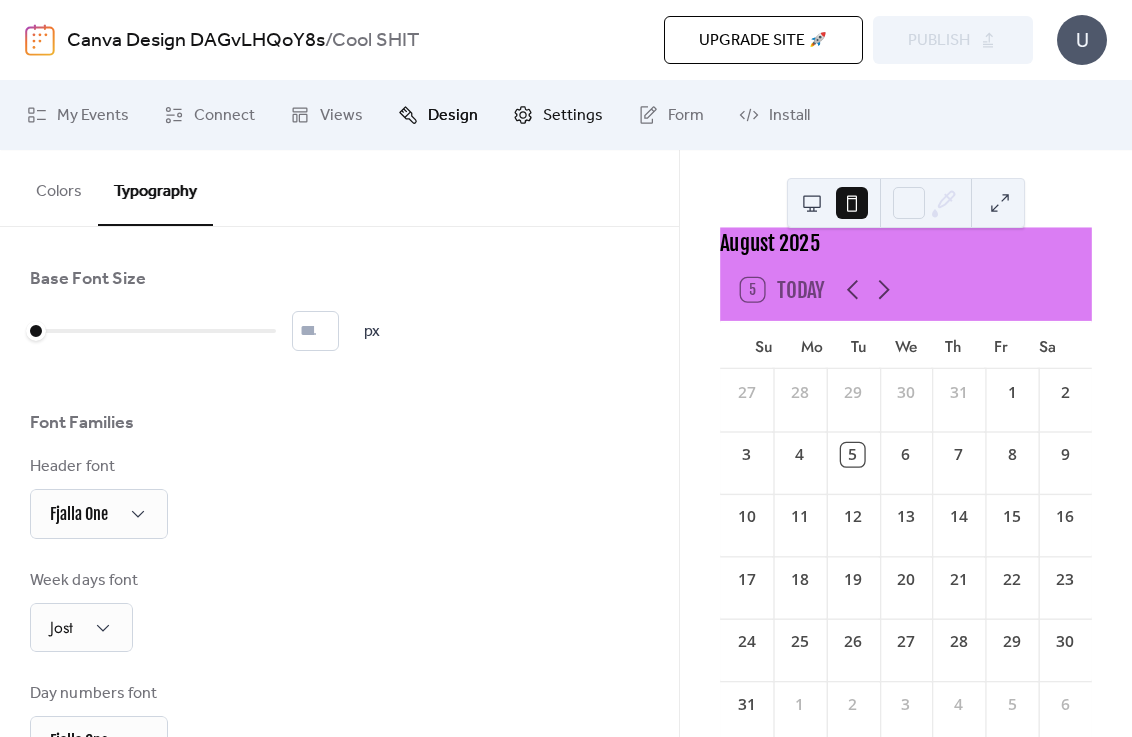 click on "Settings" at bounding box center (573, 116) 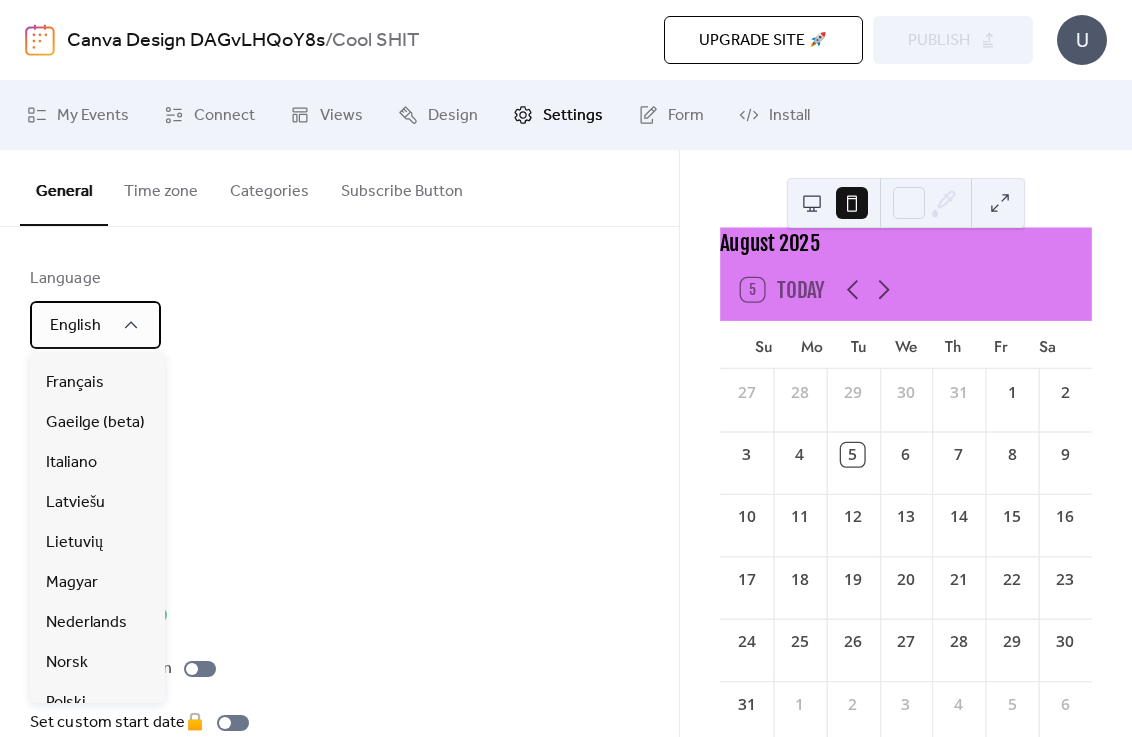 scroll, scrollTop: 691, scrollLeft: 0, axis: vertical 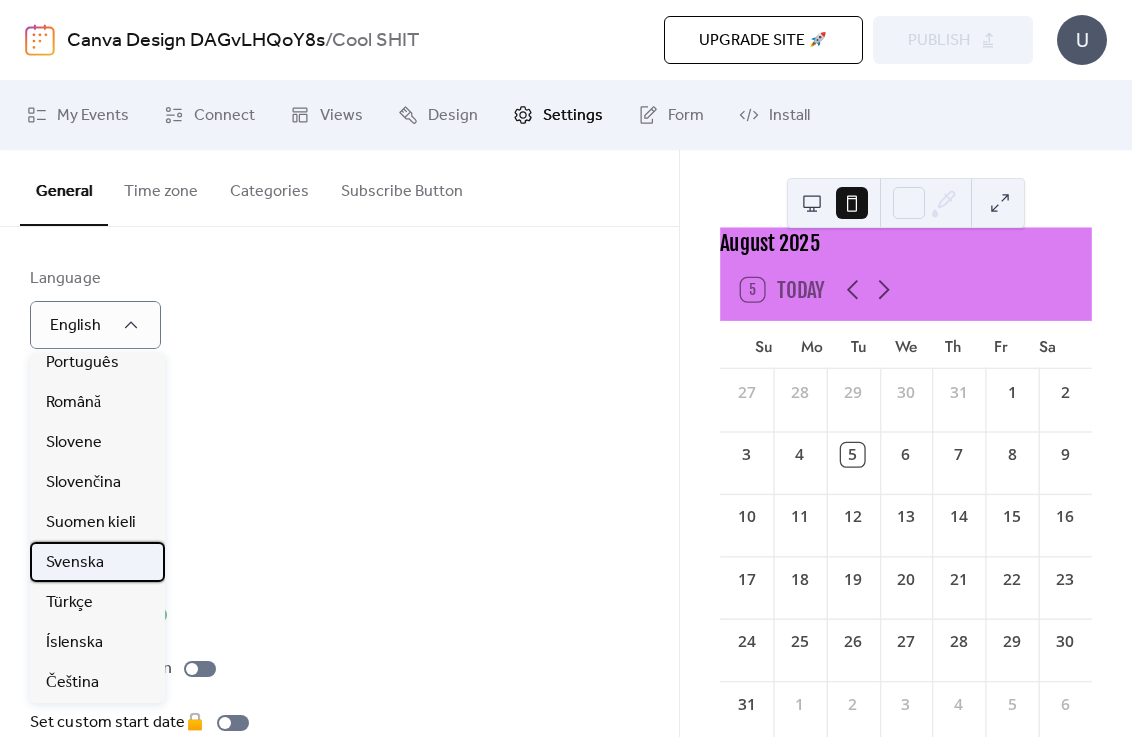 click on "Svenska" at bounding box center [75, 563] 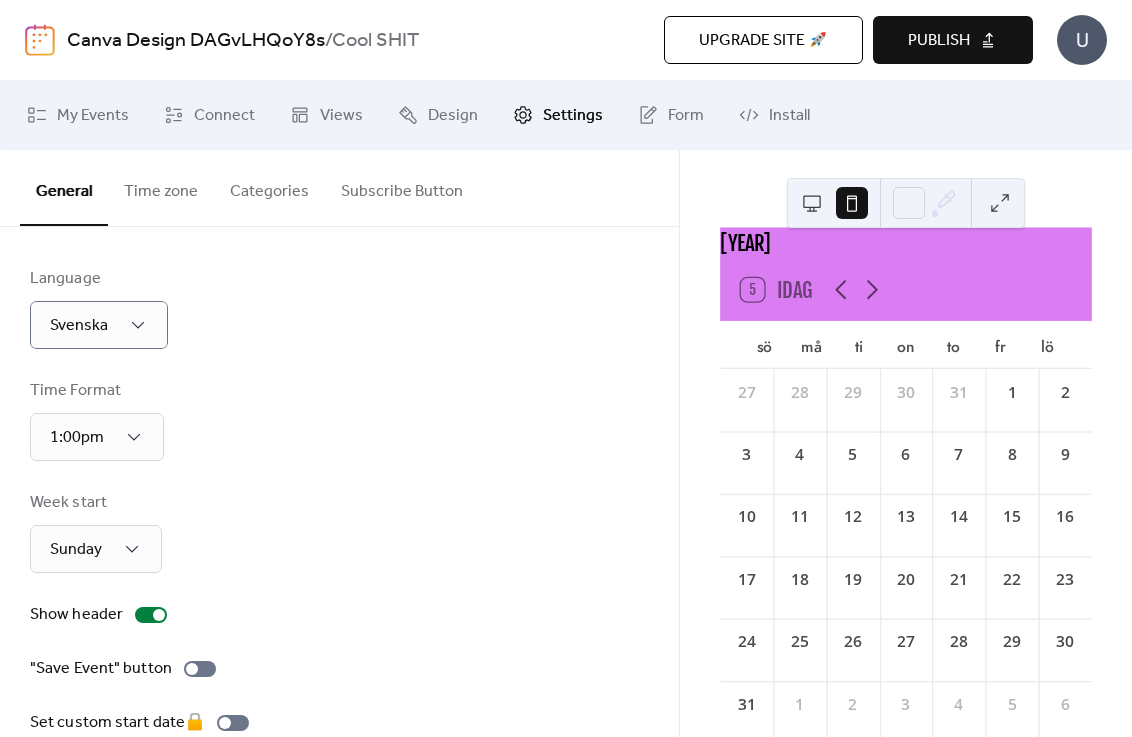 click on "Language Svenska Time Format 1:00pm Week start Sunday Show header "Save Event" button Set custom start date  🔒 Calendar start date Hide branding  🔒" at bounding box center [339, 572] 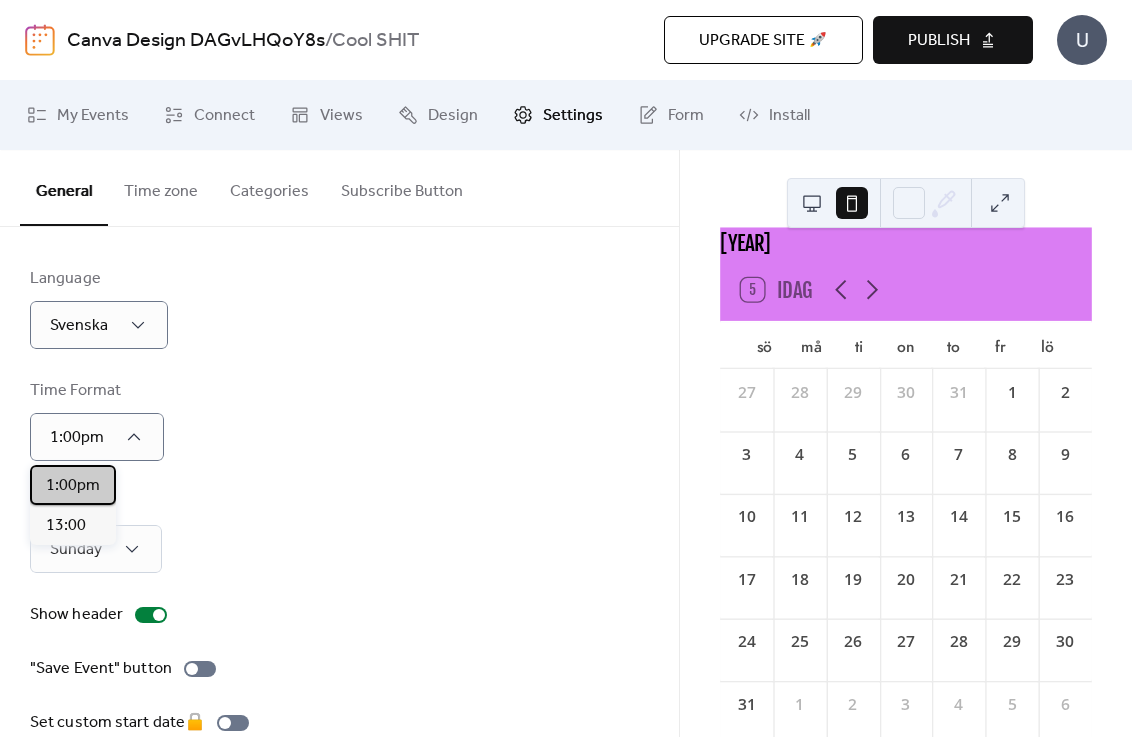 click on "1:00pm" at bounding box center (73, 486) 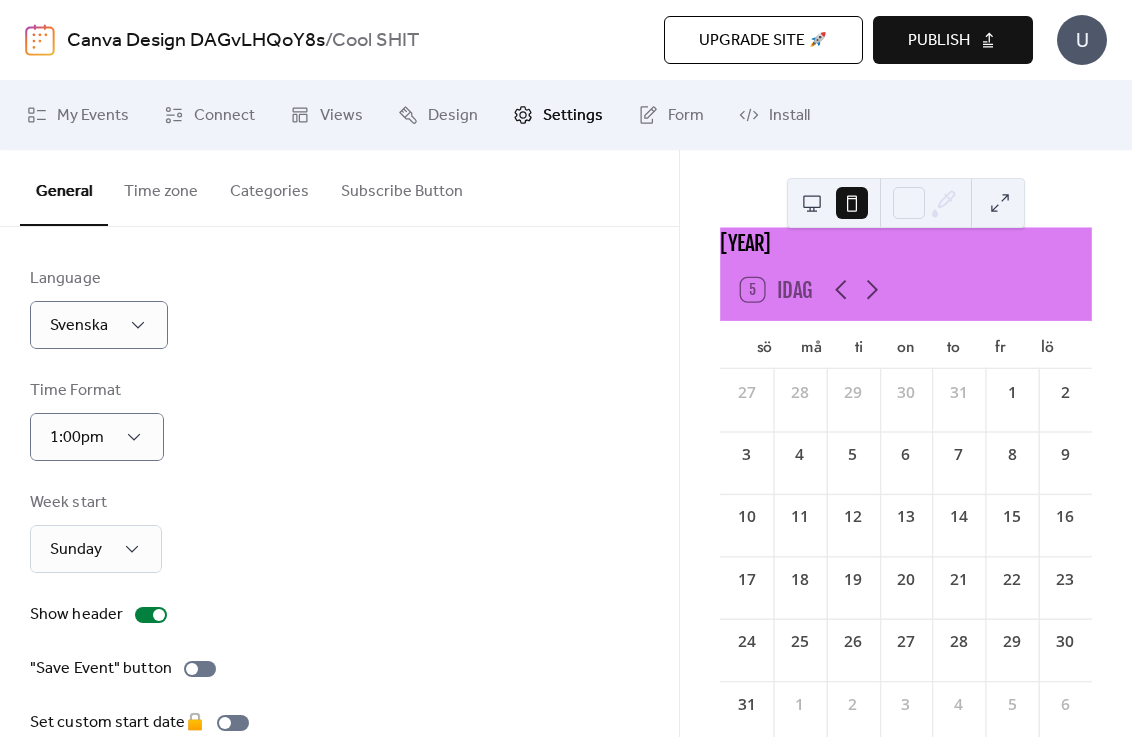 click on "Language Svenska Time Format 1:00pm Week start Sunday Show header "Save Event" button Set custom start date  🔒 Calendar start date Hide branding  🔒" at bounding box center (339, 572) 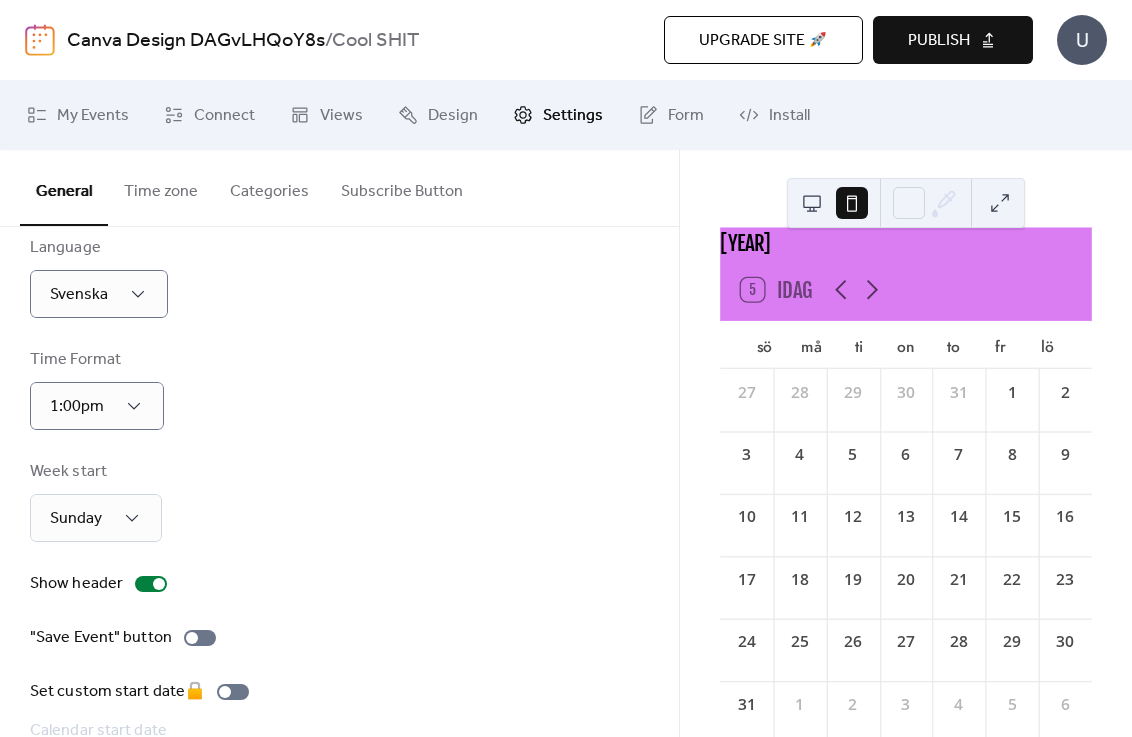 scroll, scrollTop: 83, scrollLeft: 0, axis: vertical 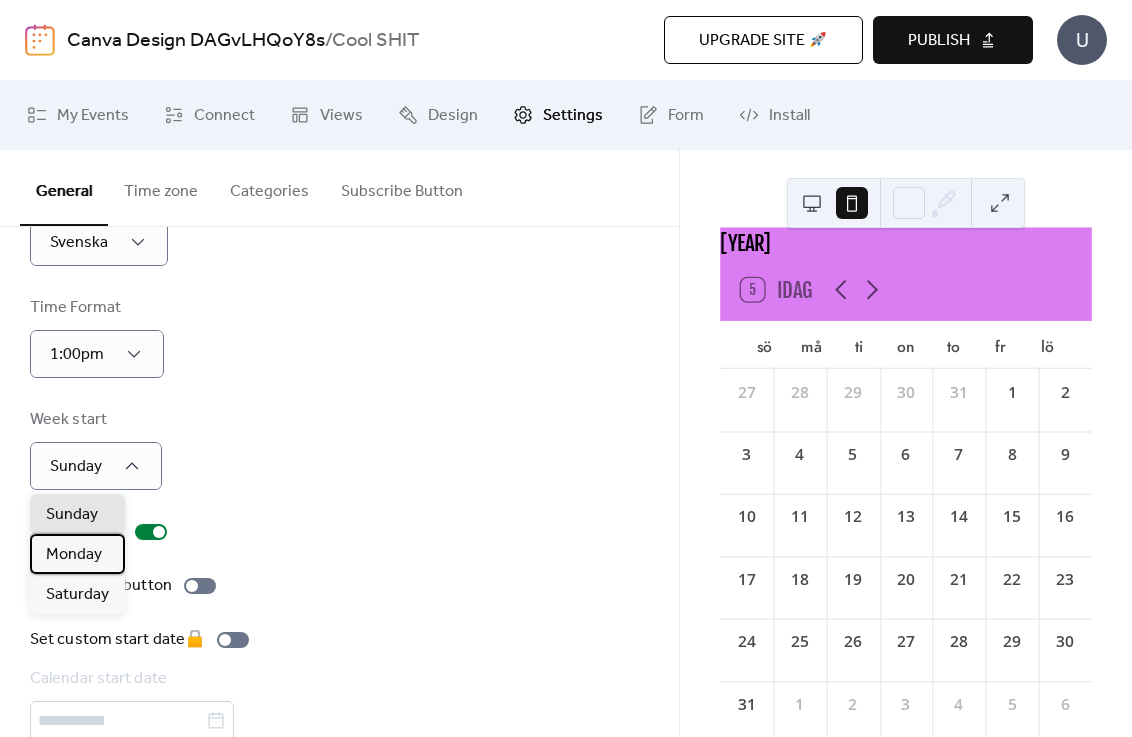 drag, startPoint x: 84, startPoint y: 552, endPoint x: 94, endPoint y: 545, distance: 12.206555 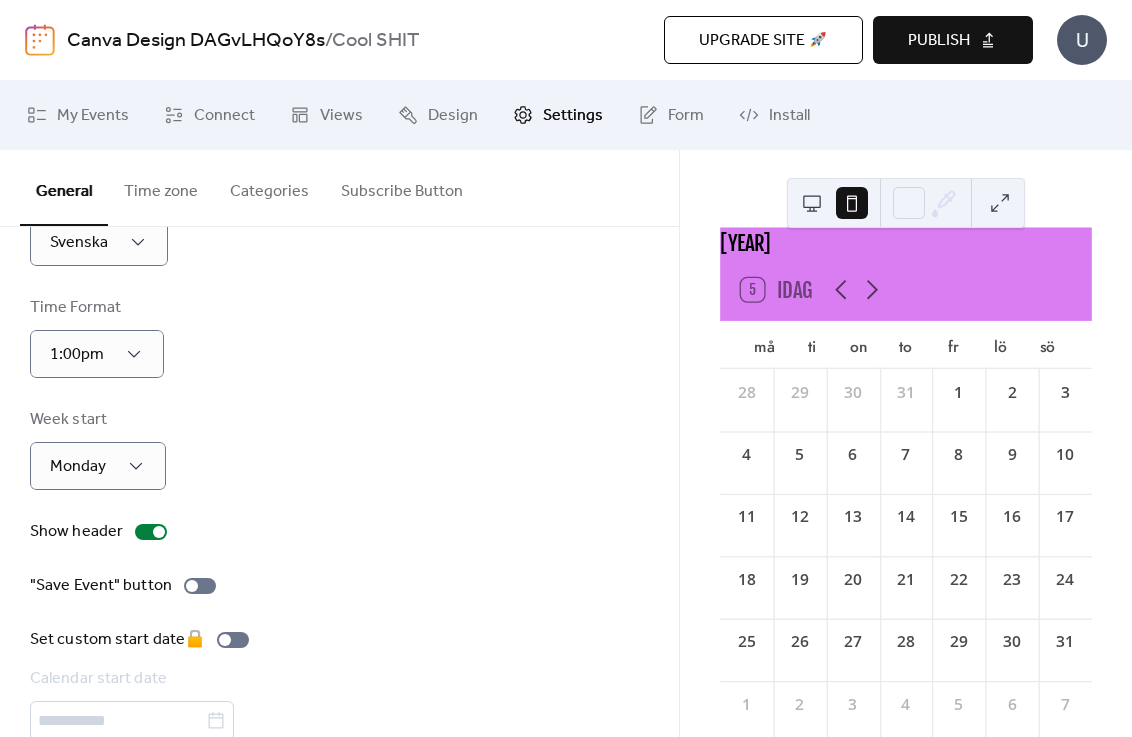 click on "Show header" at bounding box center [339, 532] 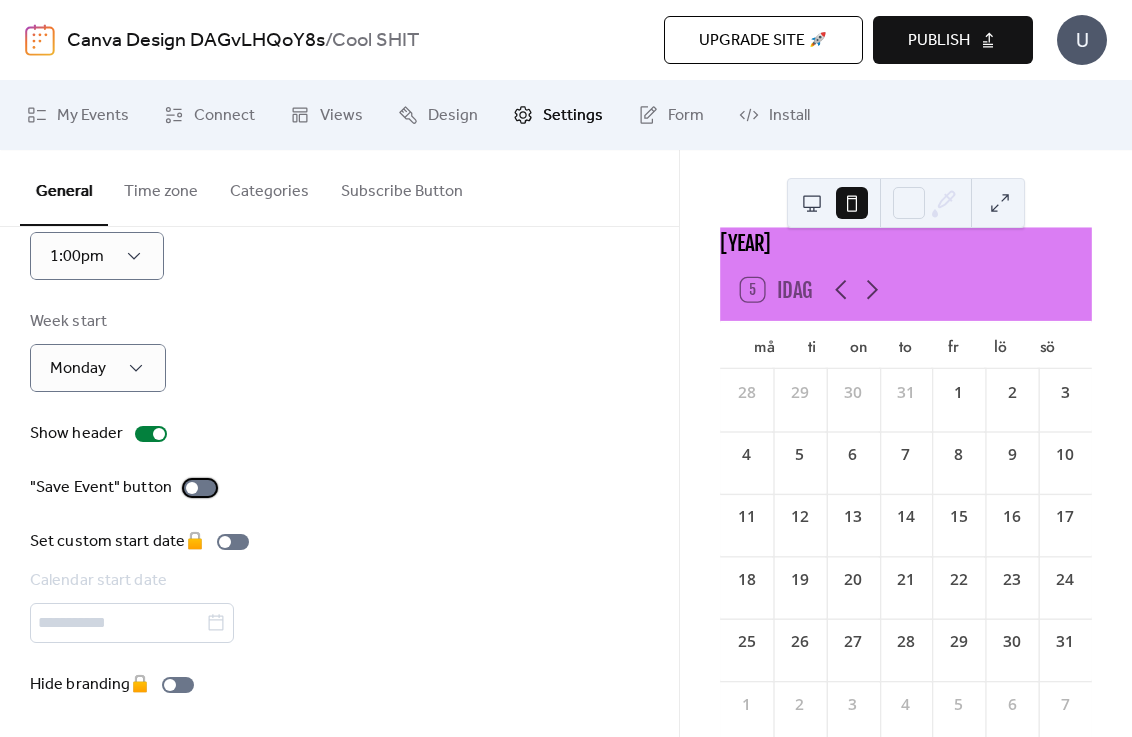 click at bounding box center [200, 488] 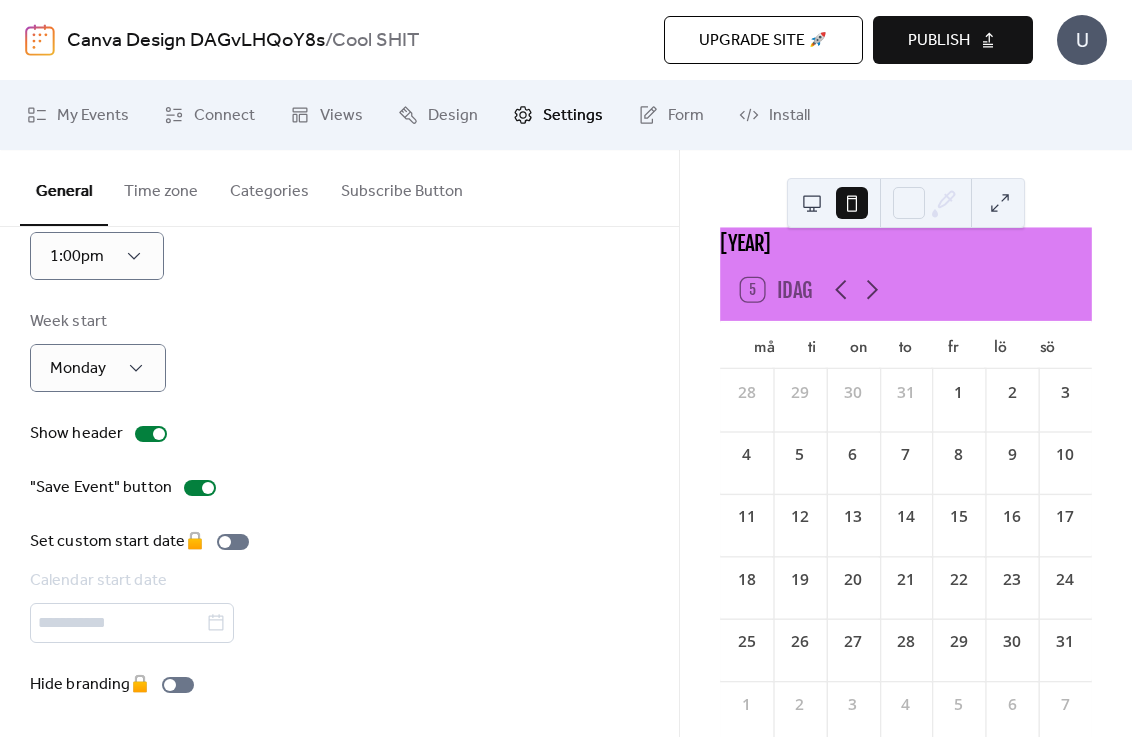 click on "Set custom start date  🔒 Calendar start date" at bounding box center [339, 586] 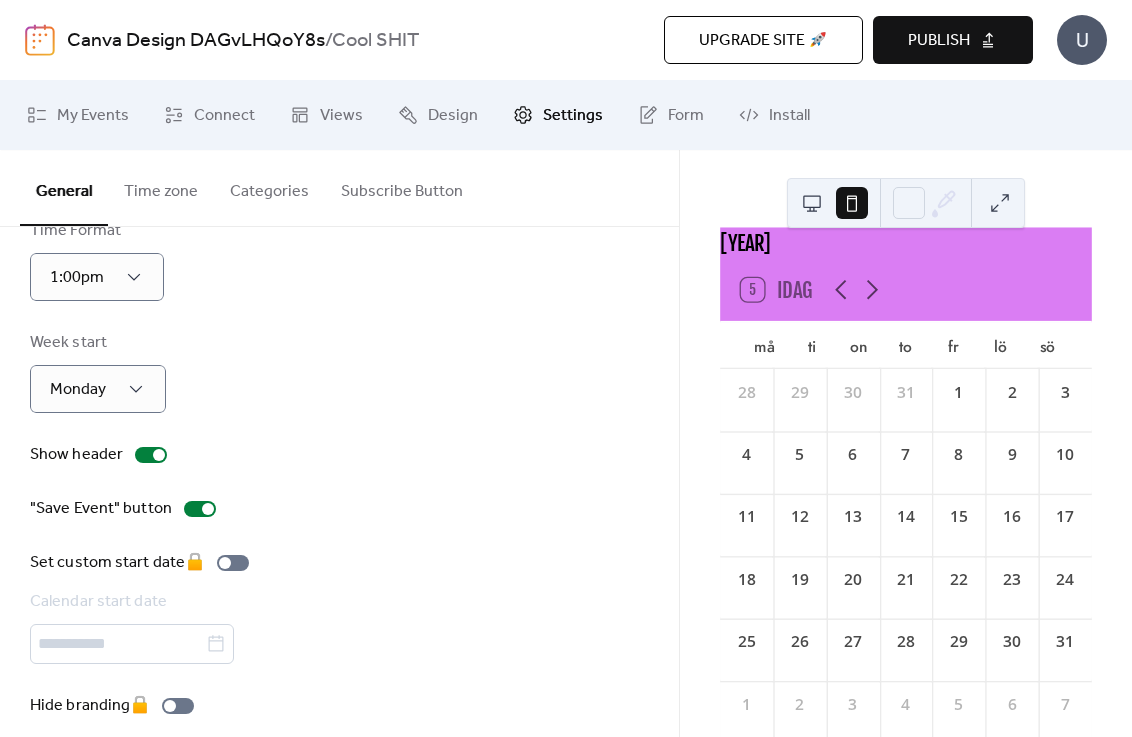 scroll, scrollTop: 0, scrollLeft: 0, axis: both 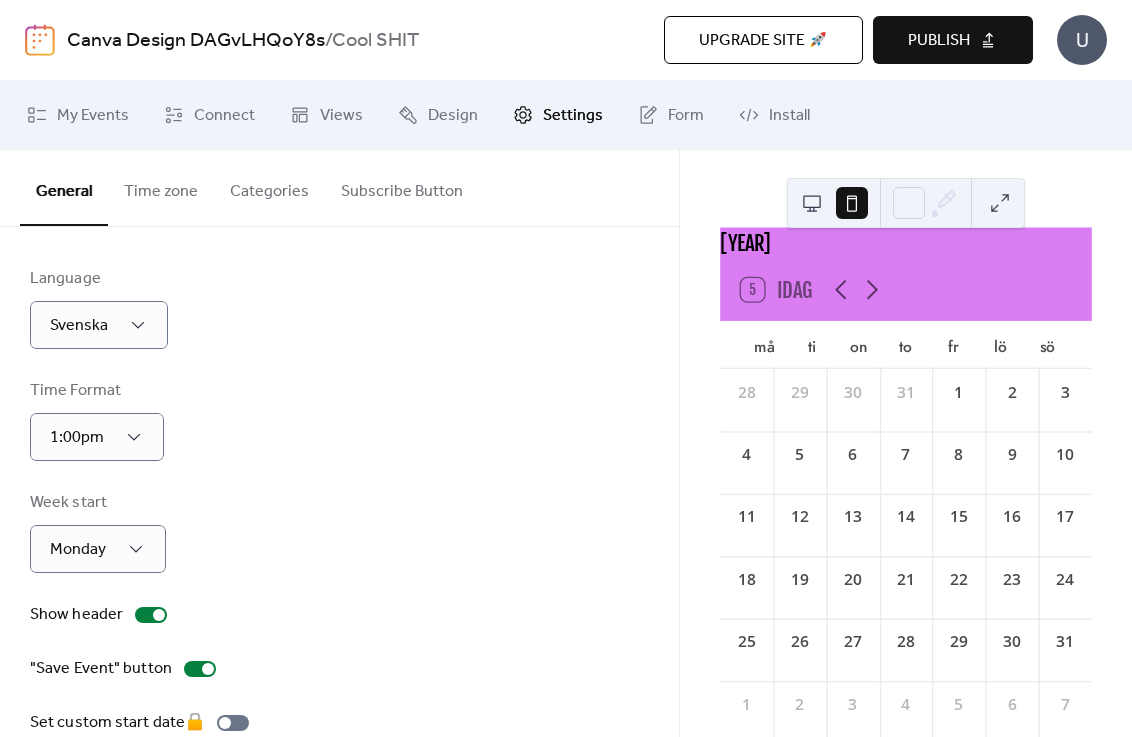 click on "Time zone" at bounding box center [161, 187] 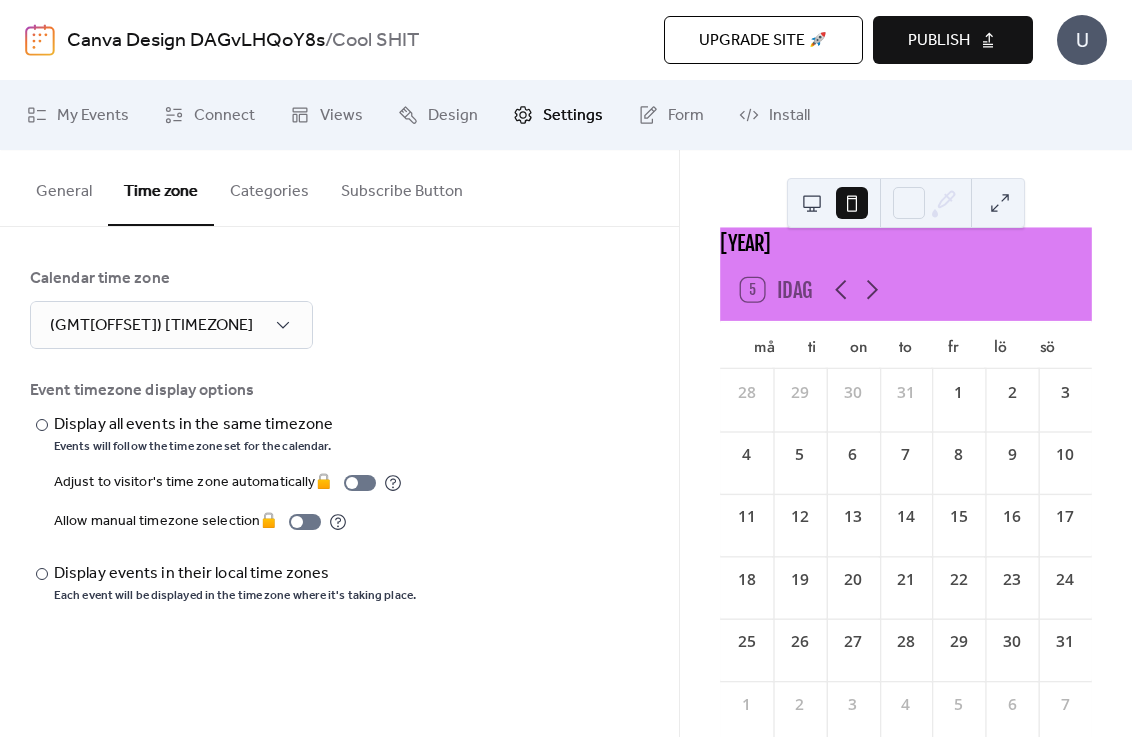 click on "Categories" at bounding box center (269, 187) 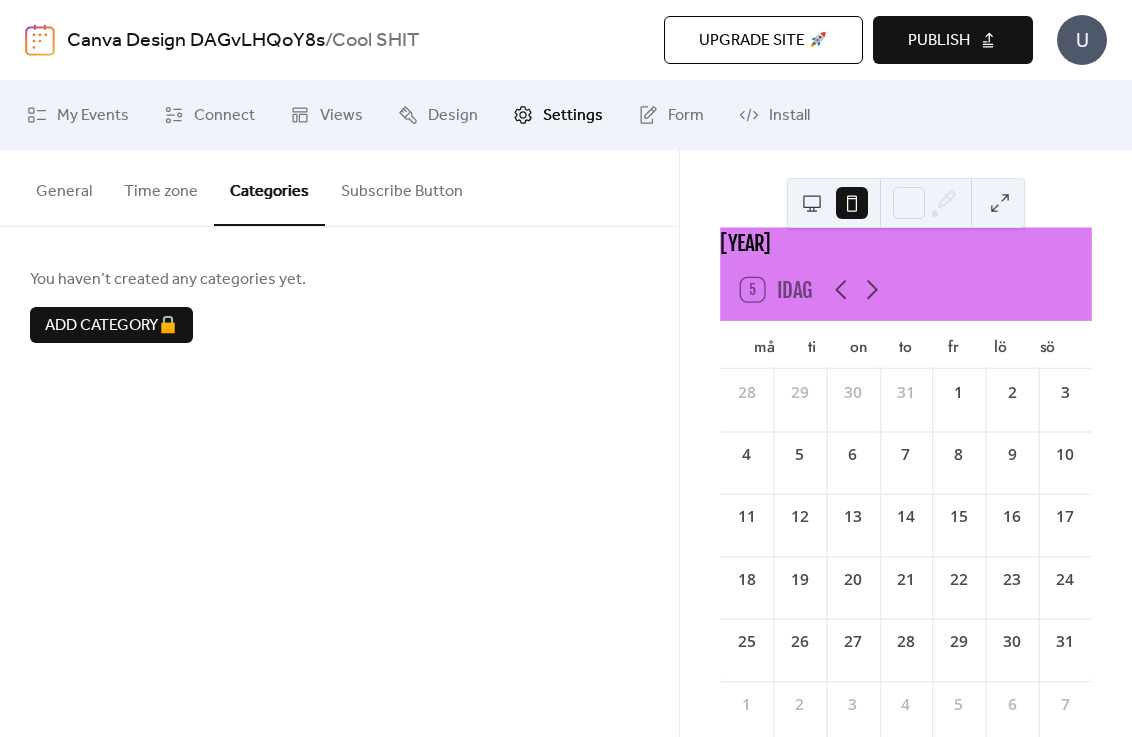 click on "Subscribe Button" at bounding box center [402, 187] 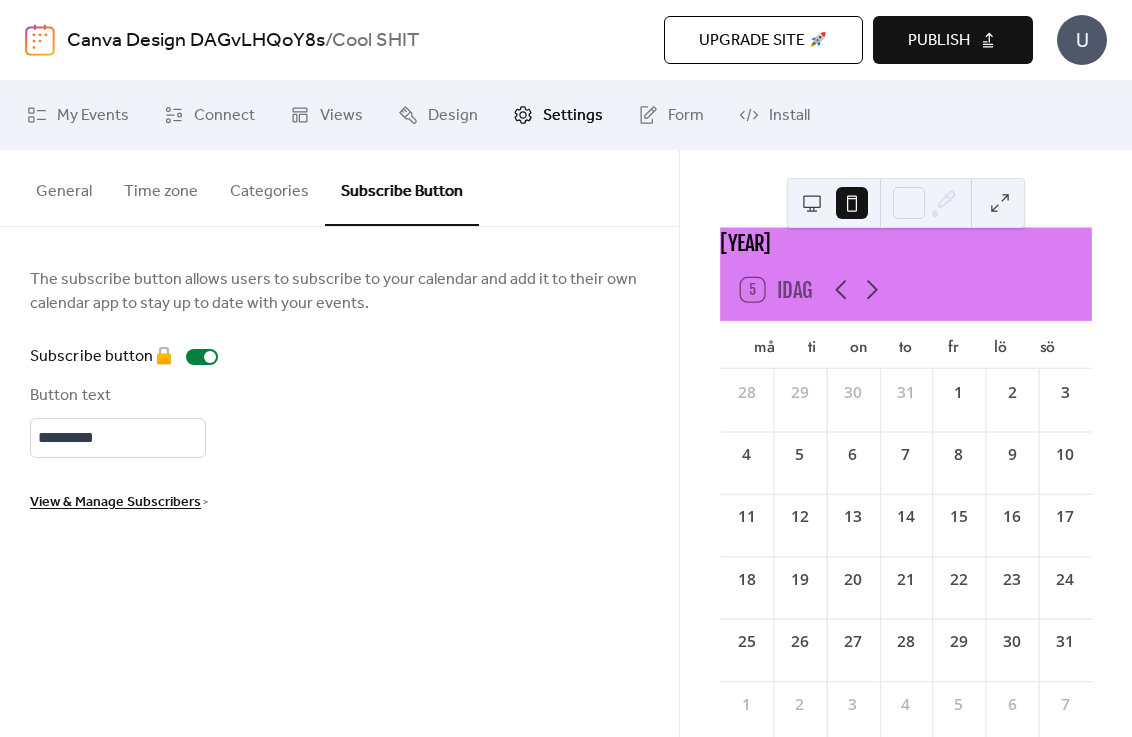 click on "General" at bounding box center (64, 187) 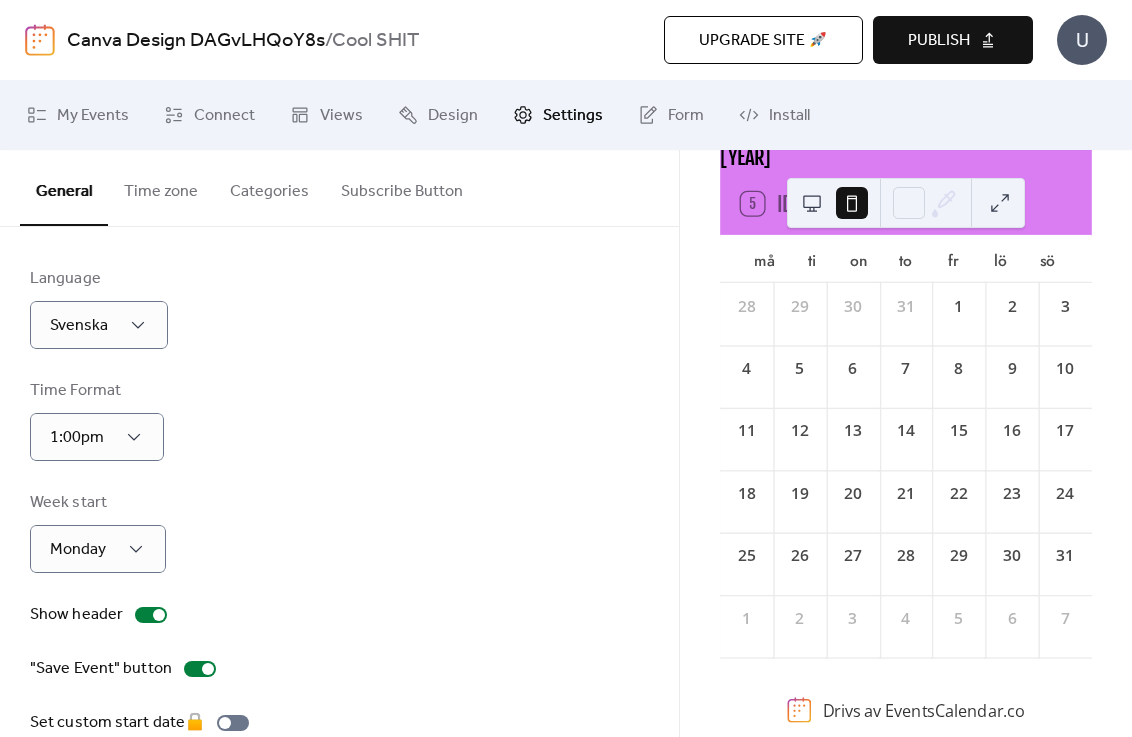 scroll, scrollTop: 0, scrollLeft: 0, axis: both 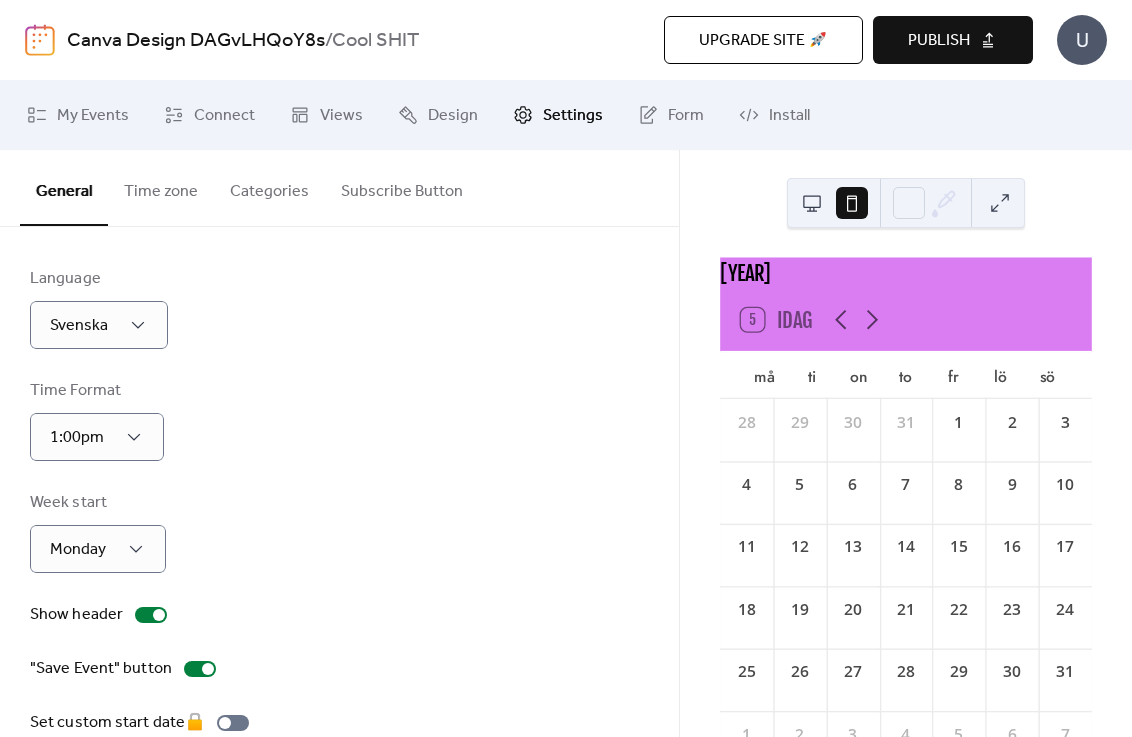 click on "Publish" at bounding box center [939, 41] 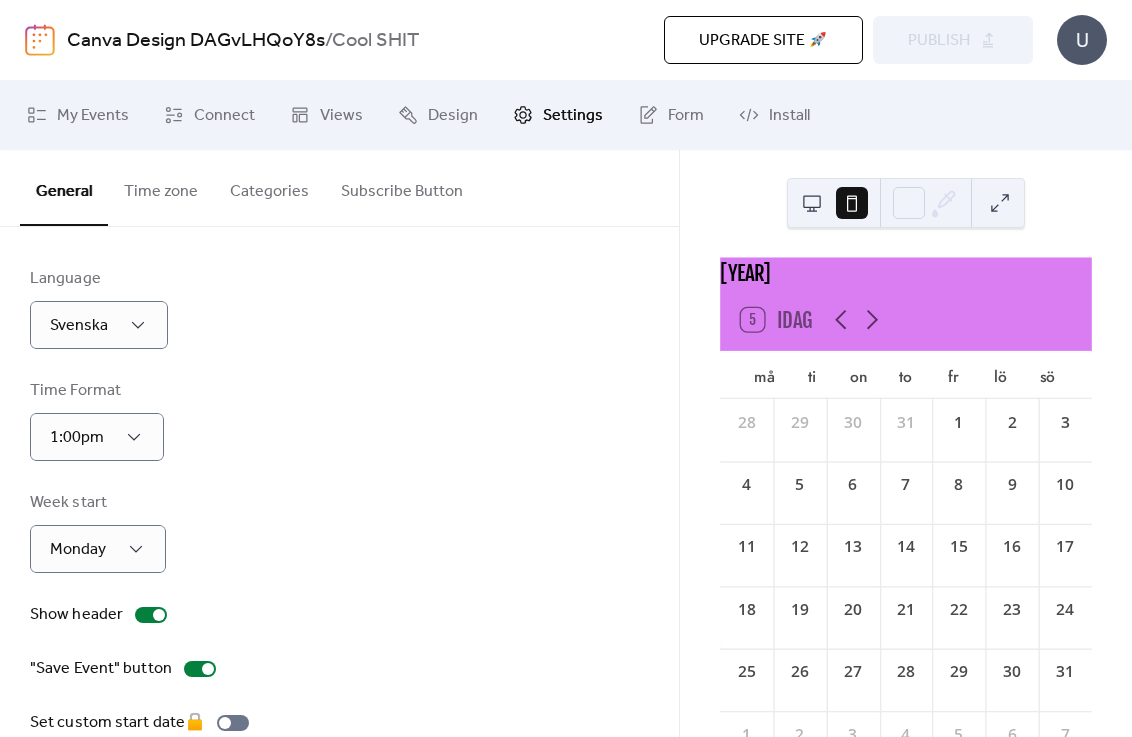 click on "Language Svenska" at bounding box center [339, 308] 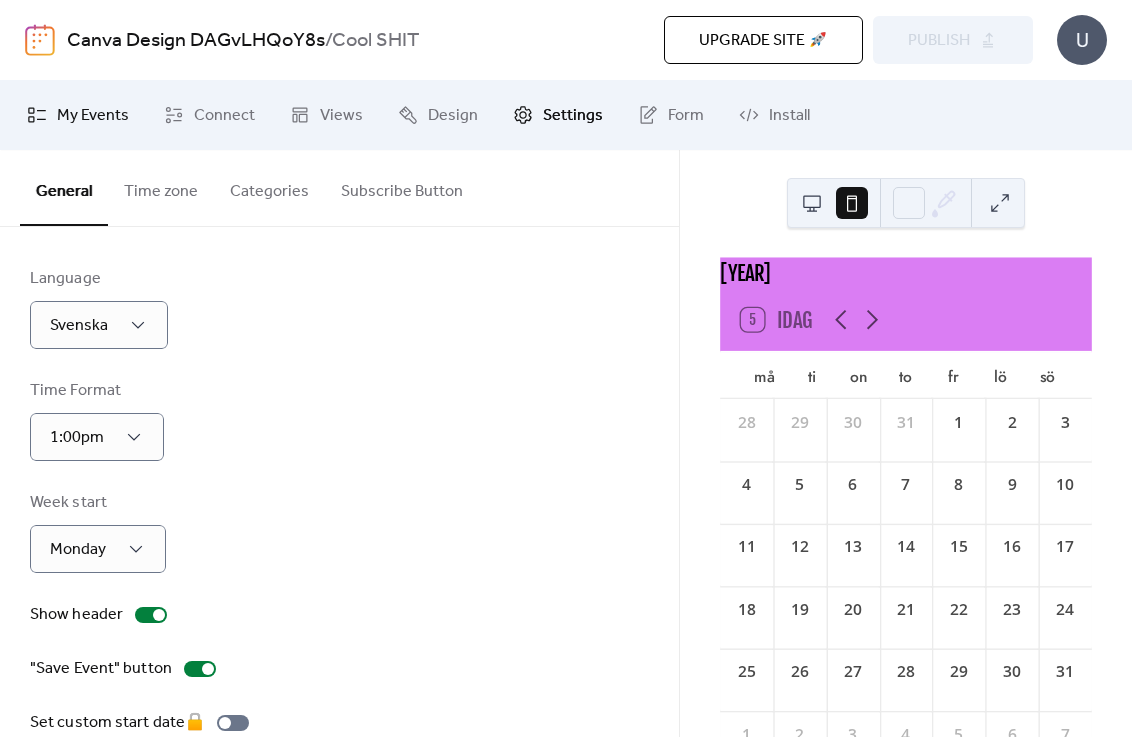 click on "My Events" at bounding box center (93, 116) 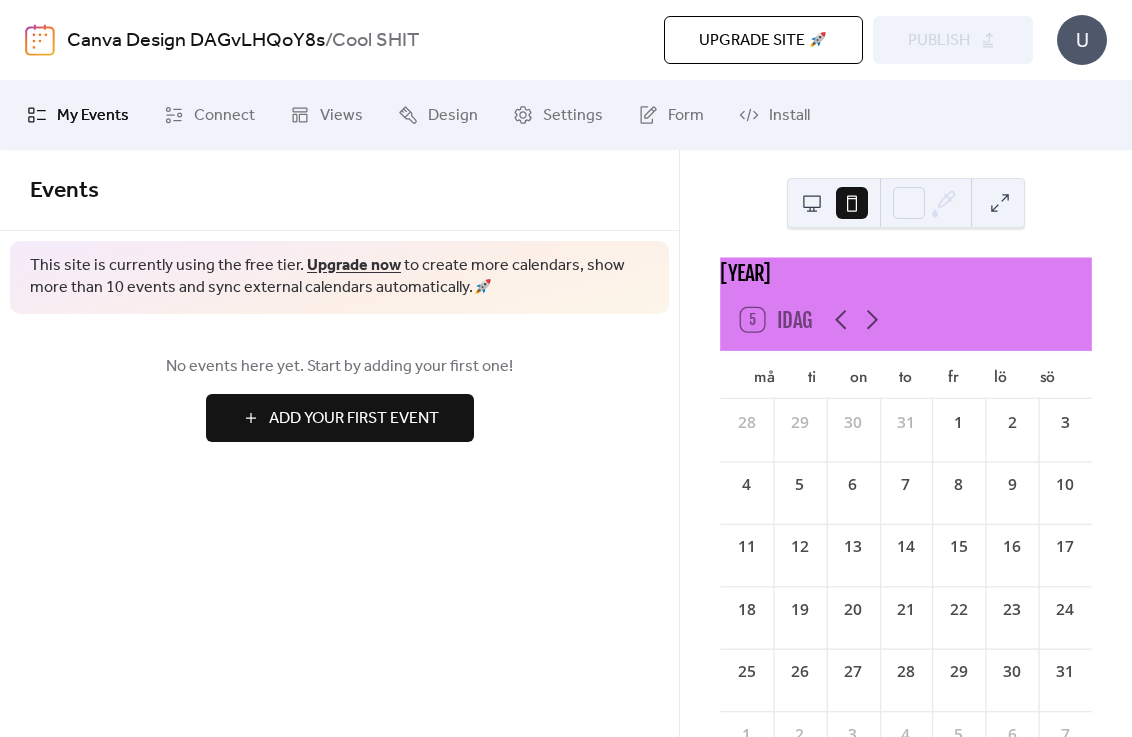 click on "[MONTH] [YEAR] 5 Idag må ti on to fr lö sö 28 29 30 31 1 2 3 4 5 6 7 8 9 10 11 12 13 14 15 16 17 18 19 20 21 22 23 24 25 26 27 28 29 30 31 1 2 3 4 5 6 7 Drivs av   EventsCalendar.co" at bounding box center (906, 443) 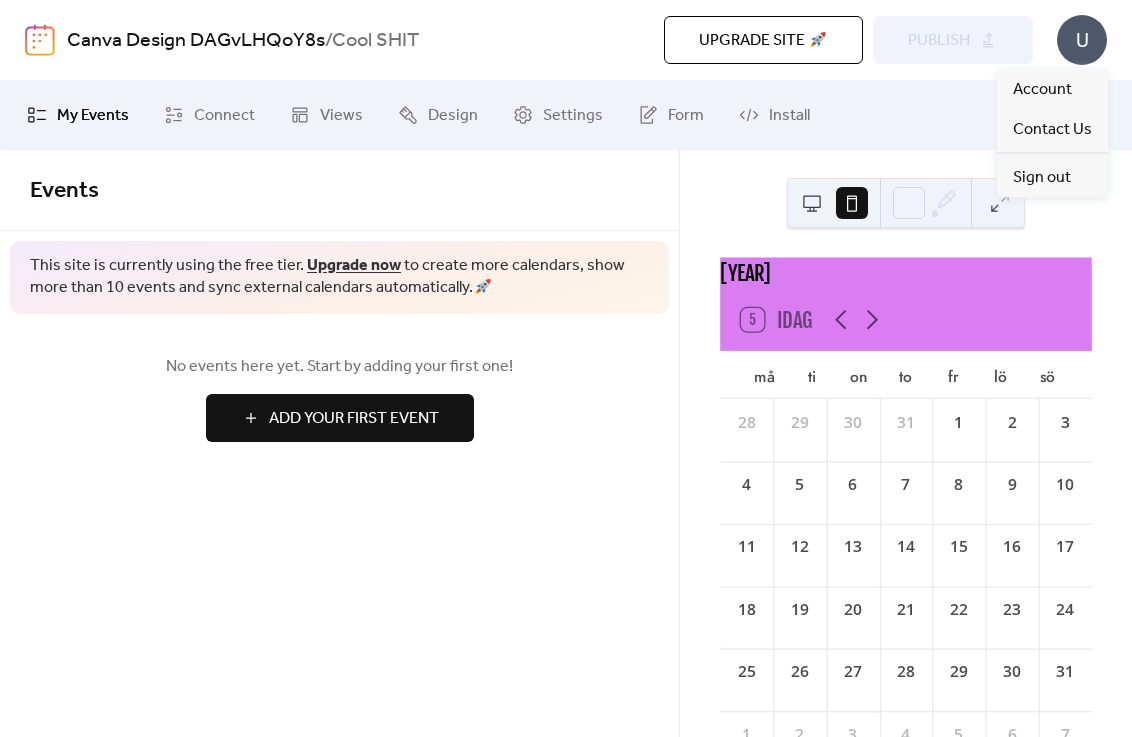 click on "[MONTH] [YEAR] 5 Idag må ti on to fr lö sö 28 29 30 31 1 2 3 4 5 6 7 8 9 10 11 12 13 14 15 16 17 18 19 20 21 22 23 24 25 26 27 28 29 30 31 1 2 3 4 5 6 7 Drivs av   EventsCalendar.co" at bounding box center [906, 443] 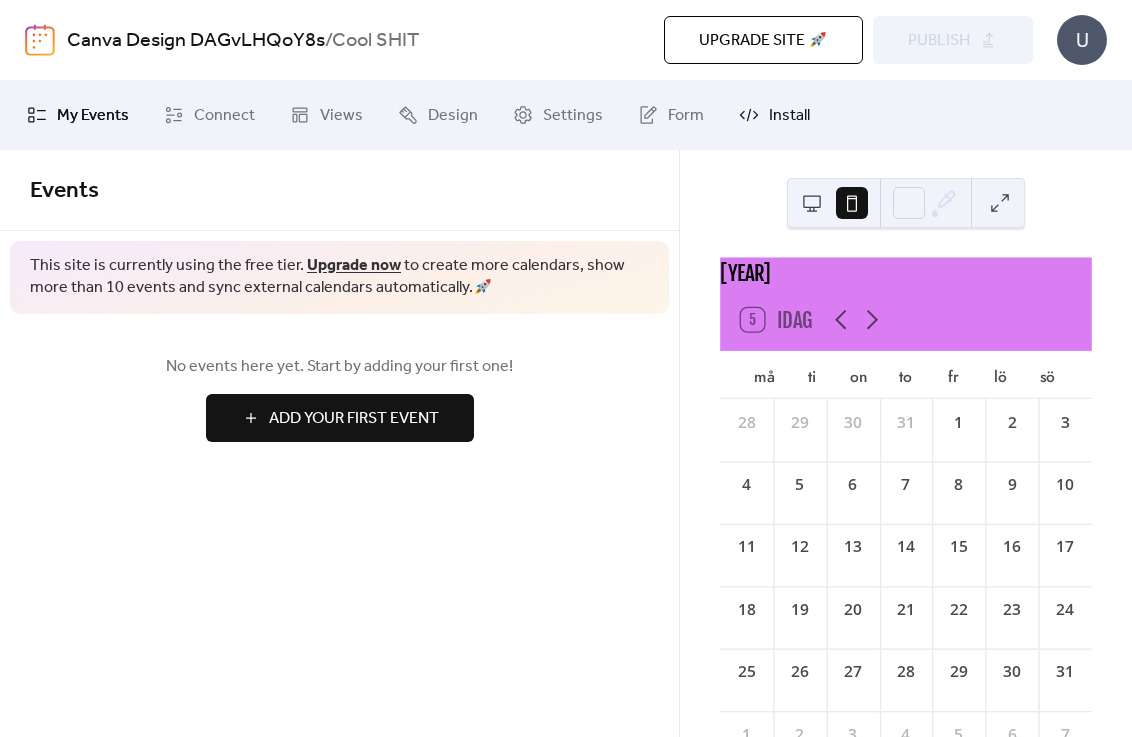click on "Install" at bounding box center [789, 116] 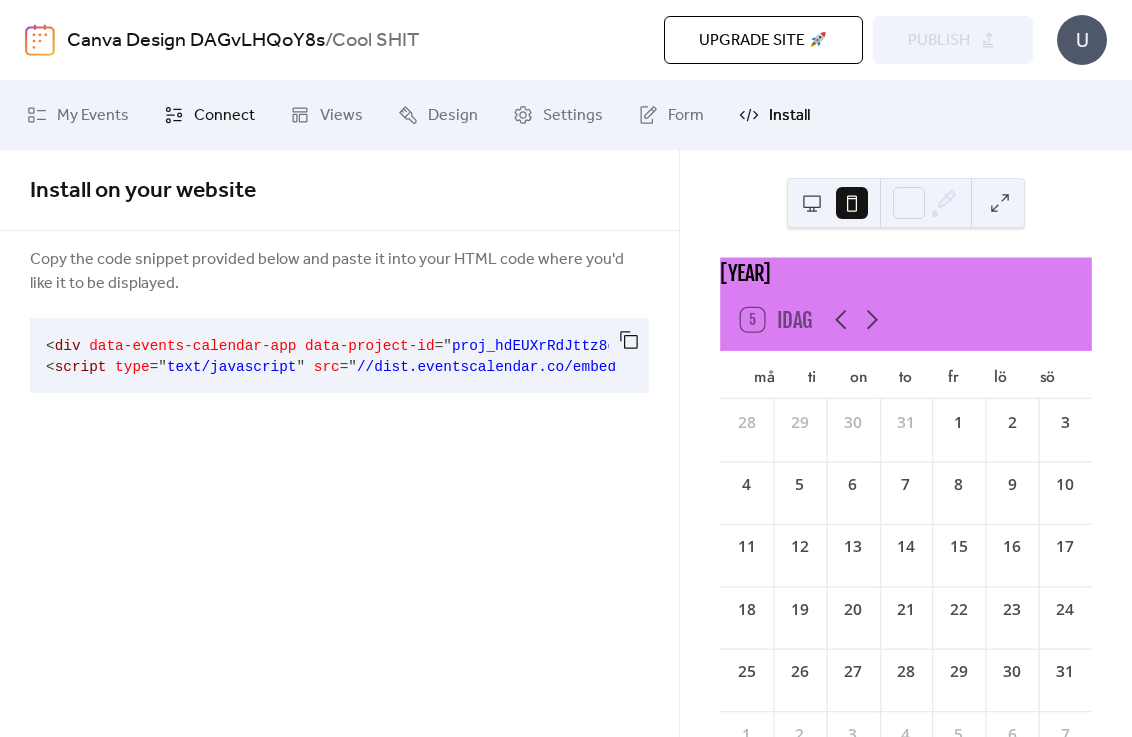click on "Connect" at bounding box center [224, 116] 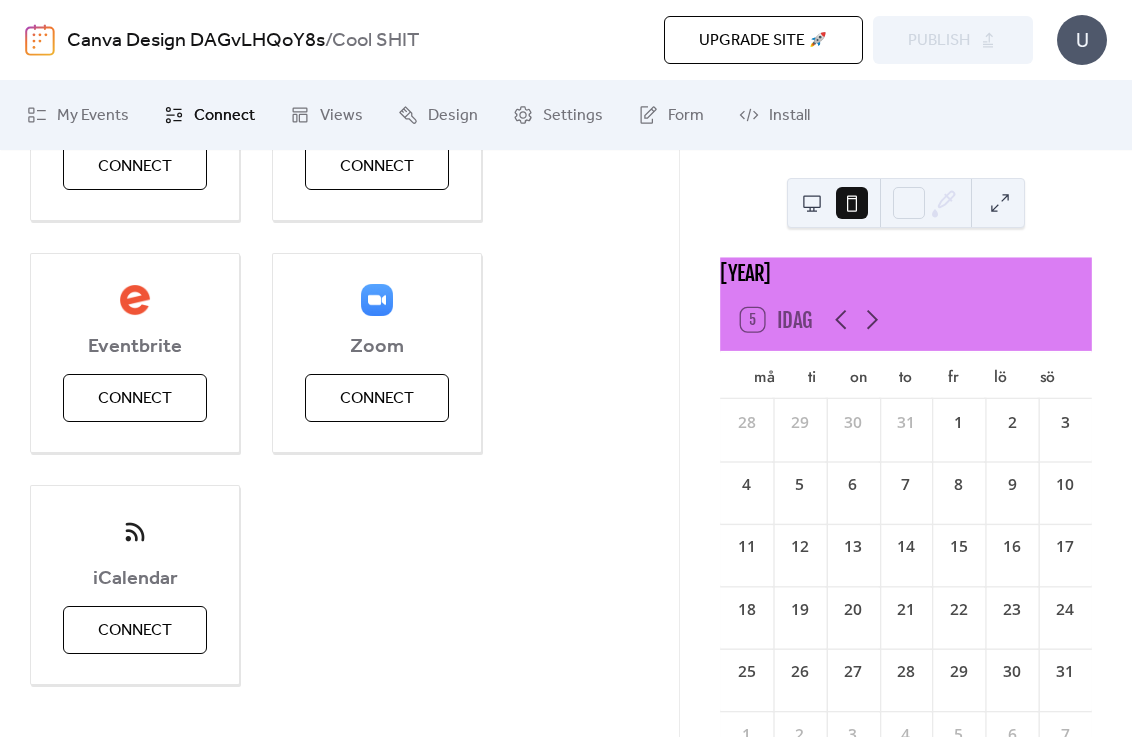 scroll, scrollTop: 0, scrollLeft: 0, axis: both 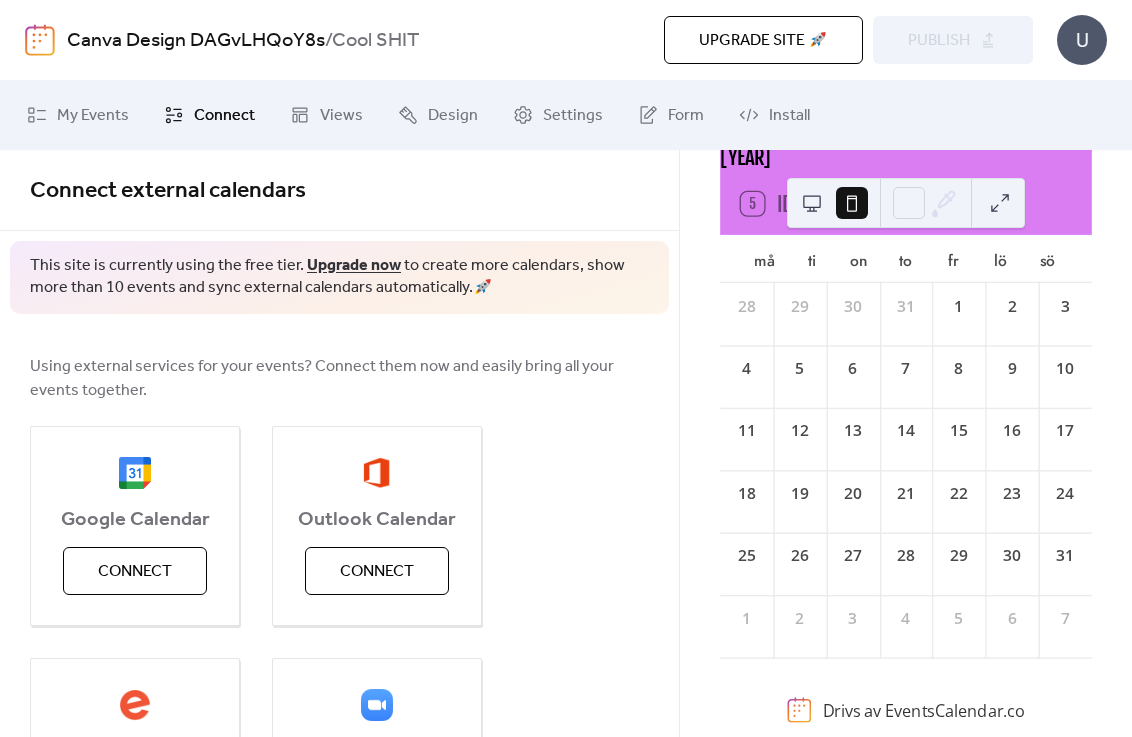 click on "15" at bounding box center [959, 427] 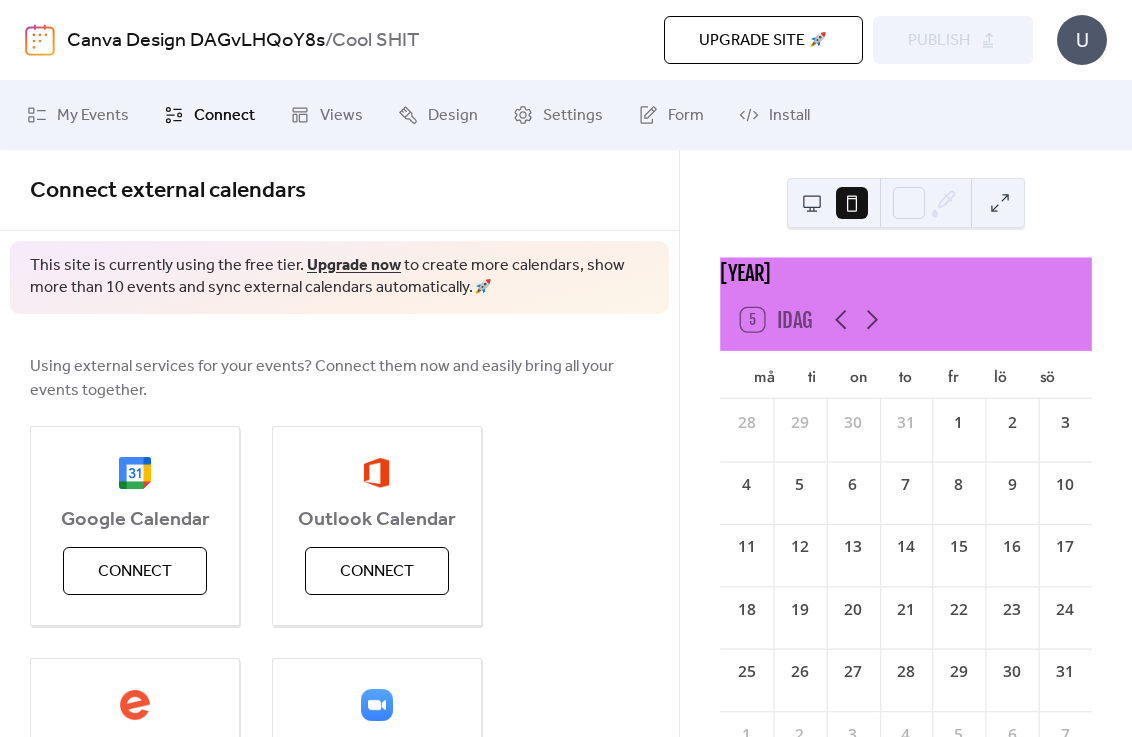 click on "5 Idag" at bounding box center [777, 319] 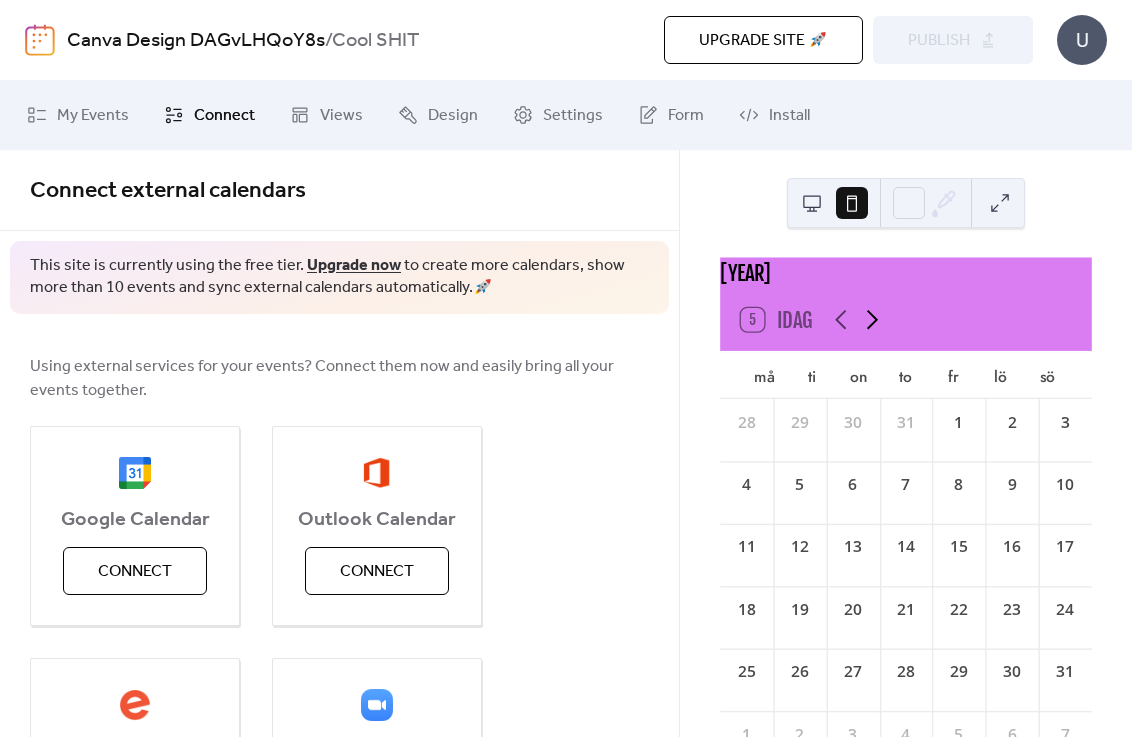 click 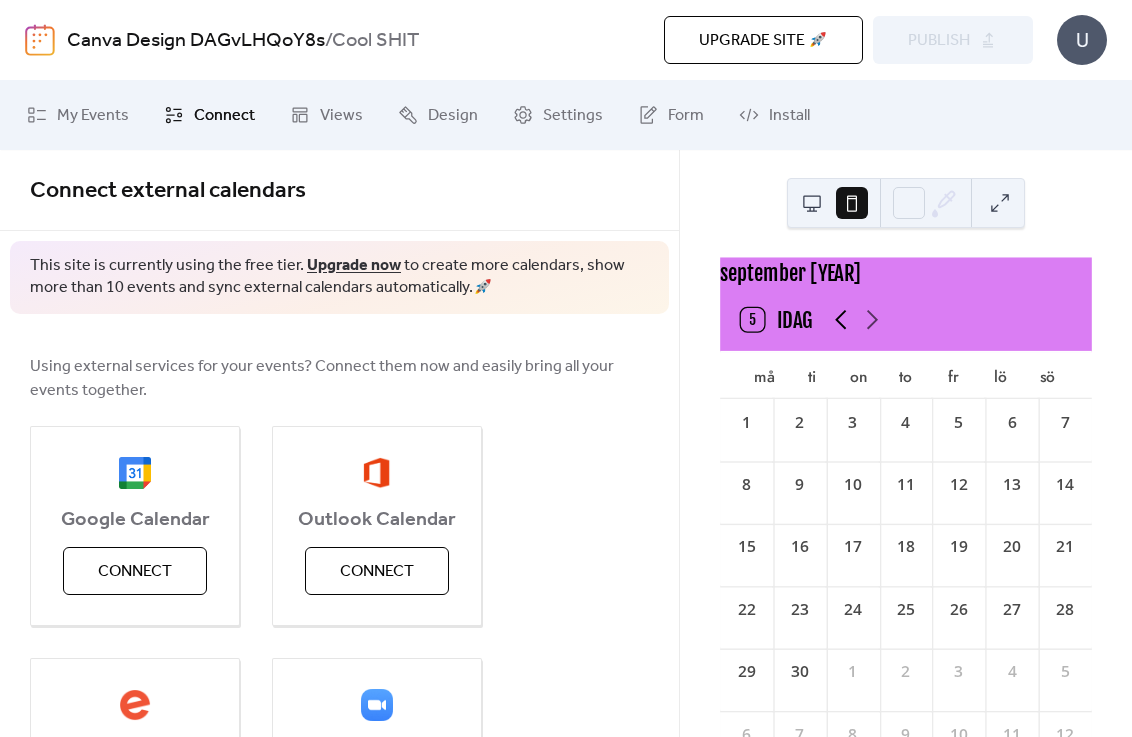 click 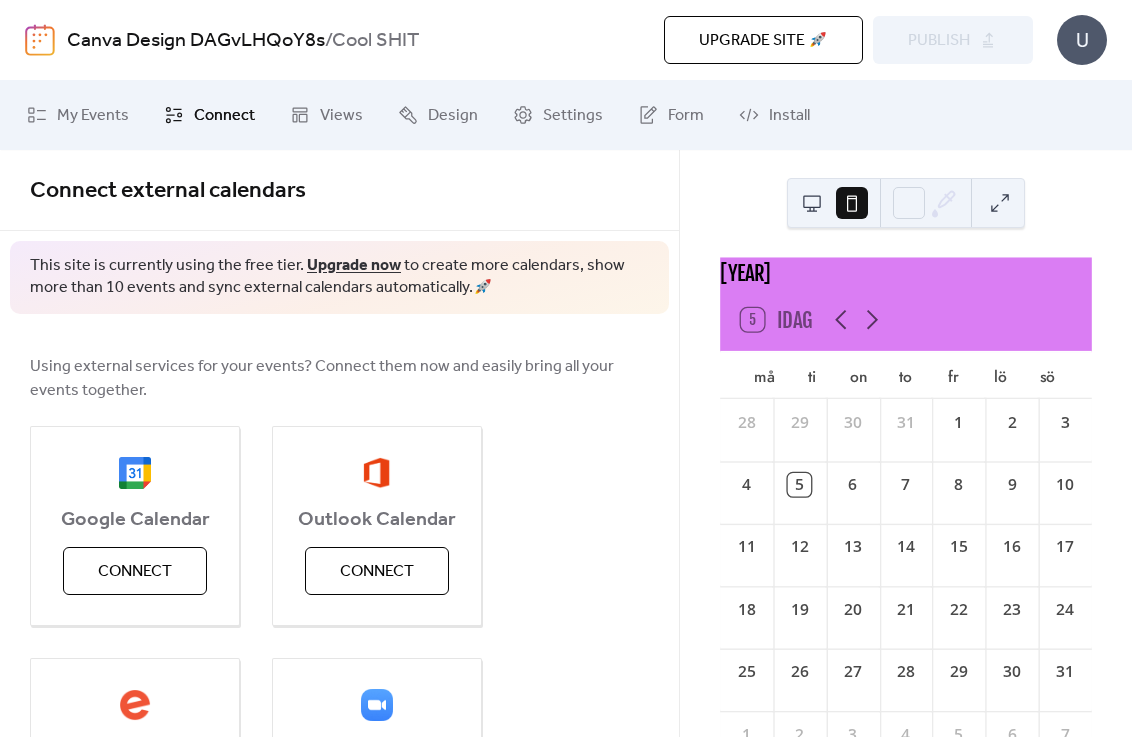 click on "5" at bounding box center (799, 484) 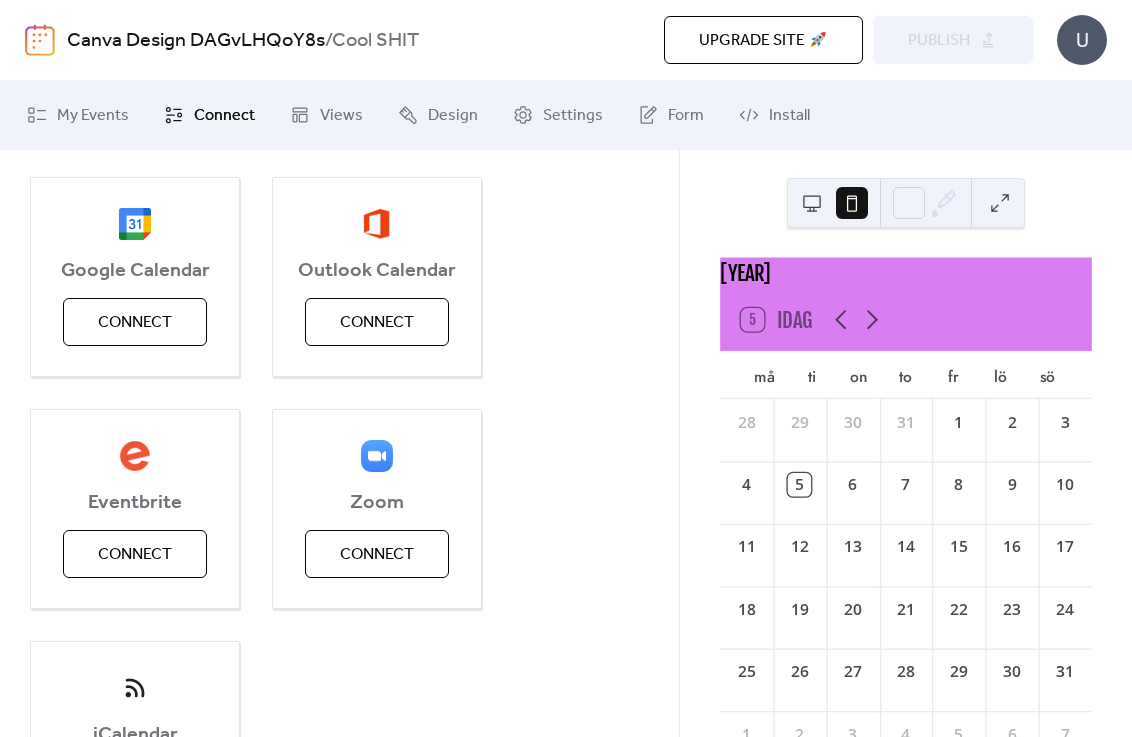 scroll, scrollTop: 0, scrollLeft: 0, axis: both 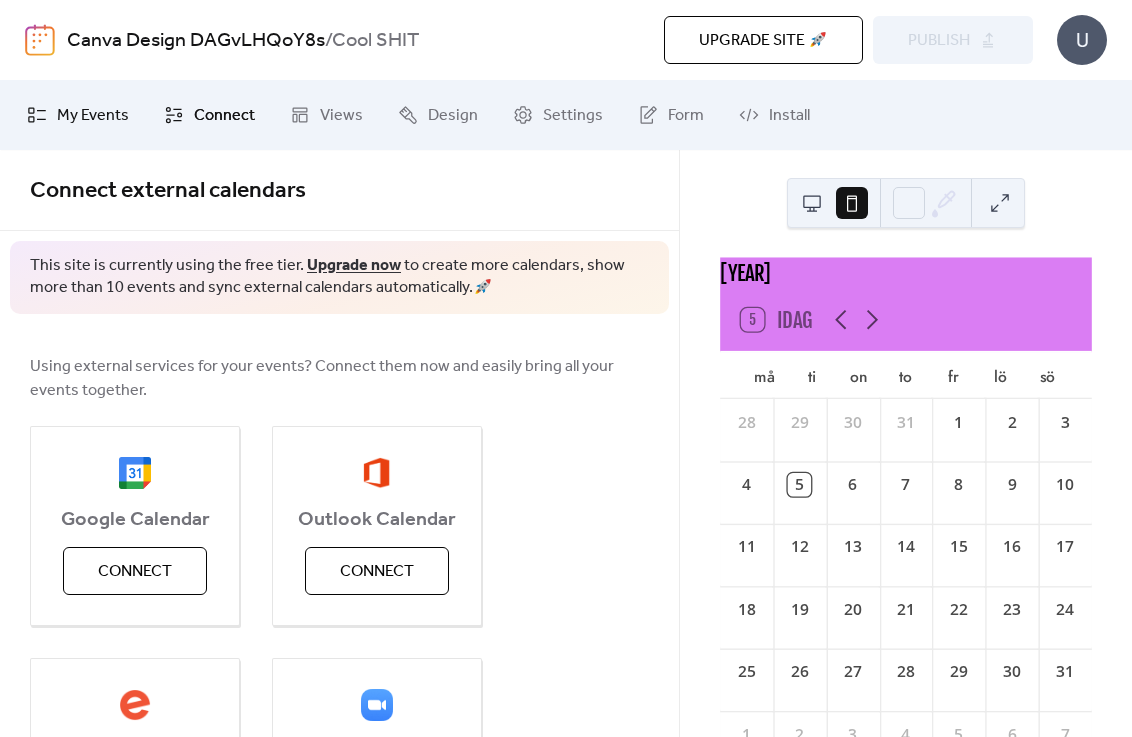 click on "My Events" at bounding box center [93, 116] 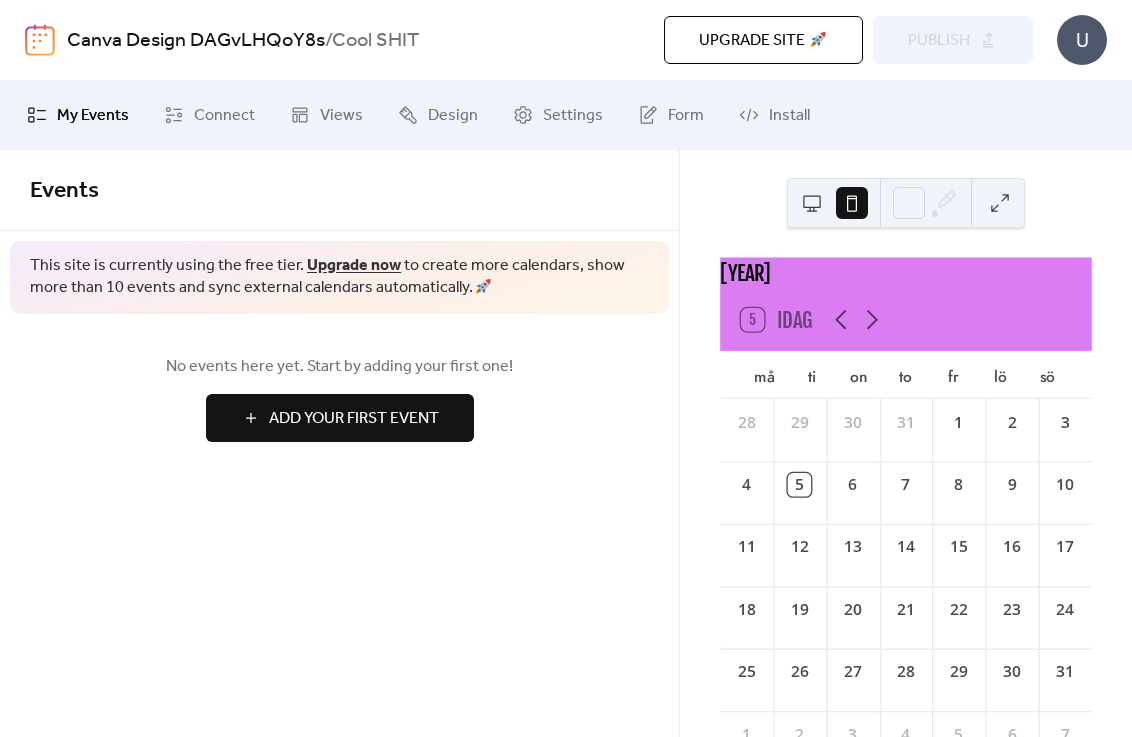 click on "Add Your First Event" at bounding box center (354, 419) 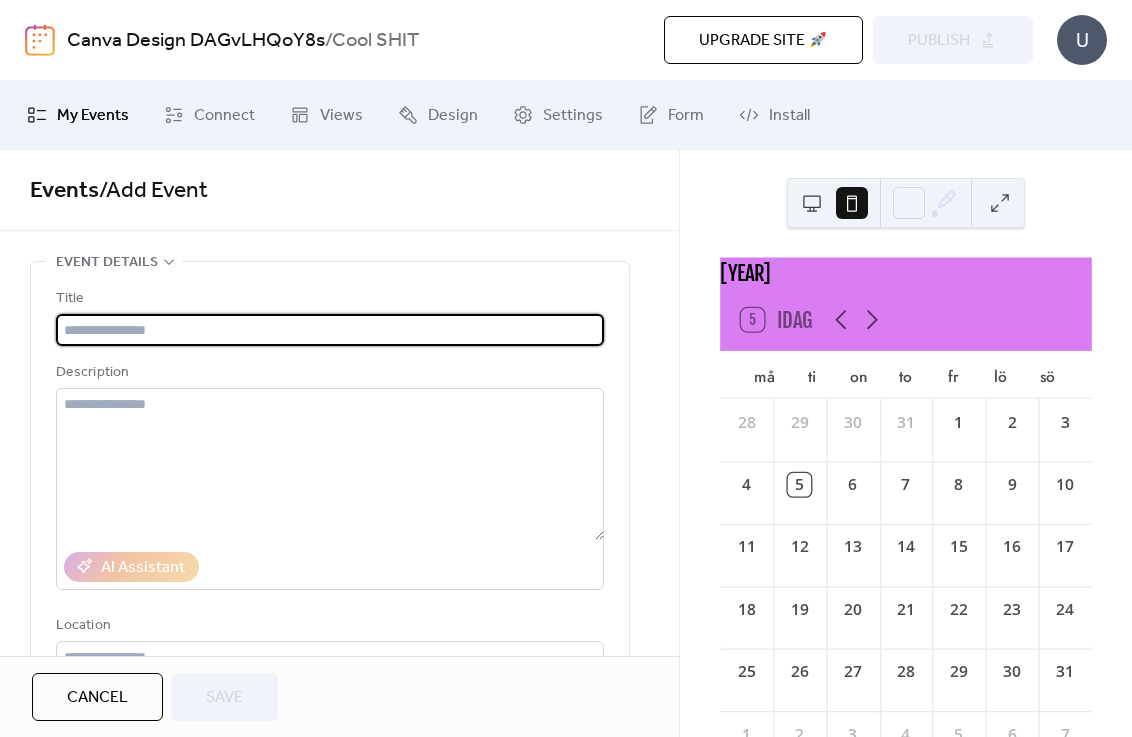 click at bounding box center (330, 330) 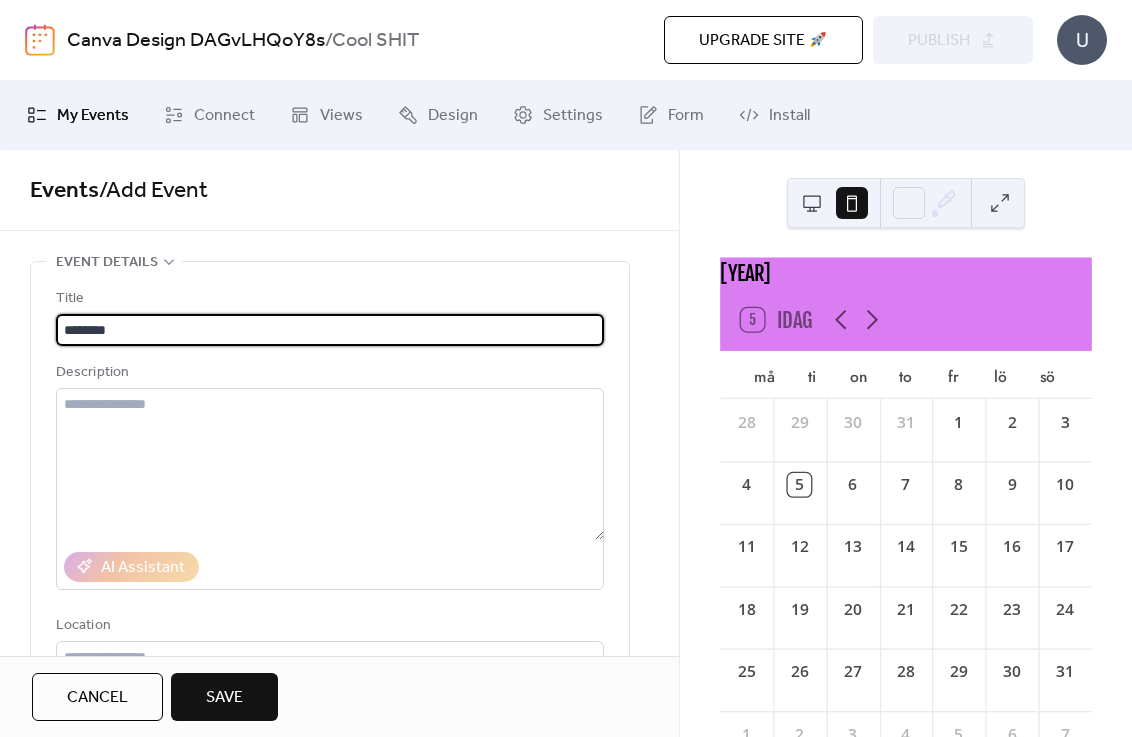 type on "********" 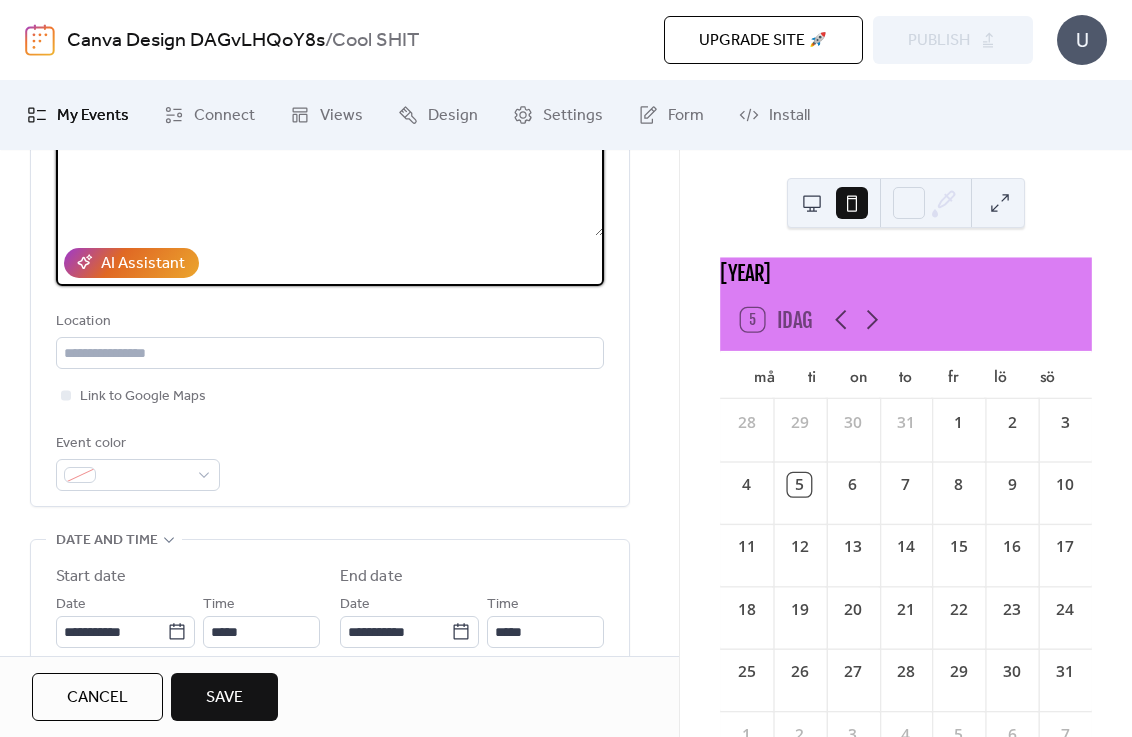 scroll, scrollTop: 376, scrollLeft: 0, axis: vertical 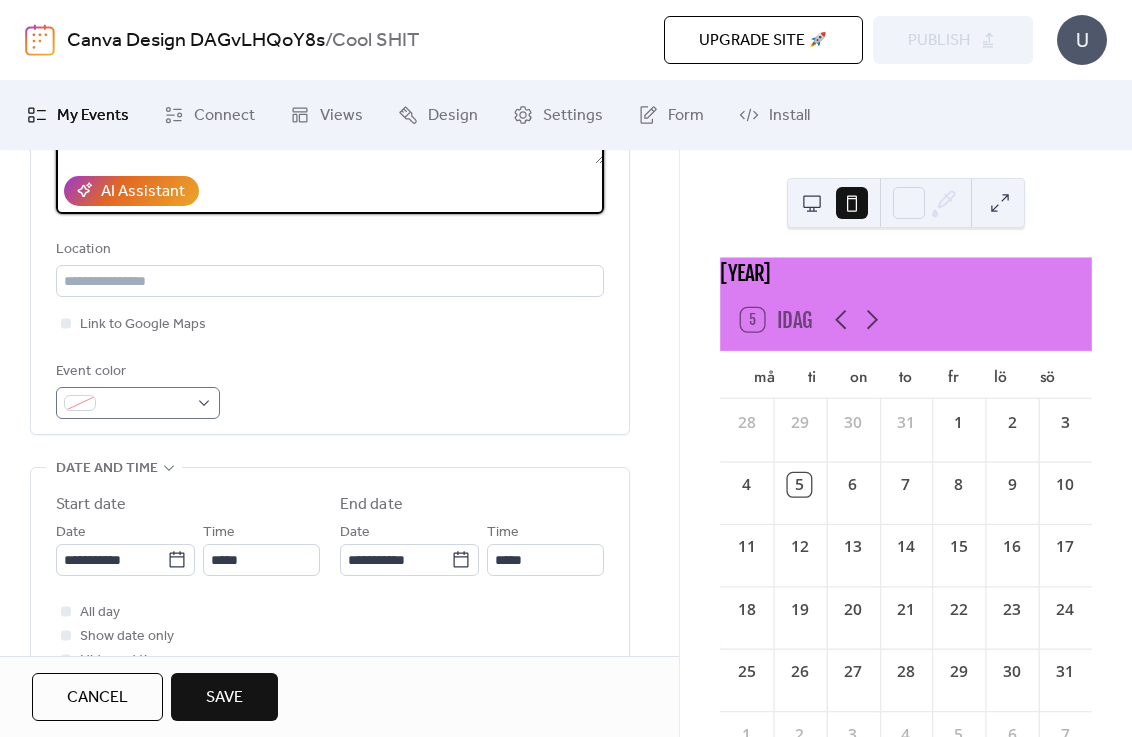 type on "**********" 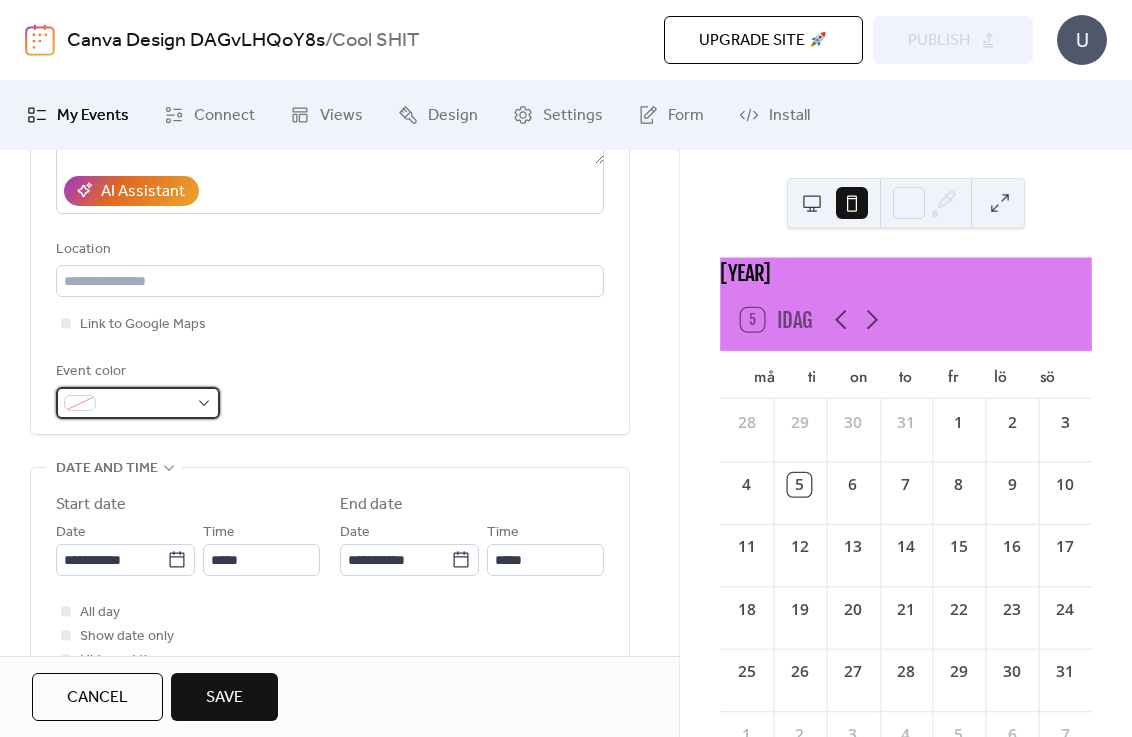 click at bounding box center (138, 403) 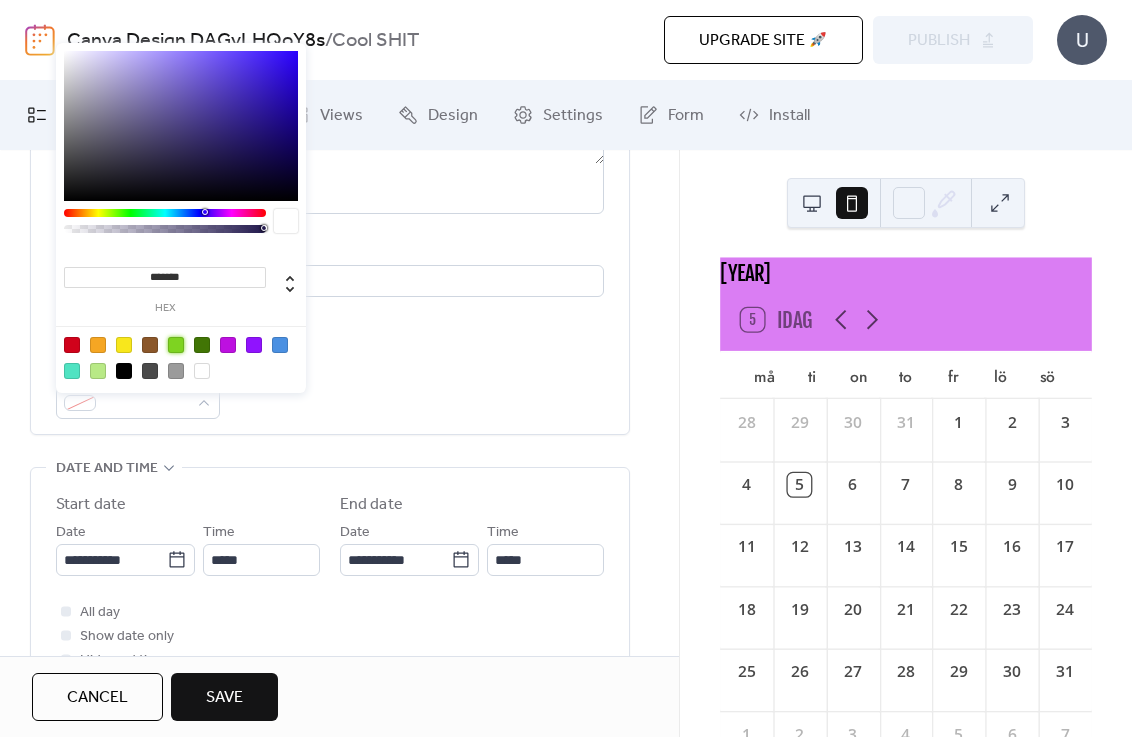 click at bounding box center [176, 345] 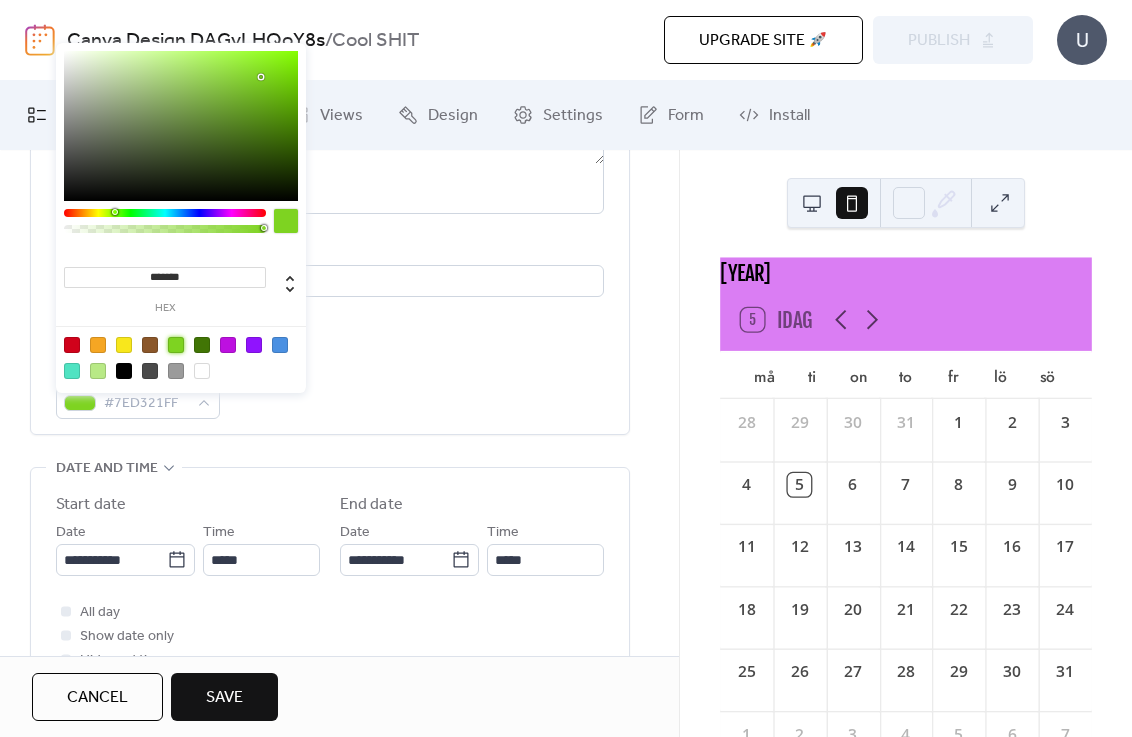 click on "Event color #7ED321FF" at bounding box center [330, 389] 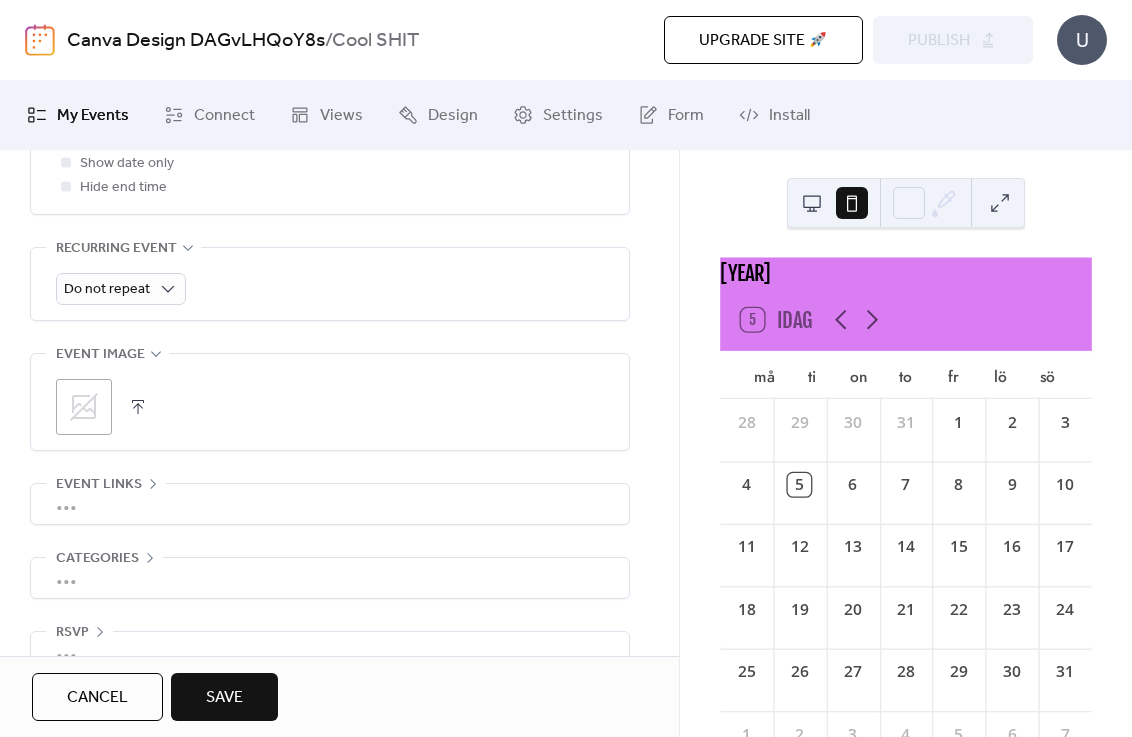 scroll, scrollTop: 897, scrollLeft: 0, axis: vertical 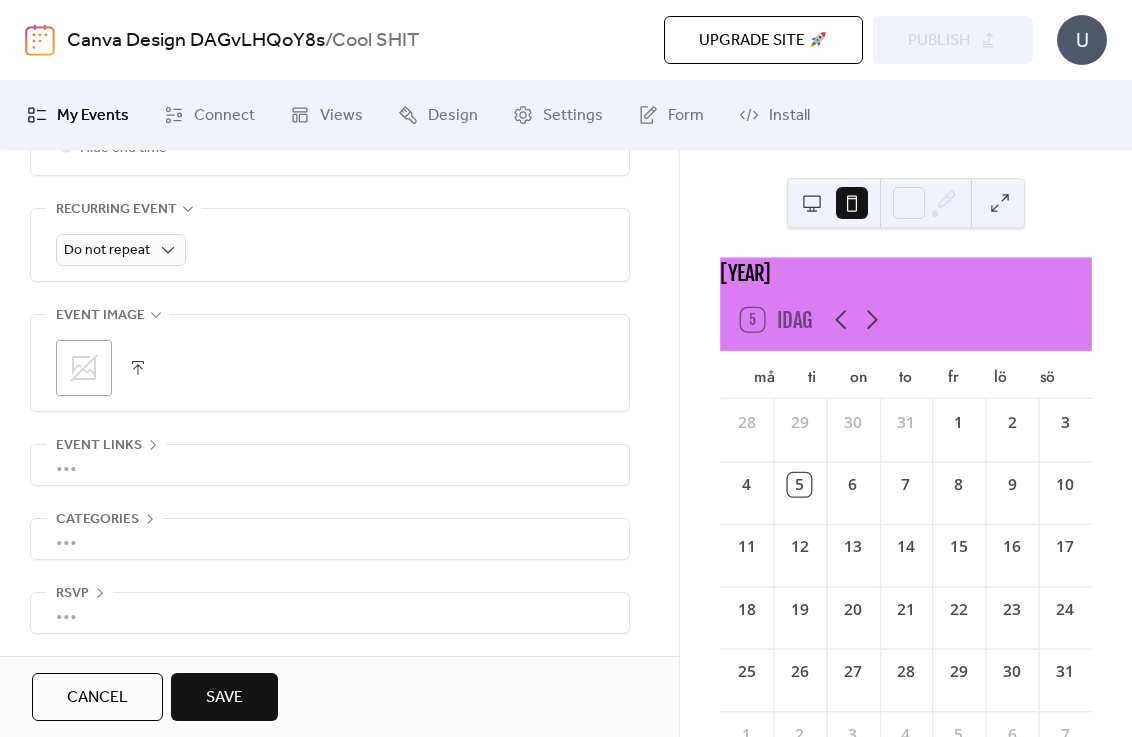 click on "Save" at bounding box center (224, 697) 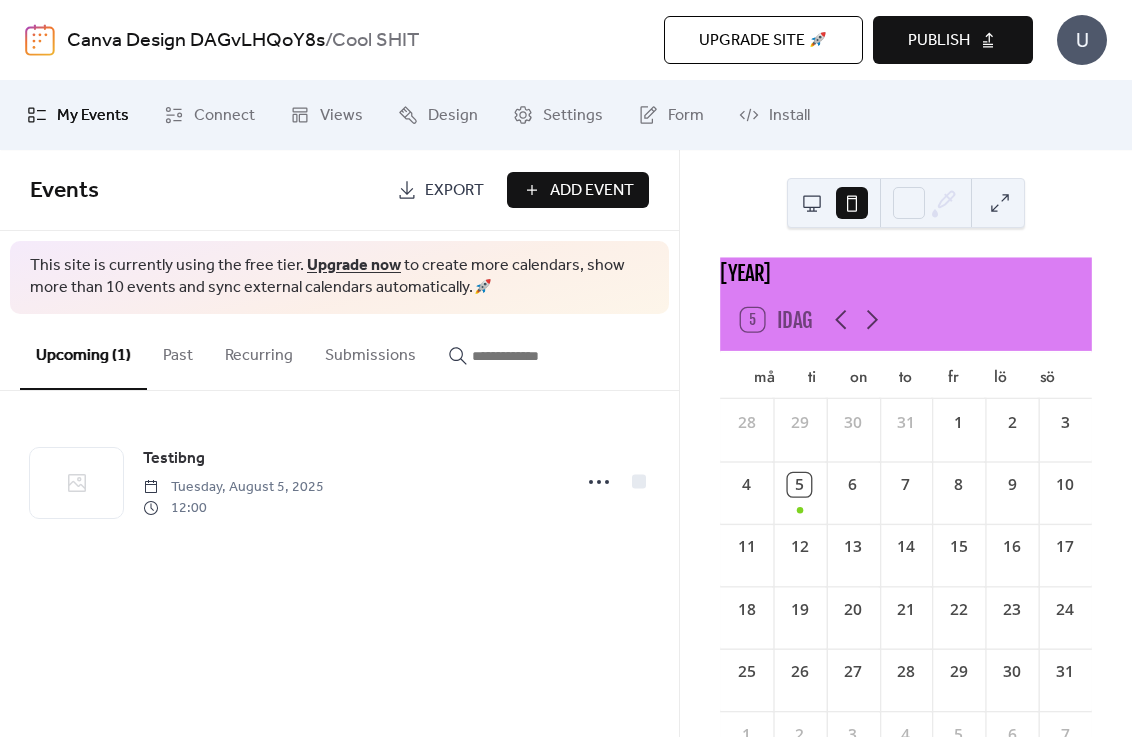 click on "Export" at bounding box center [454, 191] 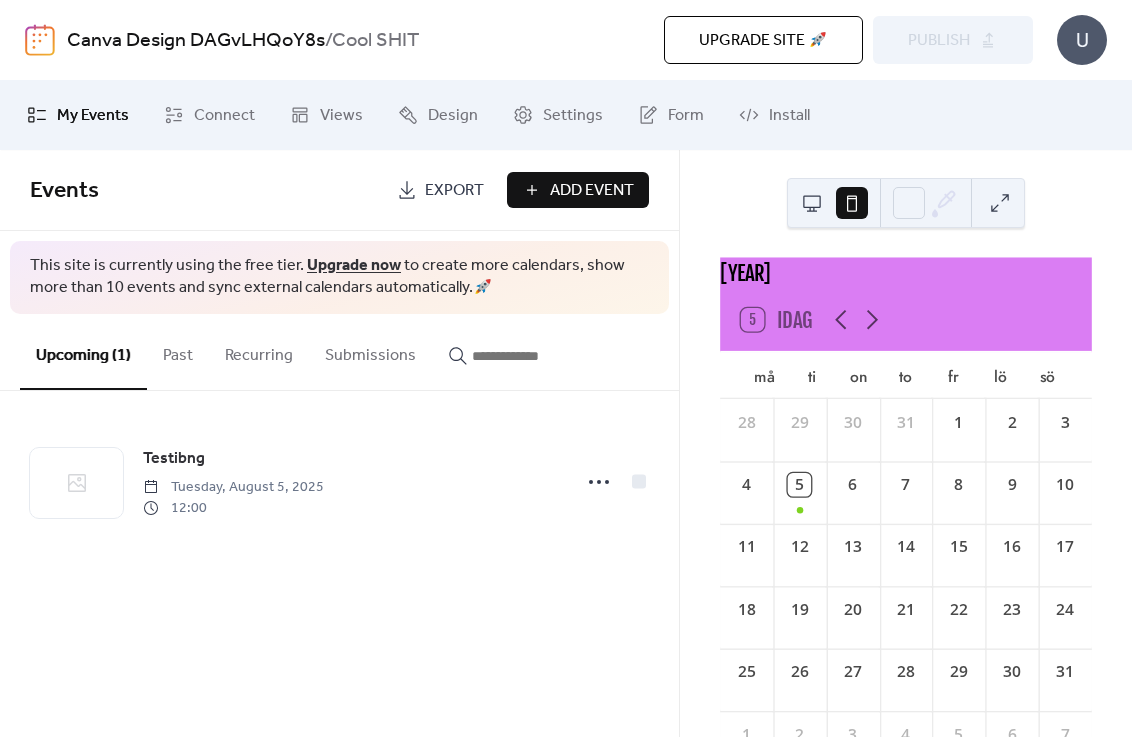 click on "Cool SHIT" at bounding box center [375, 41] 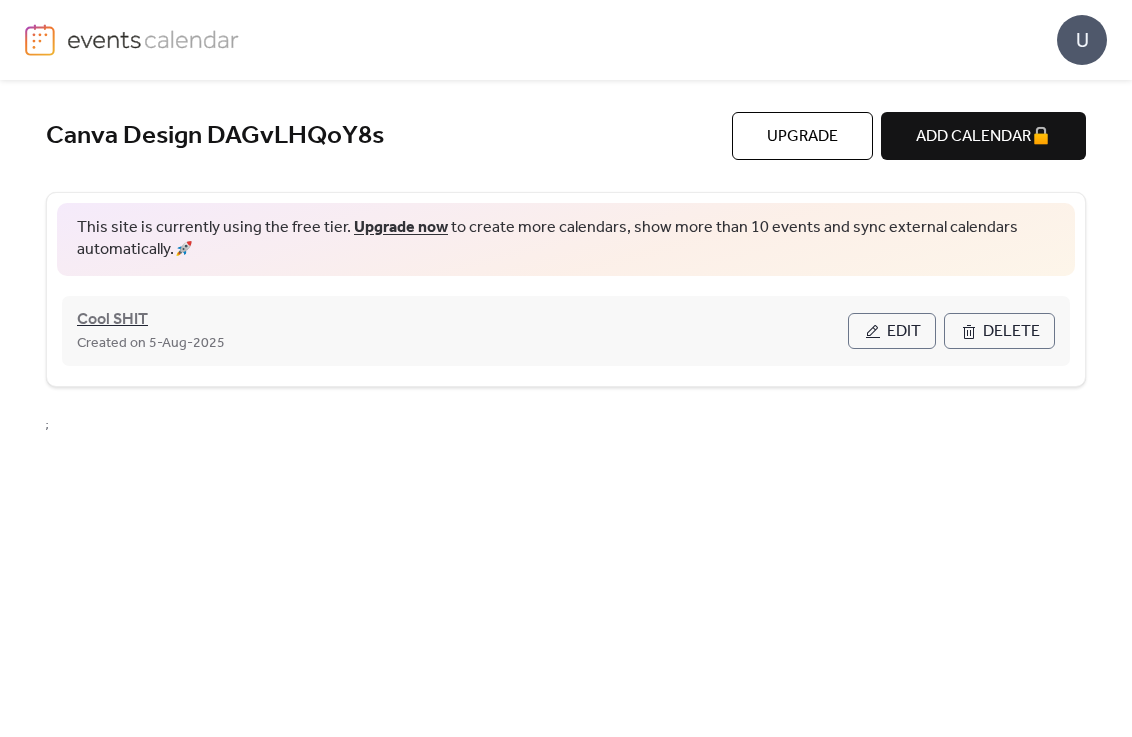 click on "Cool SHIT" at bounding box center [112, 320] 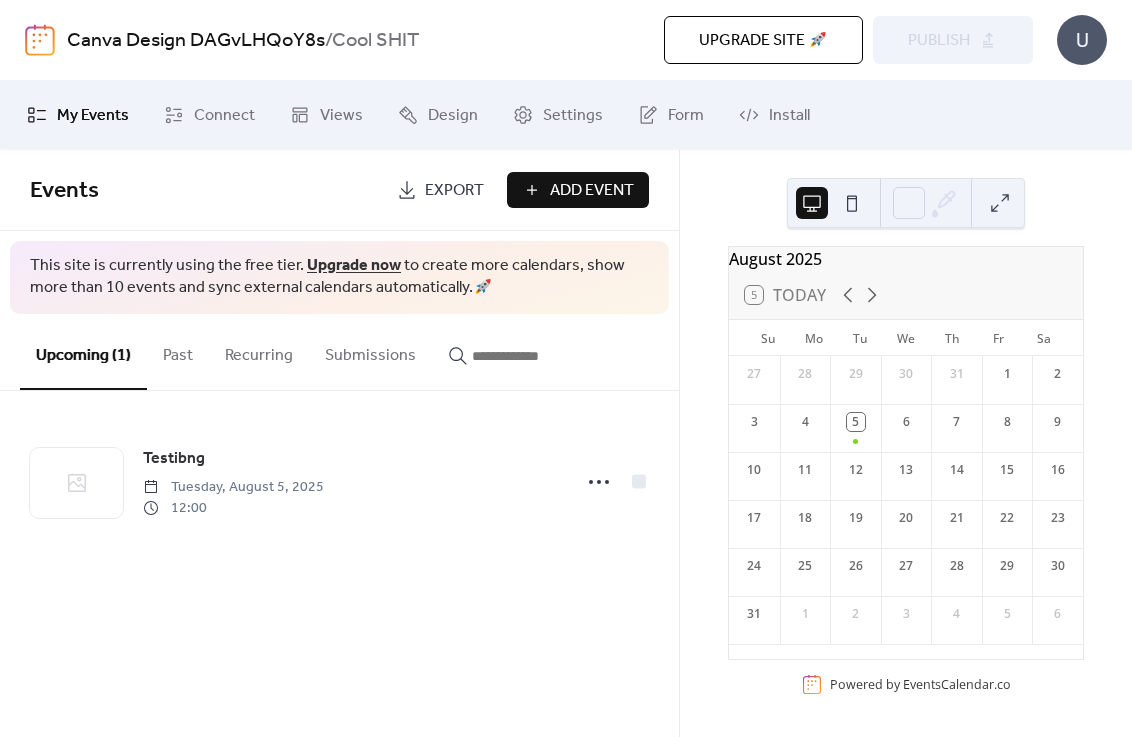 scroll, scrollTop: 0, scrollLeft: 0, axis: both 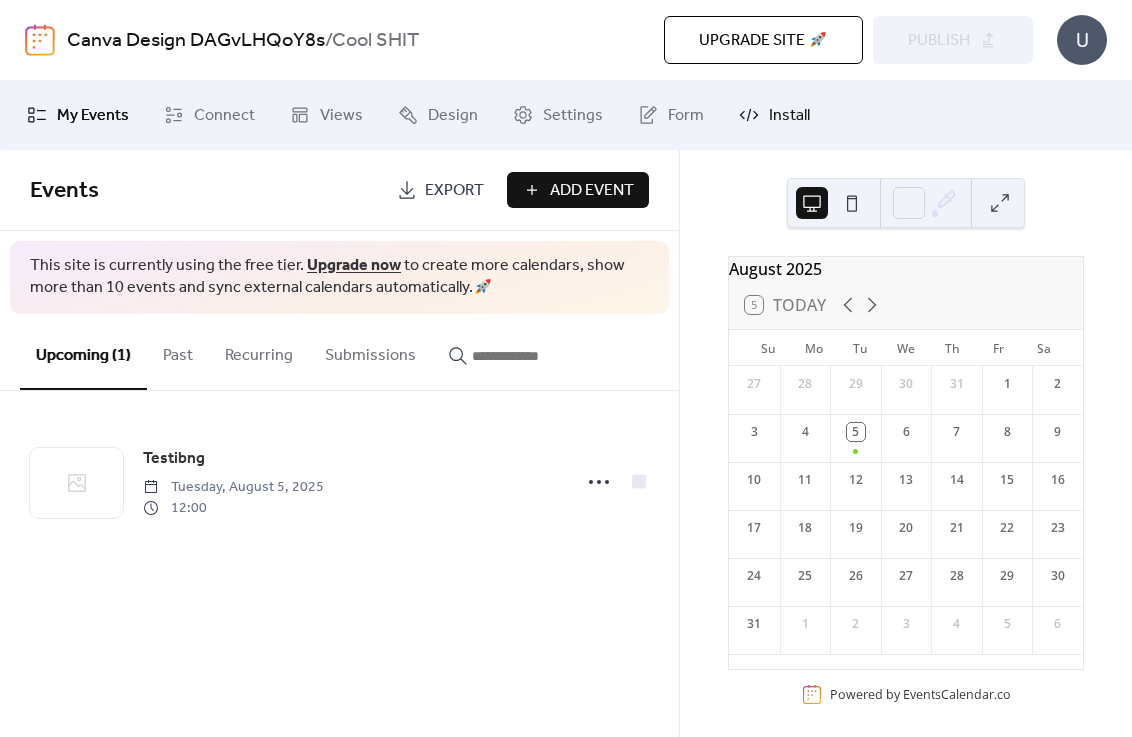 click on "Install" at bounding box center (789, 116) 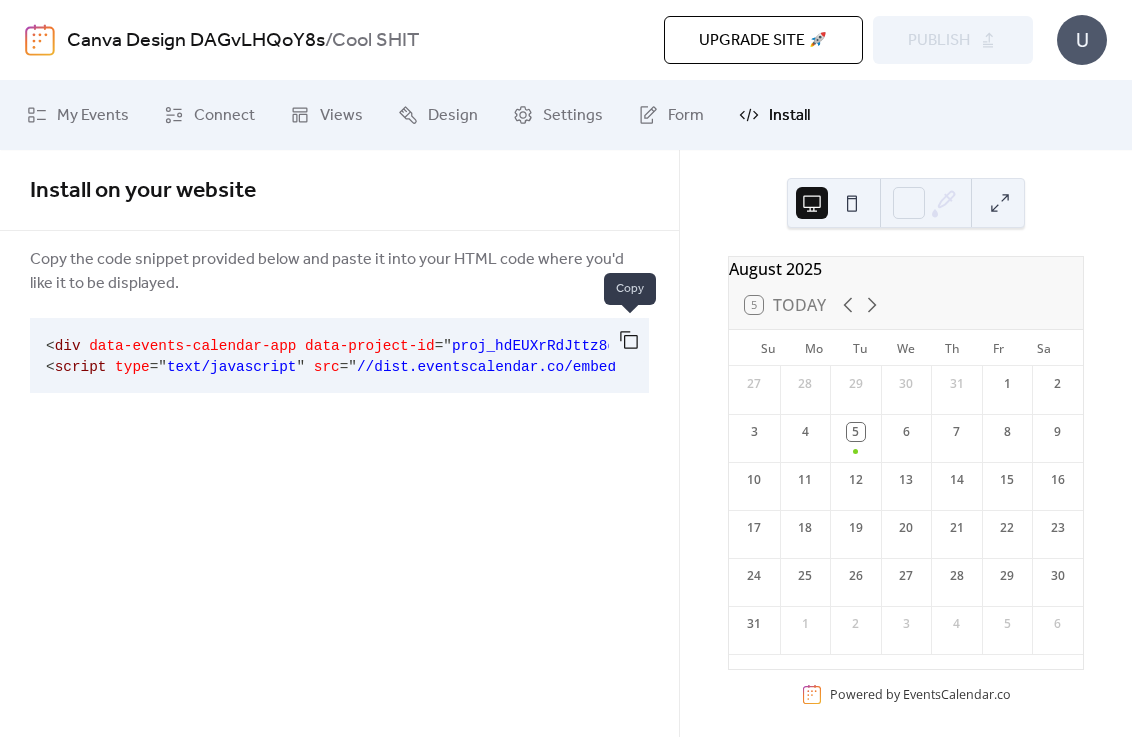 click at bounding box center [629, 340] 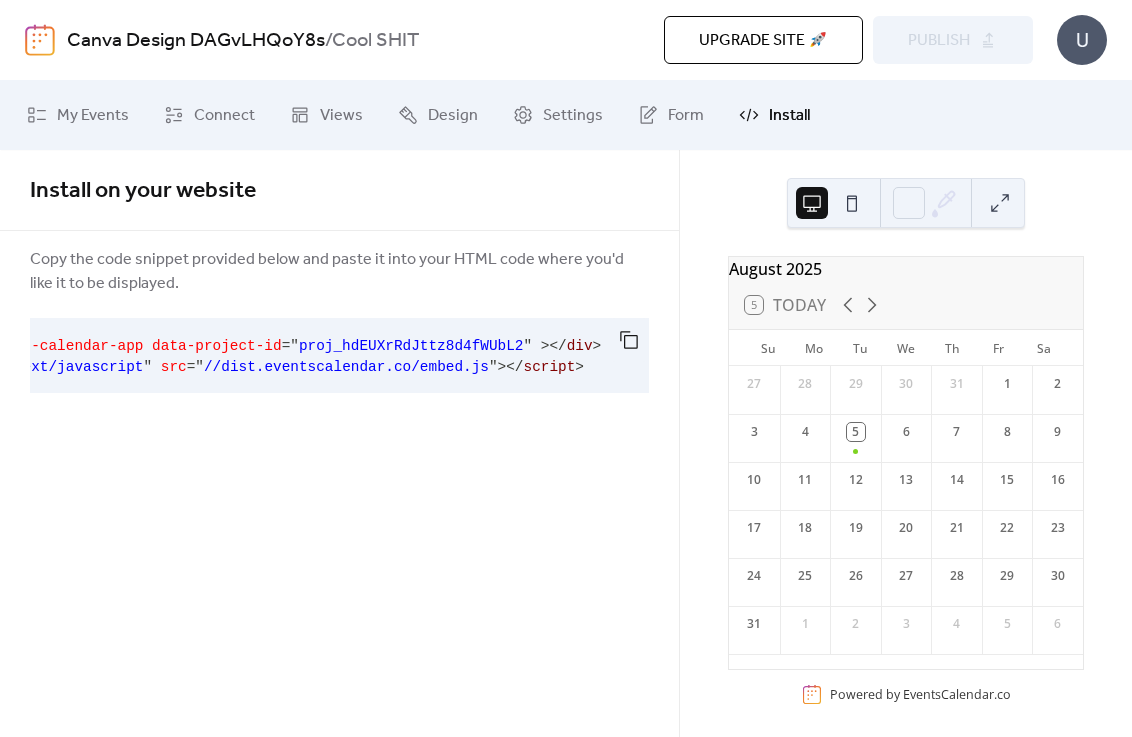 scroll, scrollTop: 0, scrollLeft: 0, axis: both 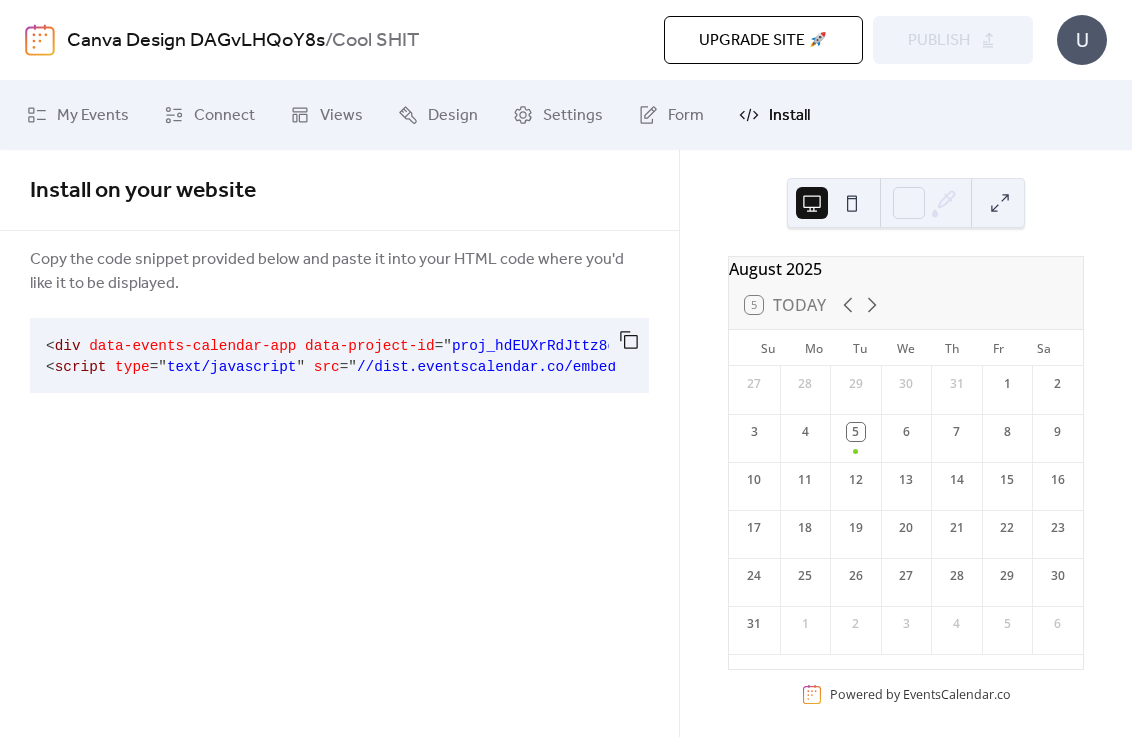 click at bounding box center (852, 203) 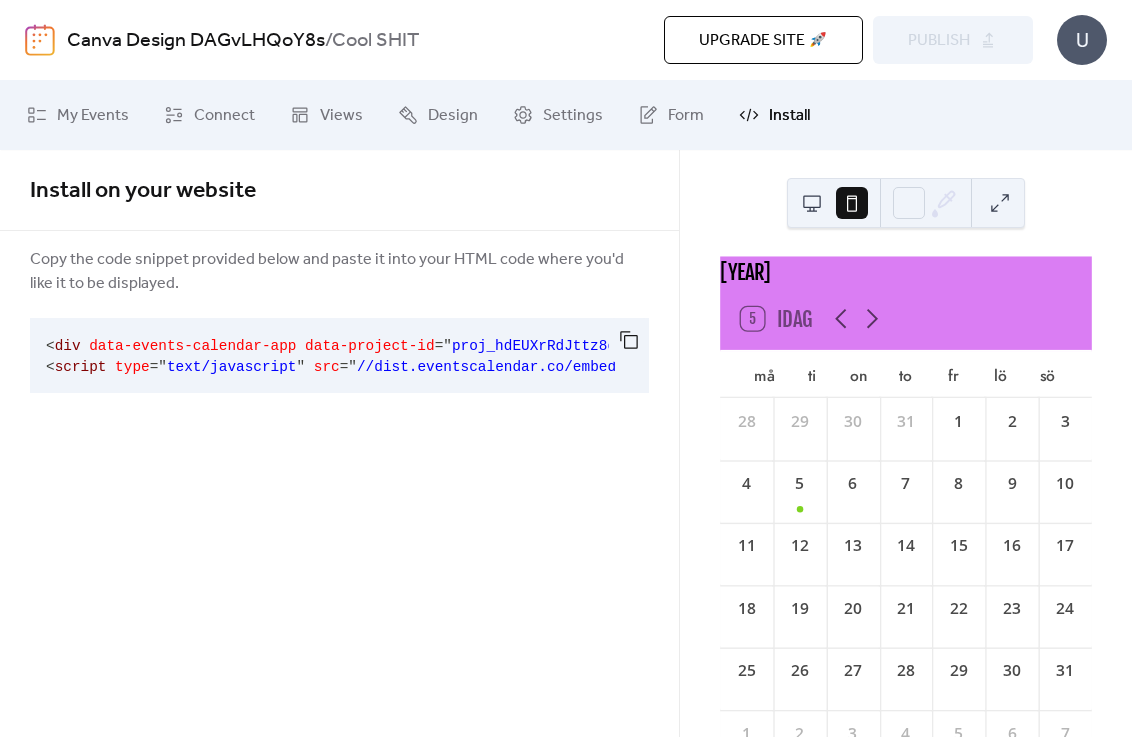 scroll, scrollTop: 0, scrollLeft: 0, axis: both 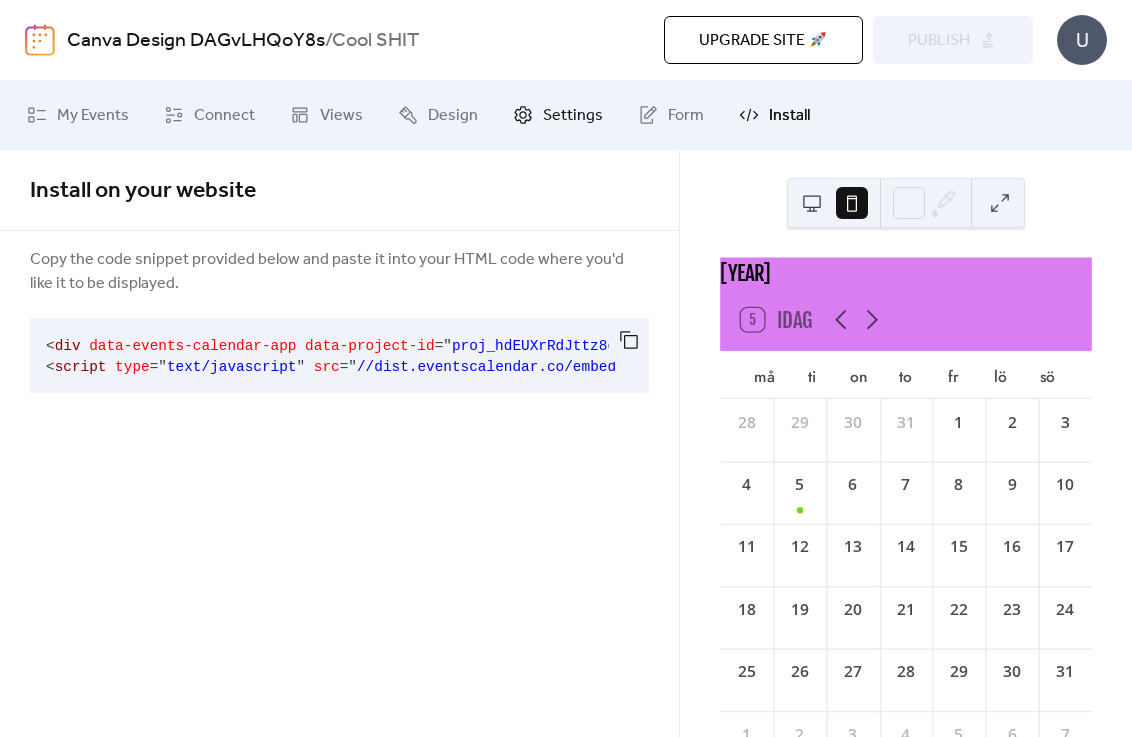 click on "Settings" at bounding box center (573, 116) 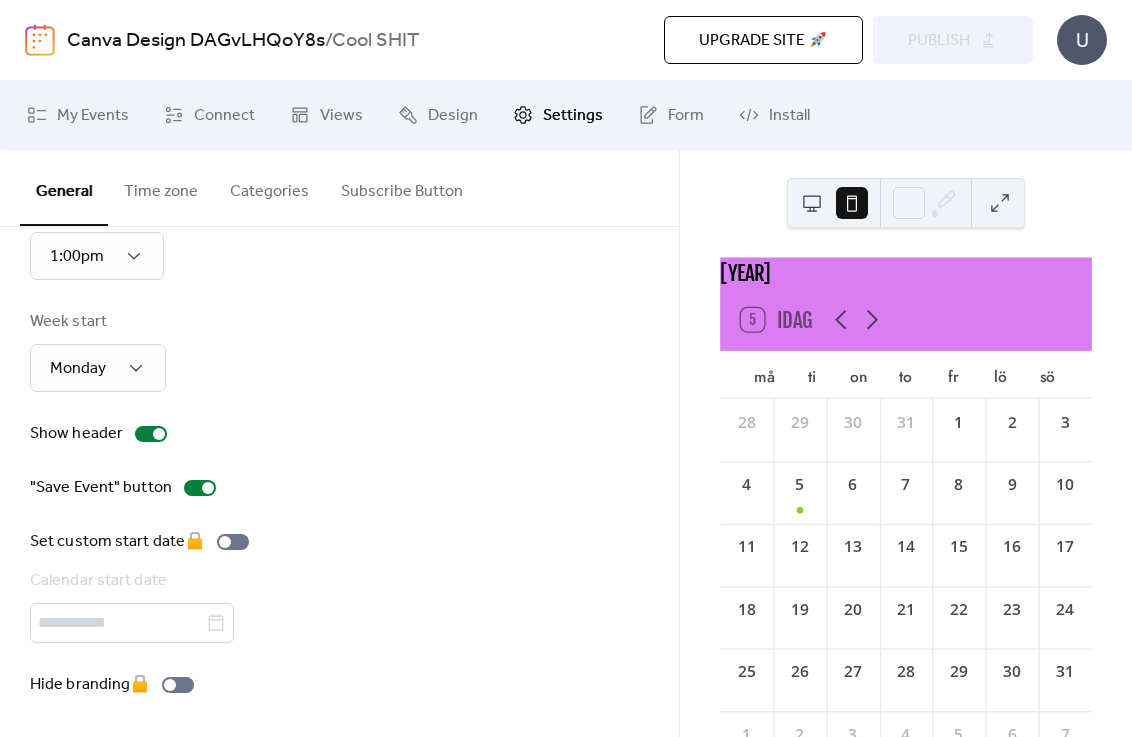 scroll, scrollTop: 0, scrollLeft: 0, axis: both 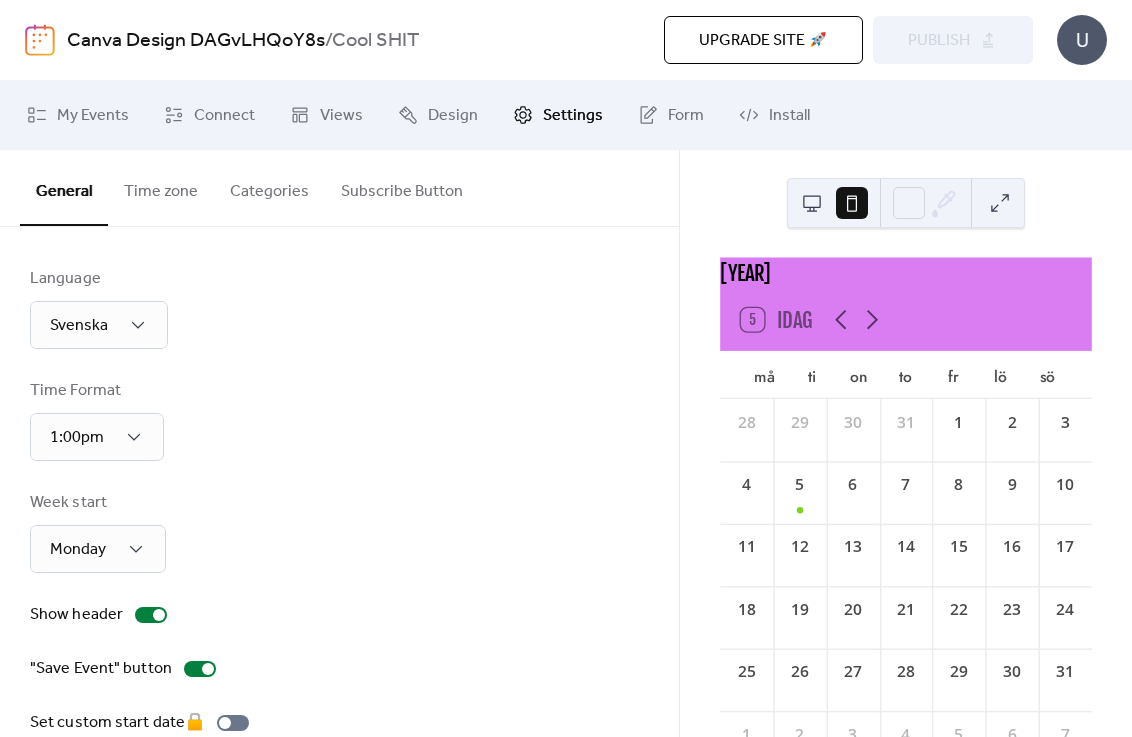 click on "Categories" at bounding box center (269, 187) 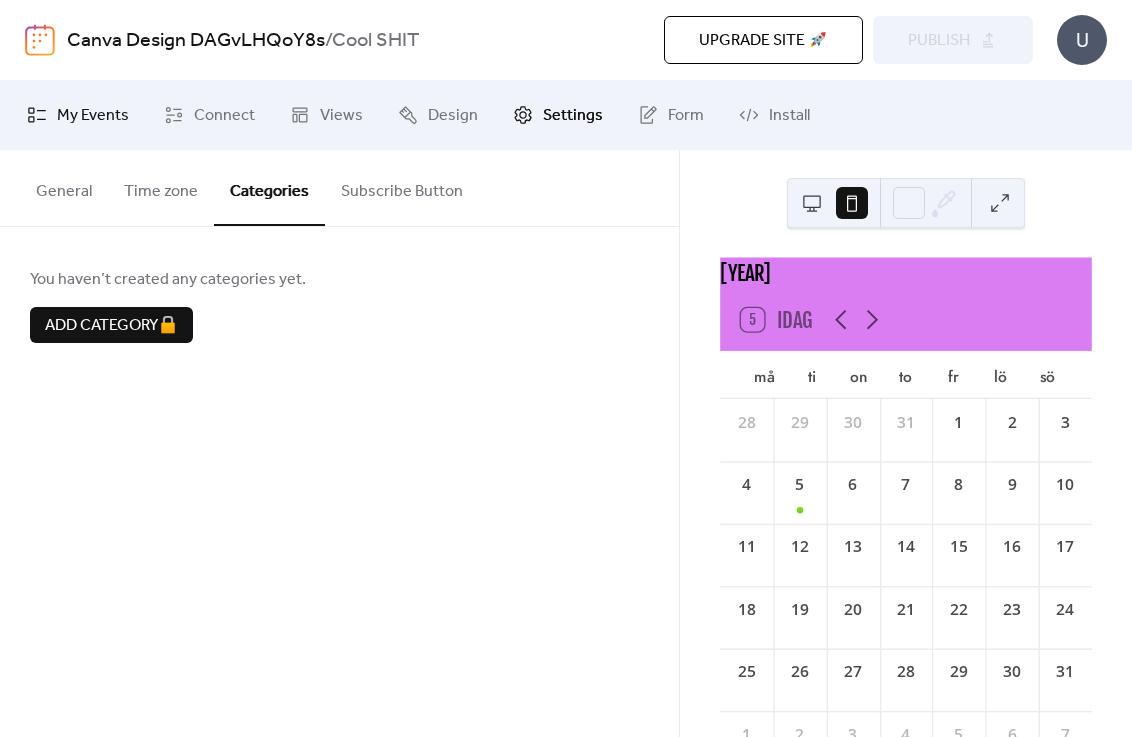 click on "My Events" at bounding box center (93, 116) 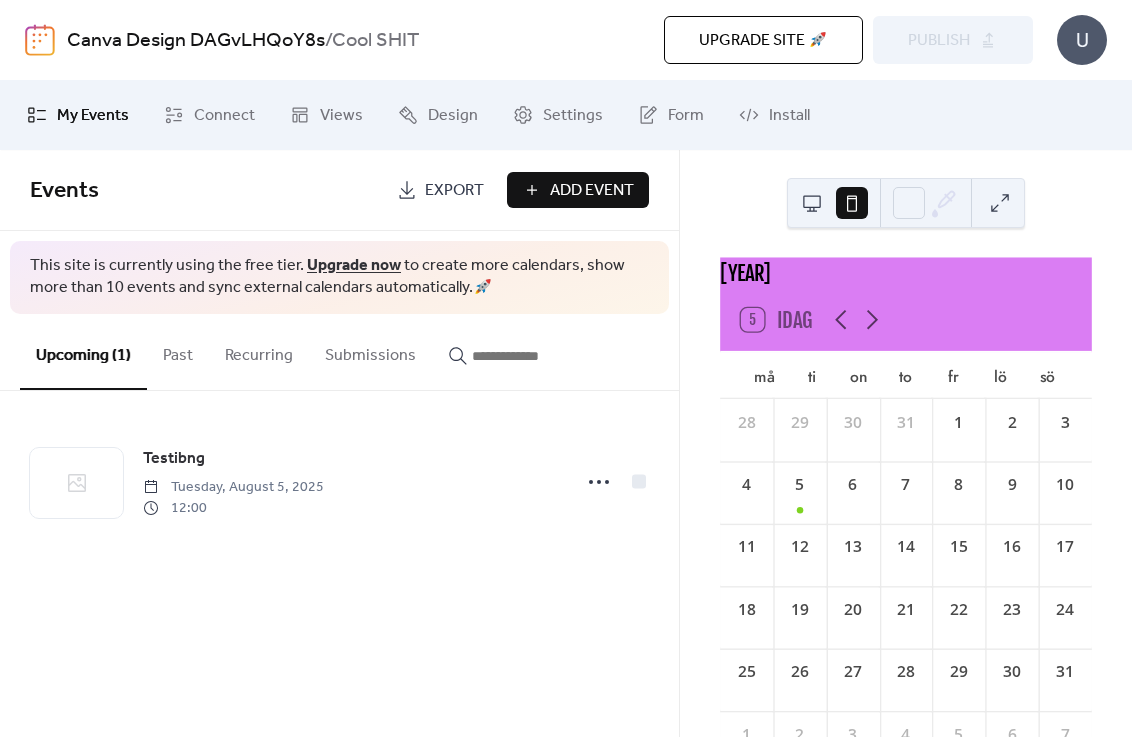 click on "Past" at bounding box center (178, 351) 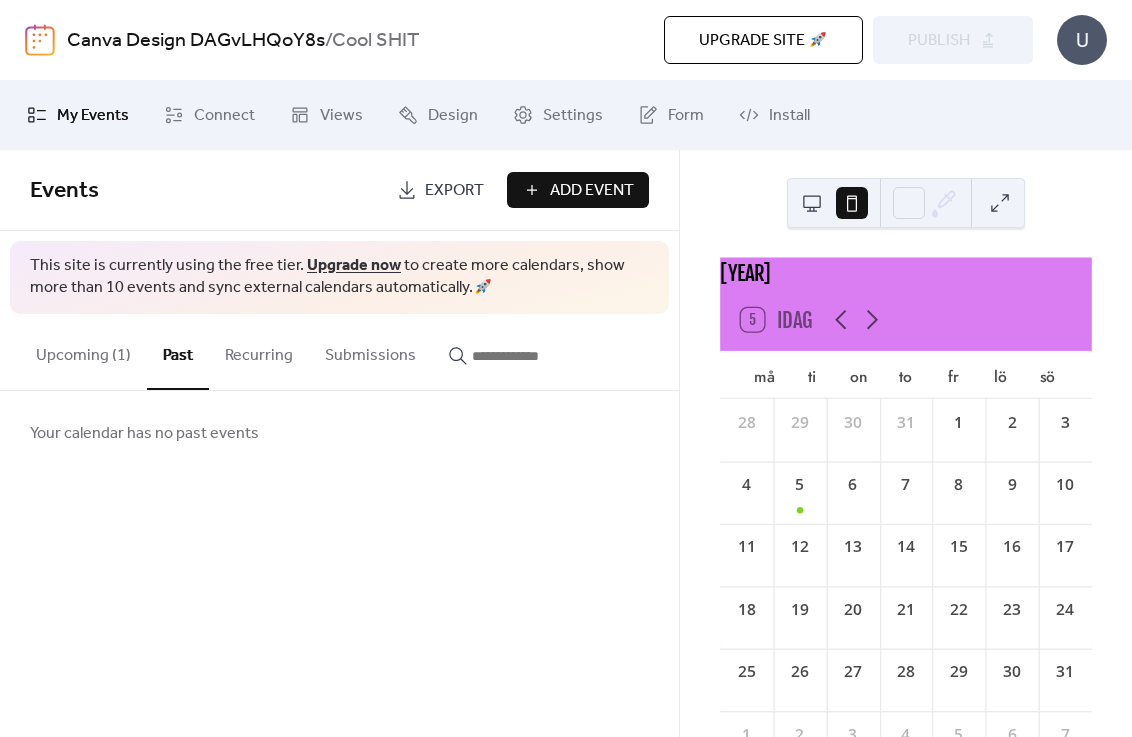 drag, startPoint x: 257, startPoint y: 357, endPoint x: 277, endPoint y: 355, distance: 20.09975 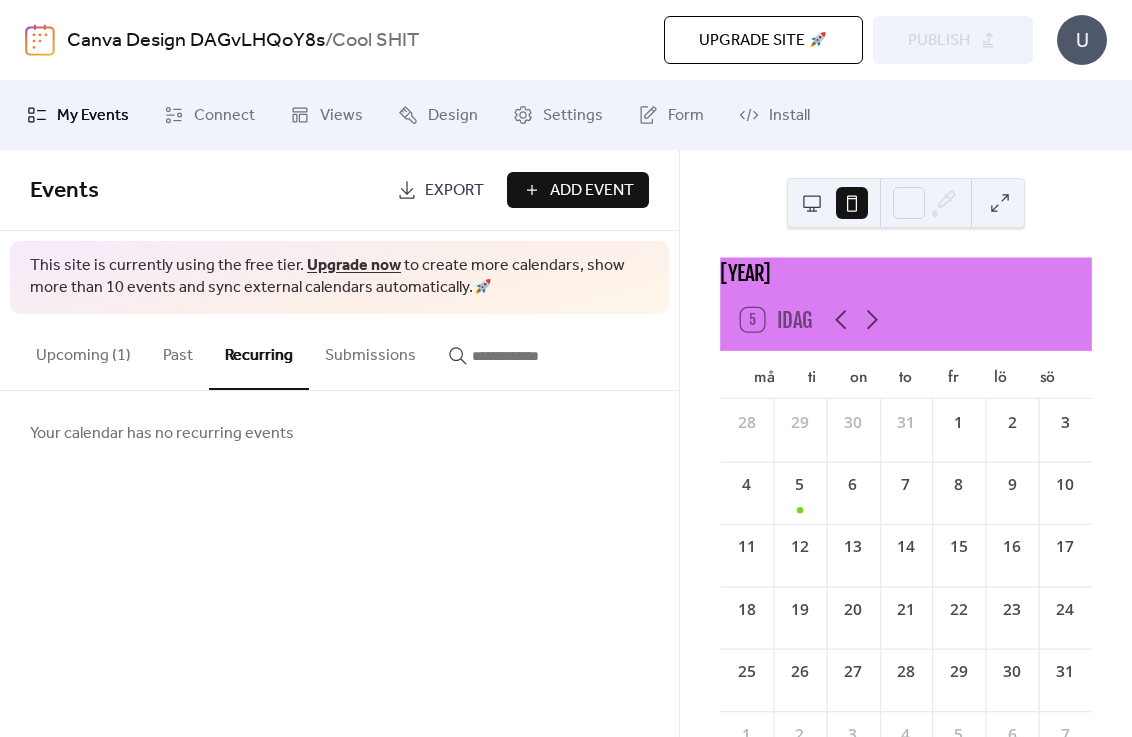 drag, startPoint x: 359, startPoint y: 352, endPoint x: 341, endPoint y: 353, distance: 18.027756 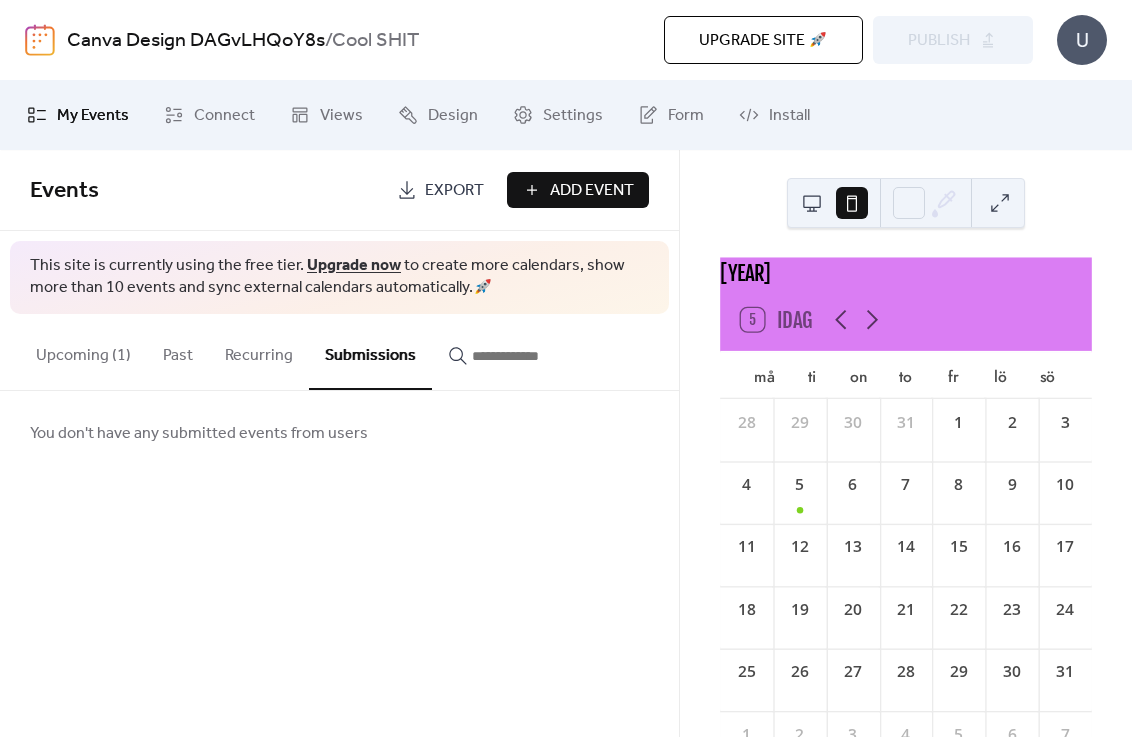 click on "Upcoming (1)" at bounding box center (83, 351) 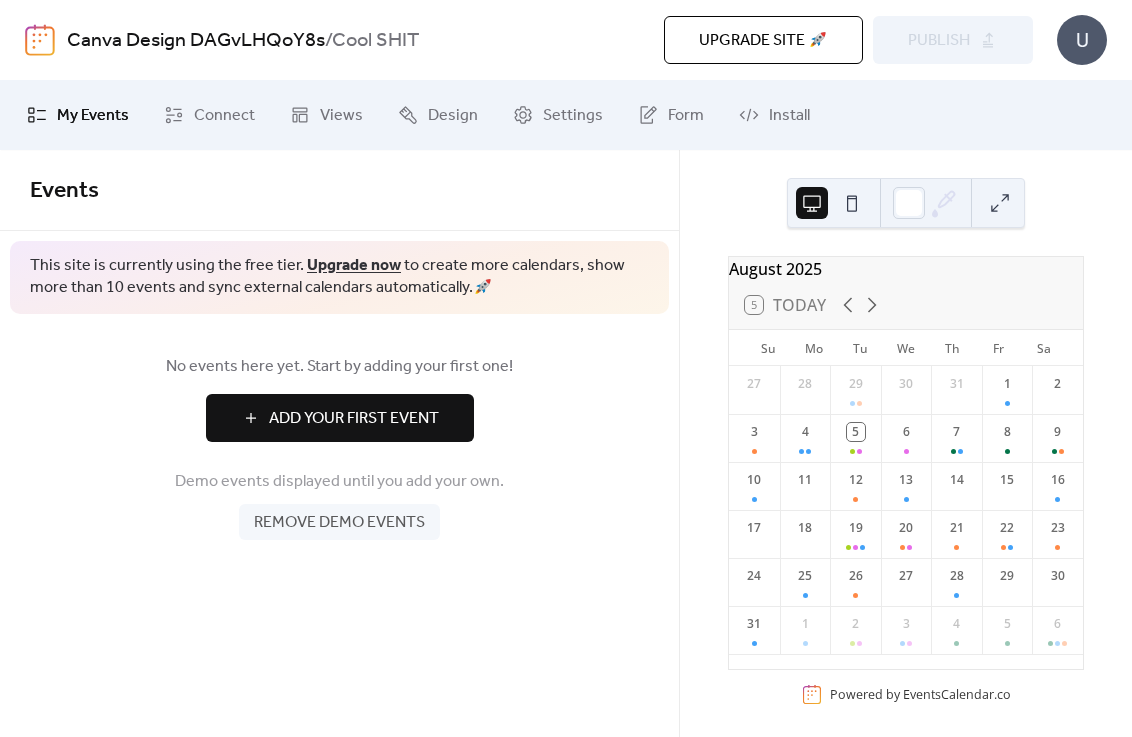 scroll, scrollTop: 0, scrollLeft: 0, axis: both 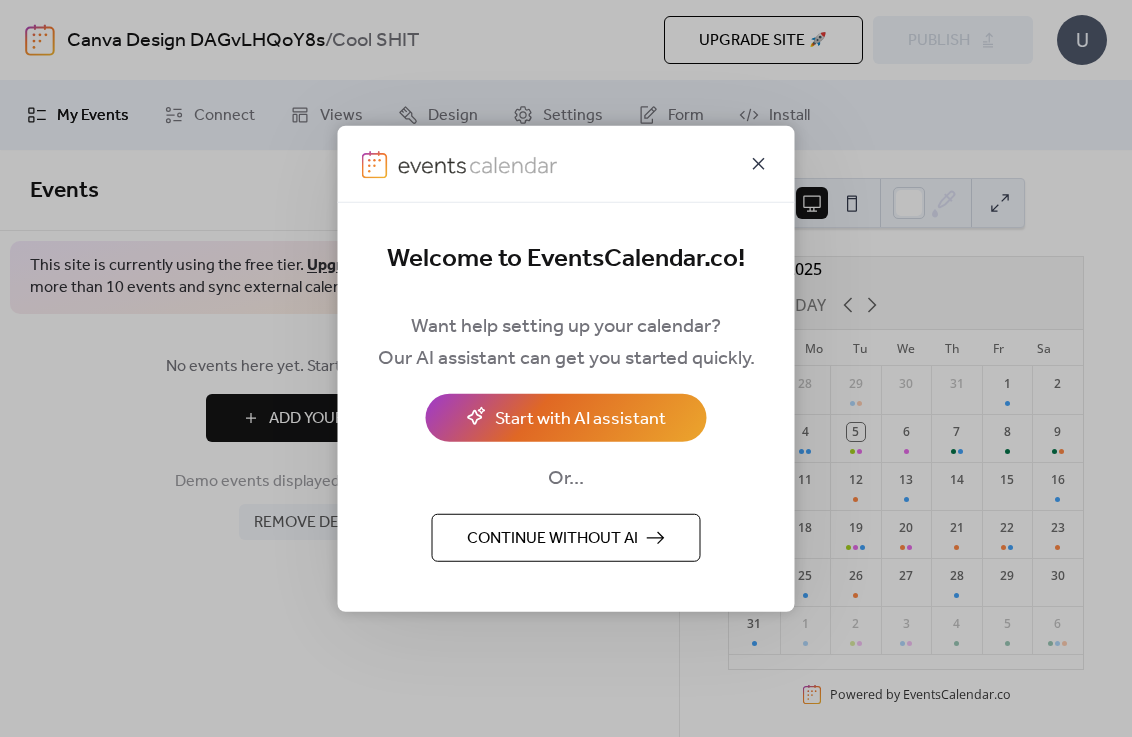 click 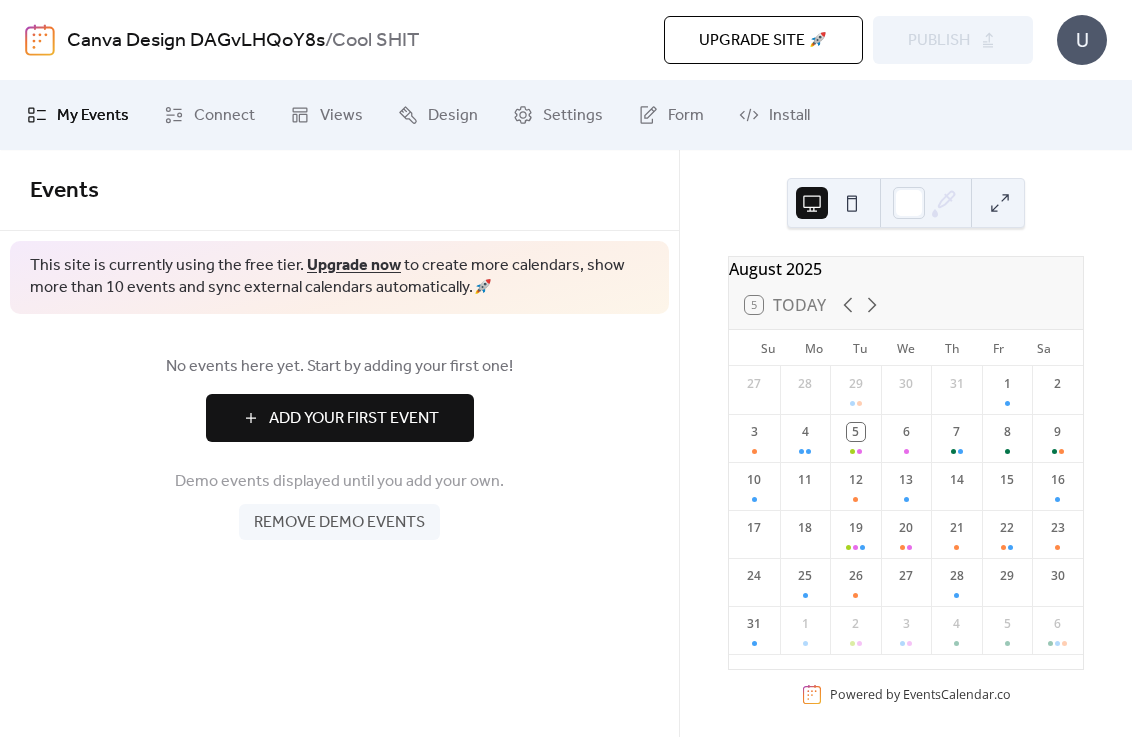 click on "U" at bounding box center [1082, 40] 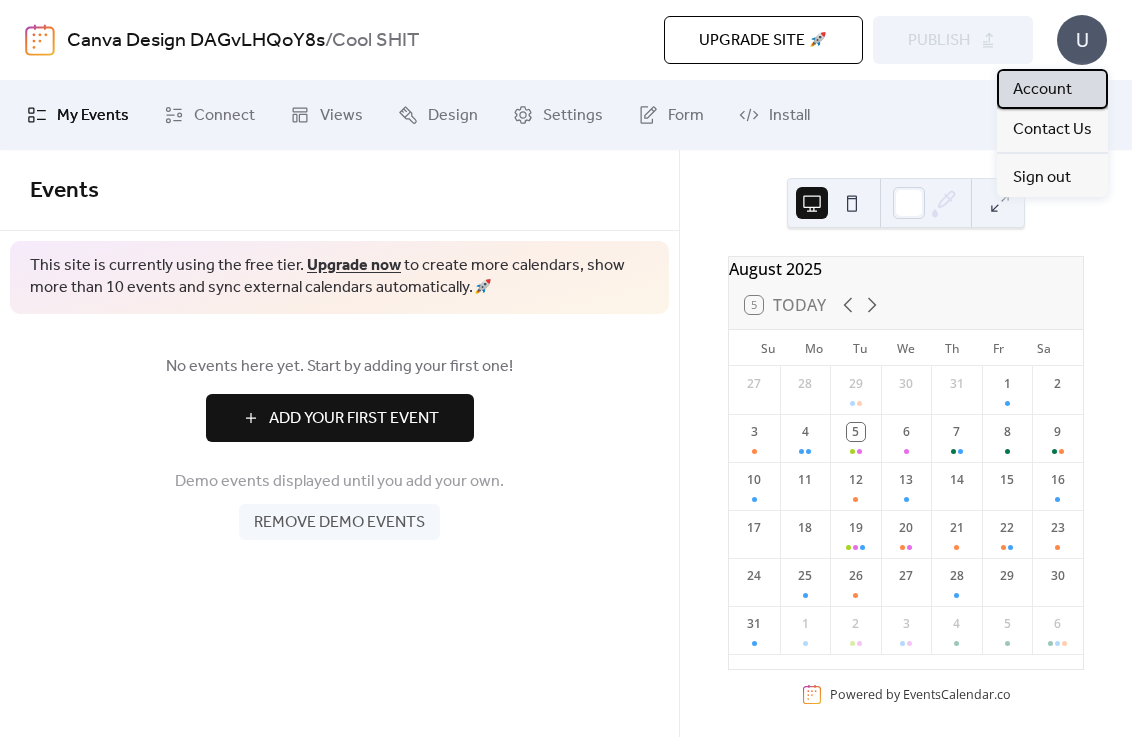 click on "Account" at bounding box center [1042, 90] 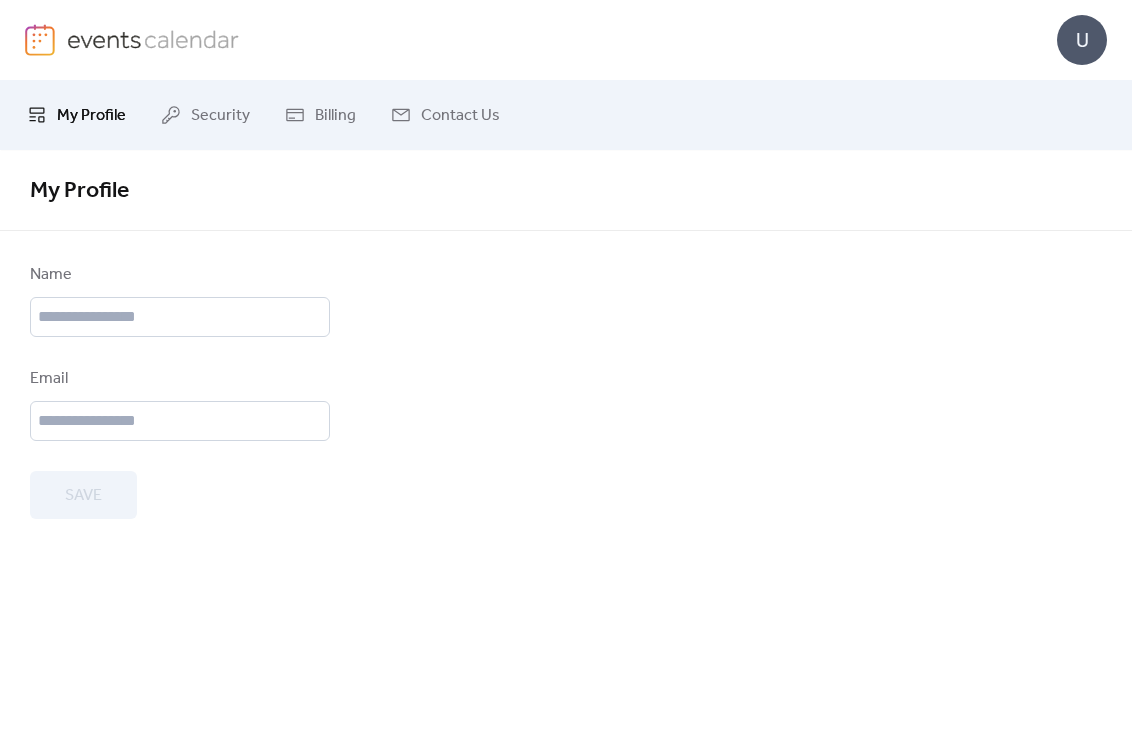 click on "Name Email Save" at bounding box center [566, 391] 